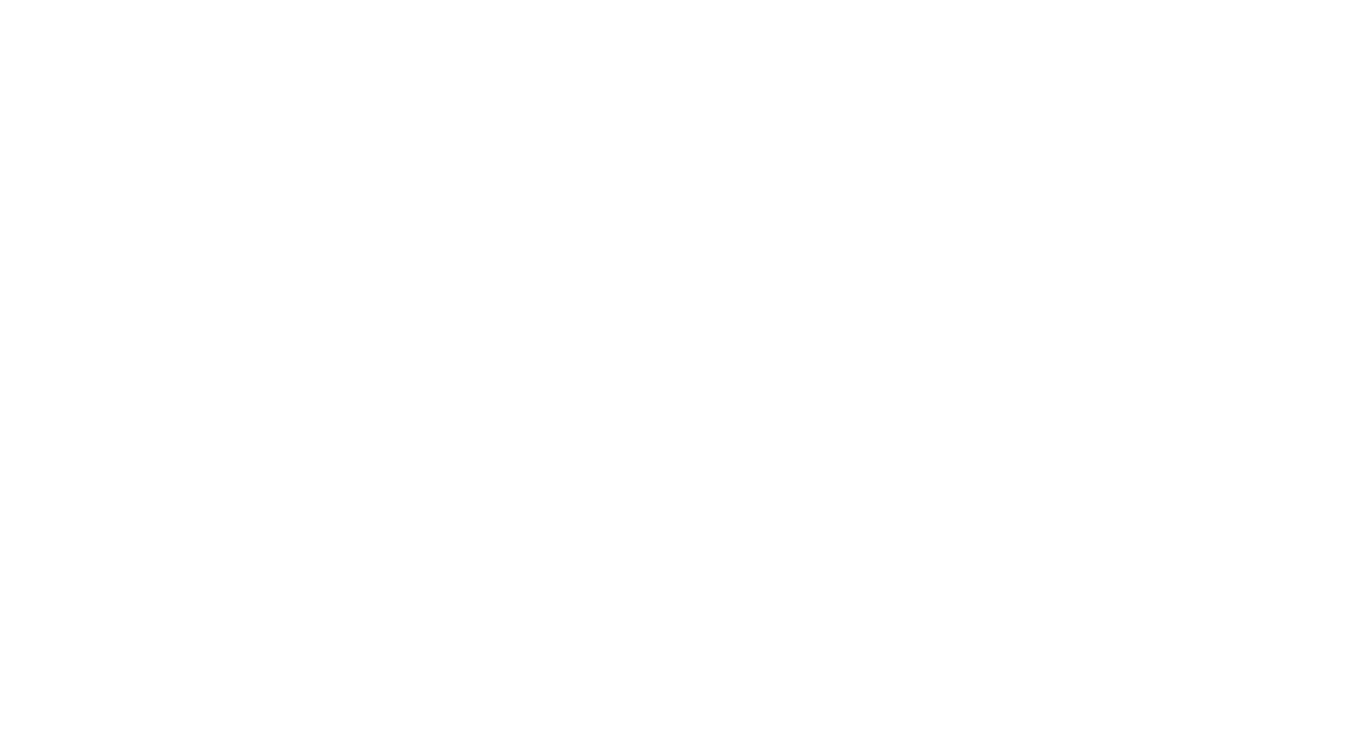 scroll, scrollTop: 0, scrollLeft: 0, axis: both 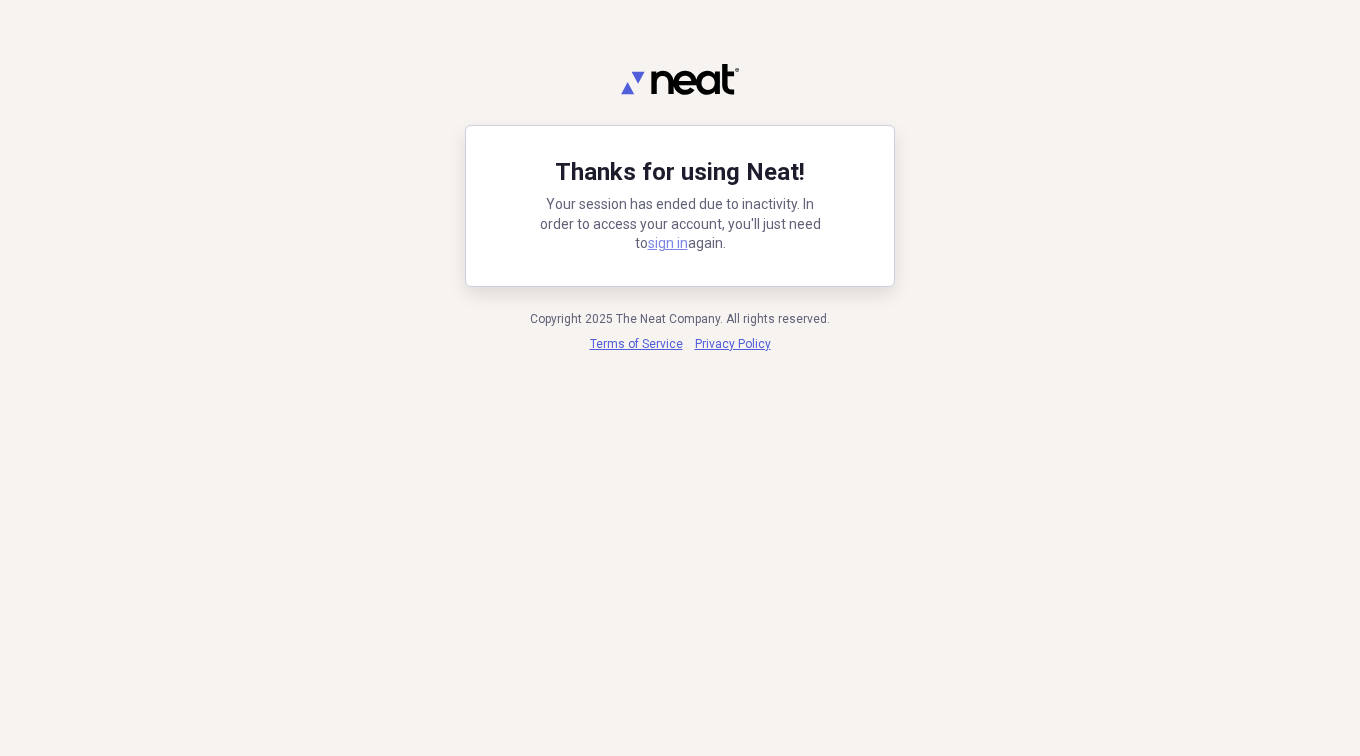click on "sign in" at bounding box center (668, 243) 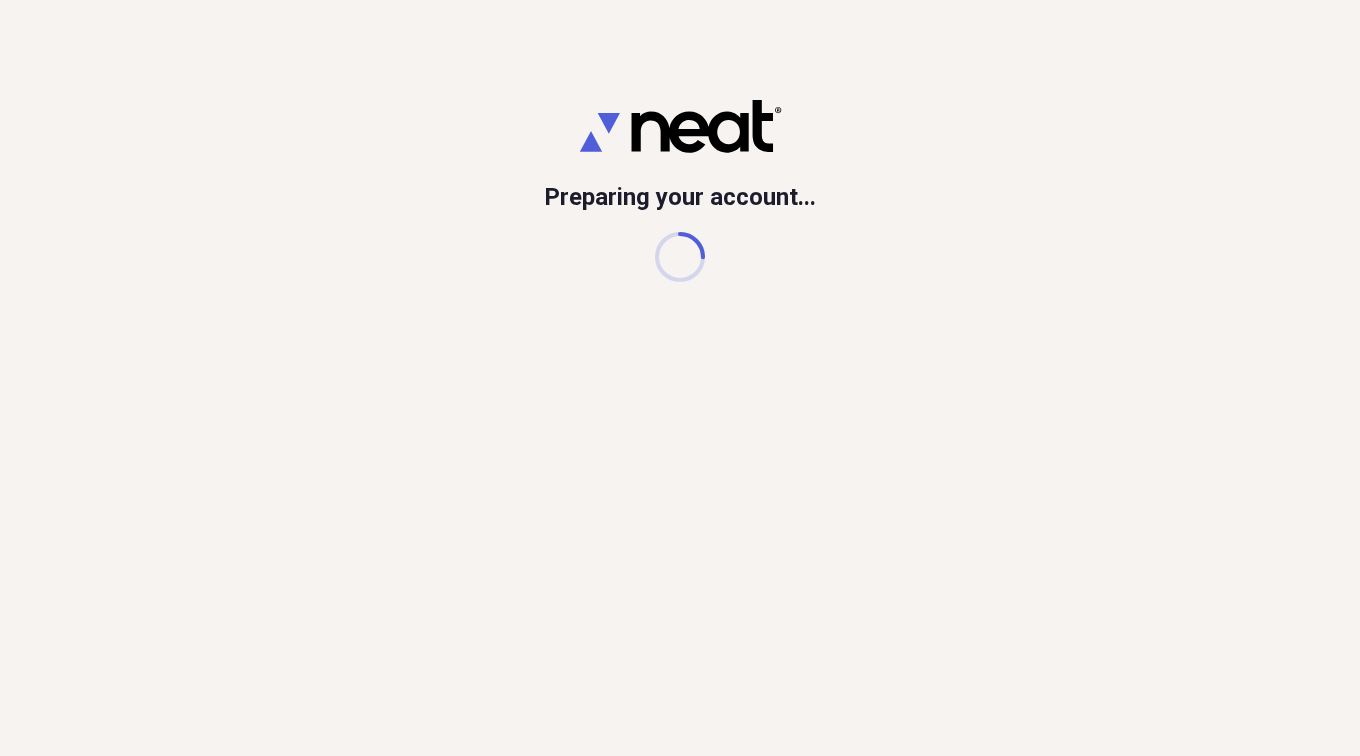 scroll, scrollTop: 0, scrollLeft: 0, axis: both 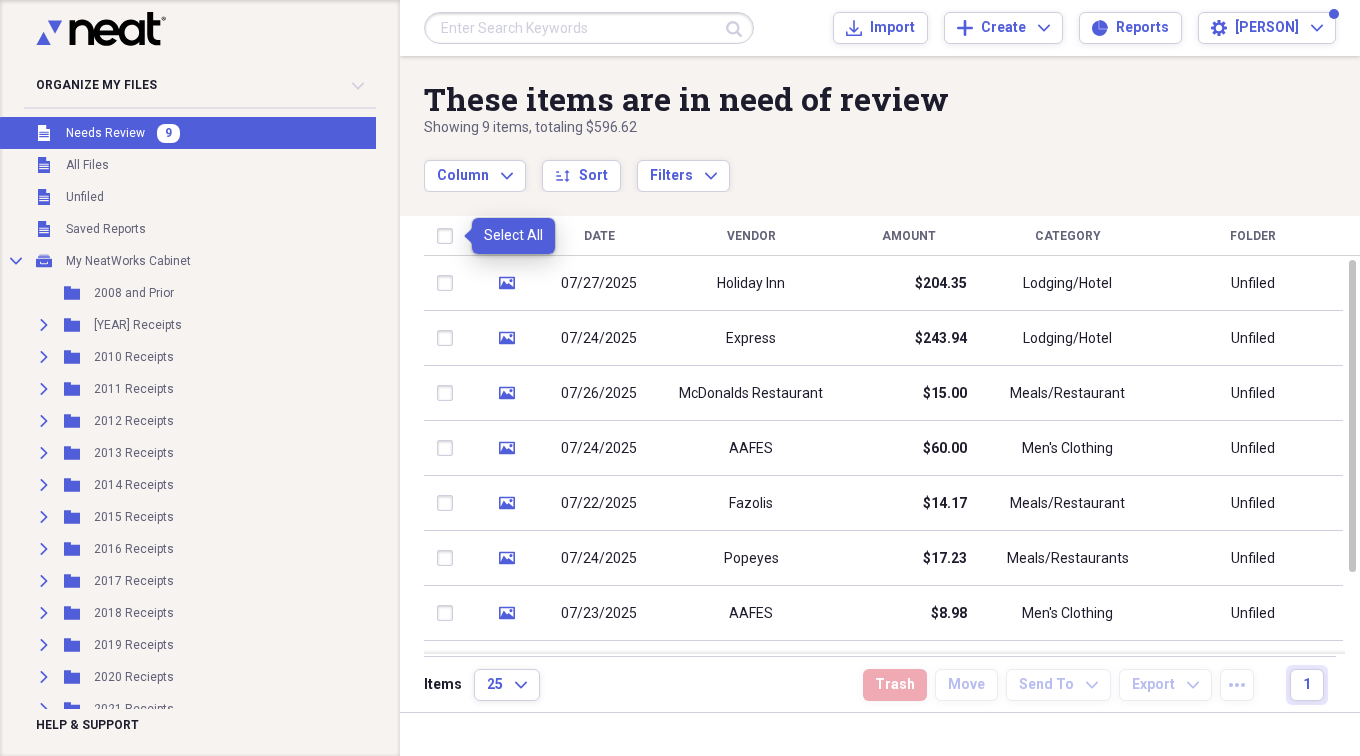 click at bounding box center [449, 236] 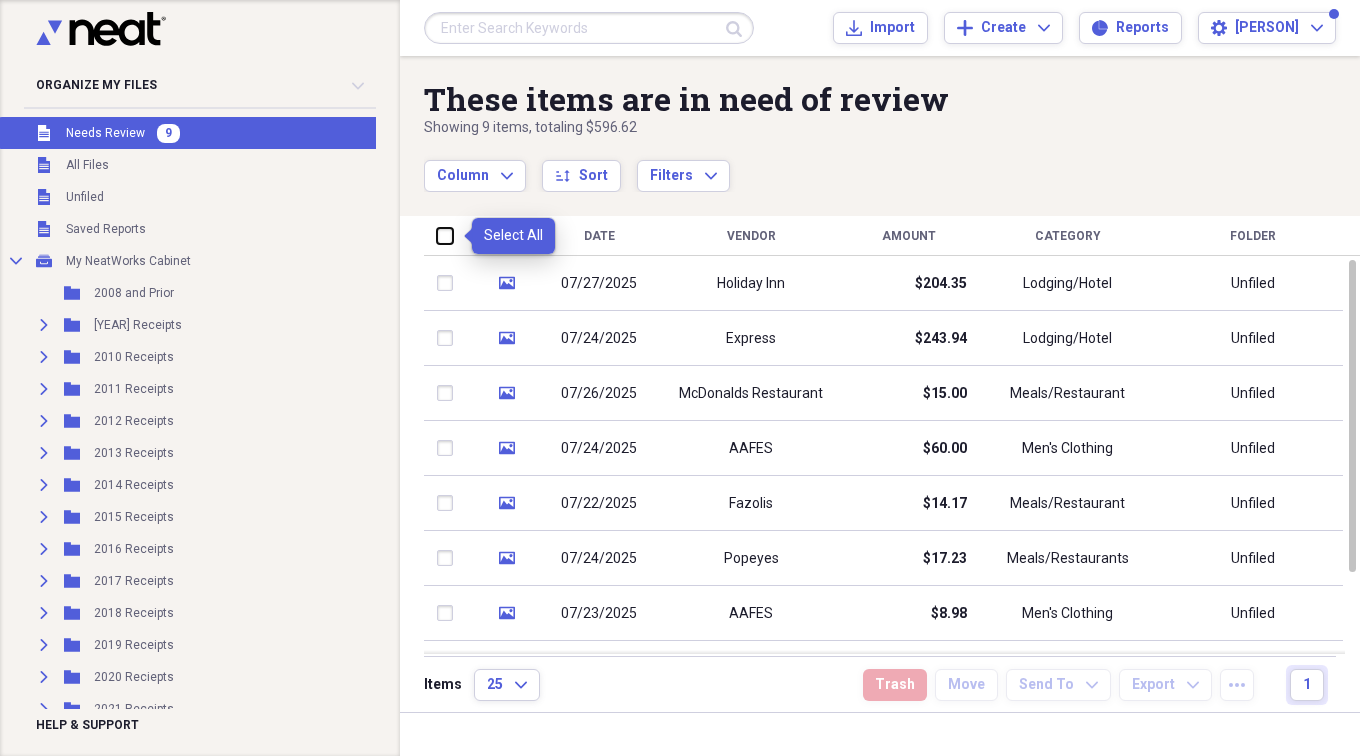 click at bounding box center [437, 235] 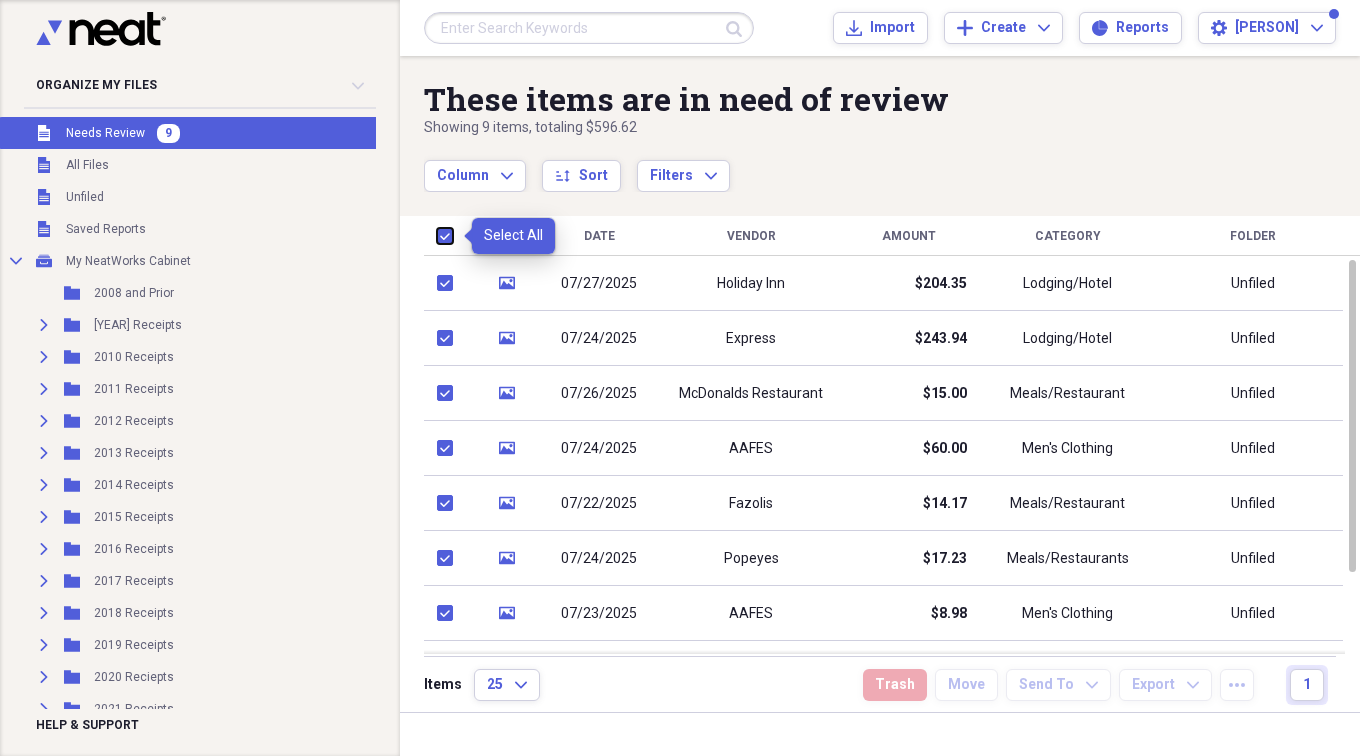 checkbox on "true" 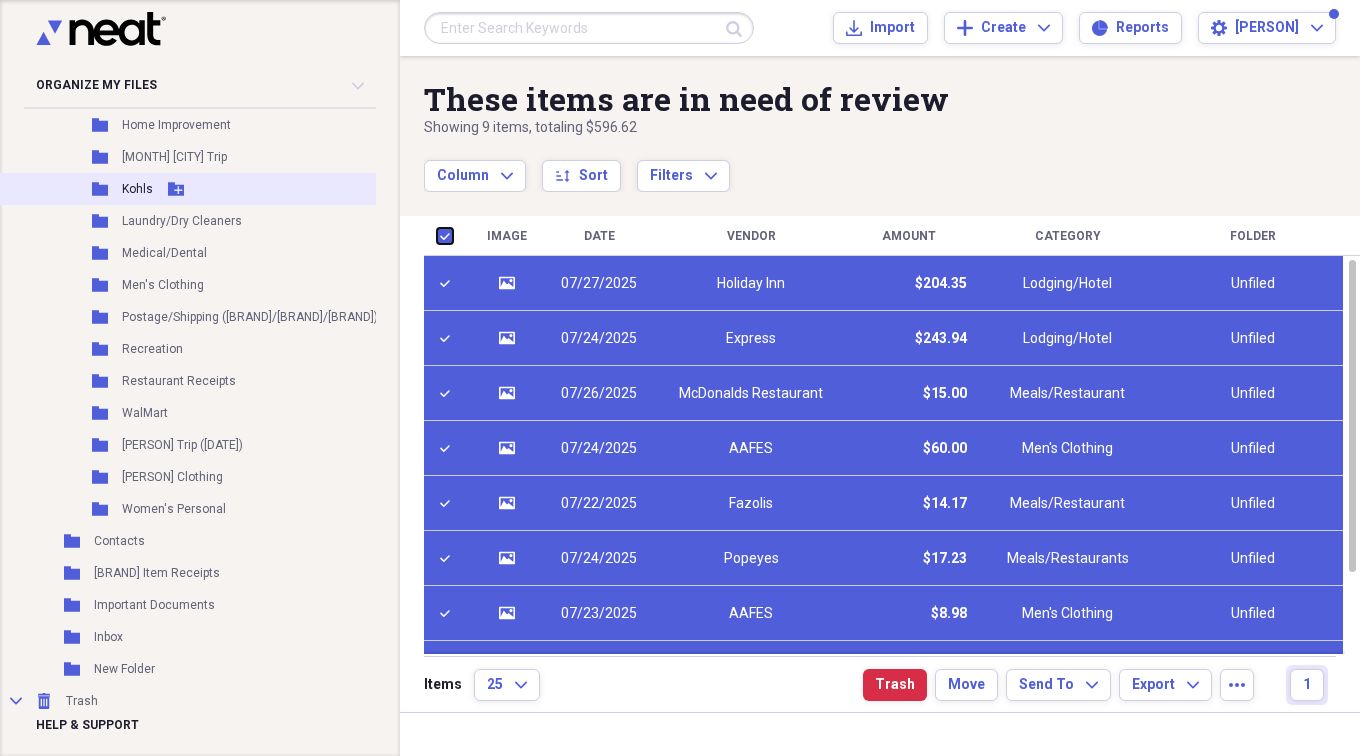 scroll, scrollTop: 900, scrollLeft: 0, axis: vertical 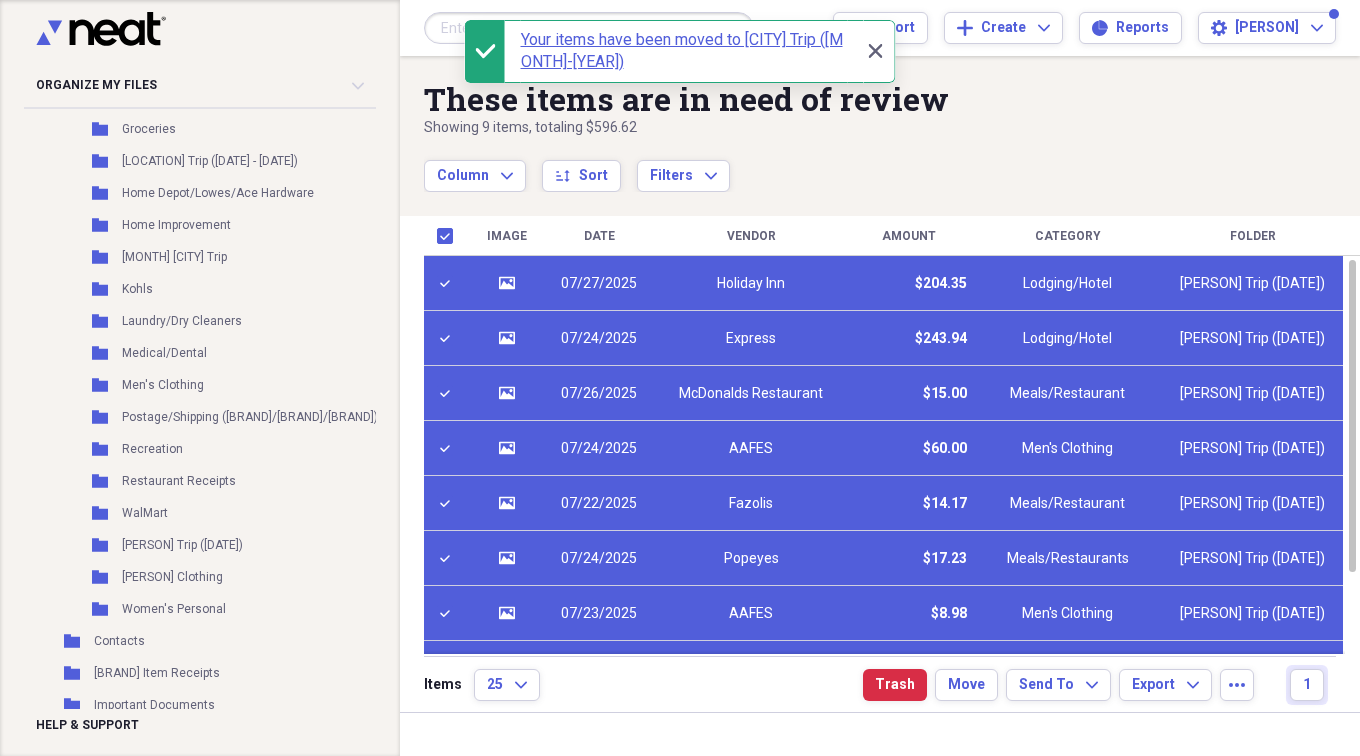 click on "07/27/2025" at bounding box center [599, 284] 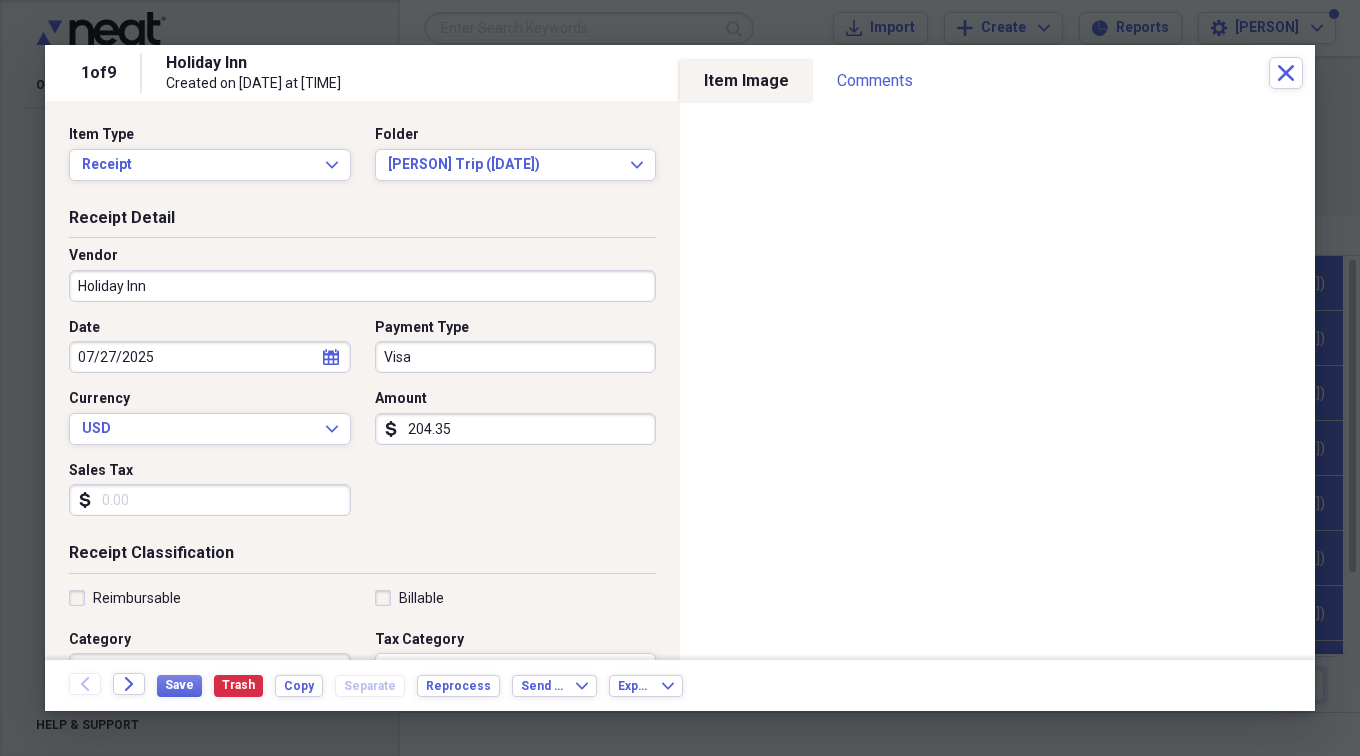 click on "Sales Tax" at bounding box center [210, 500] 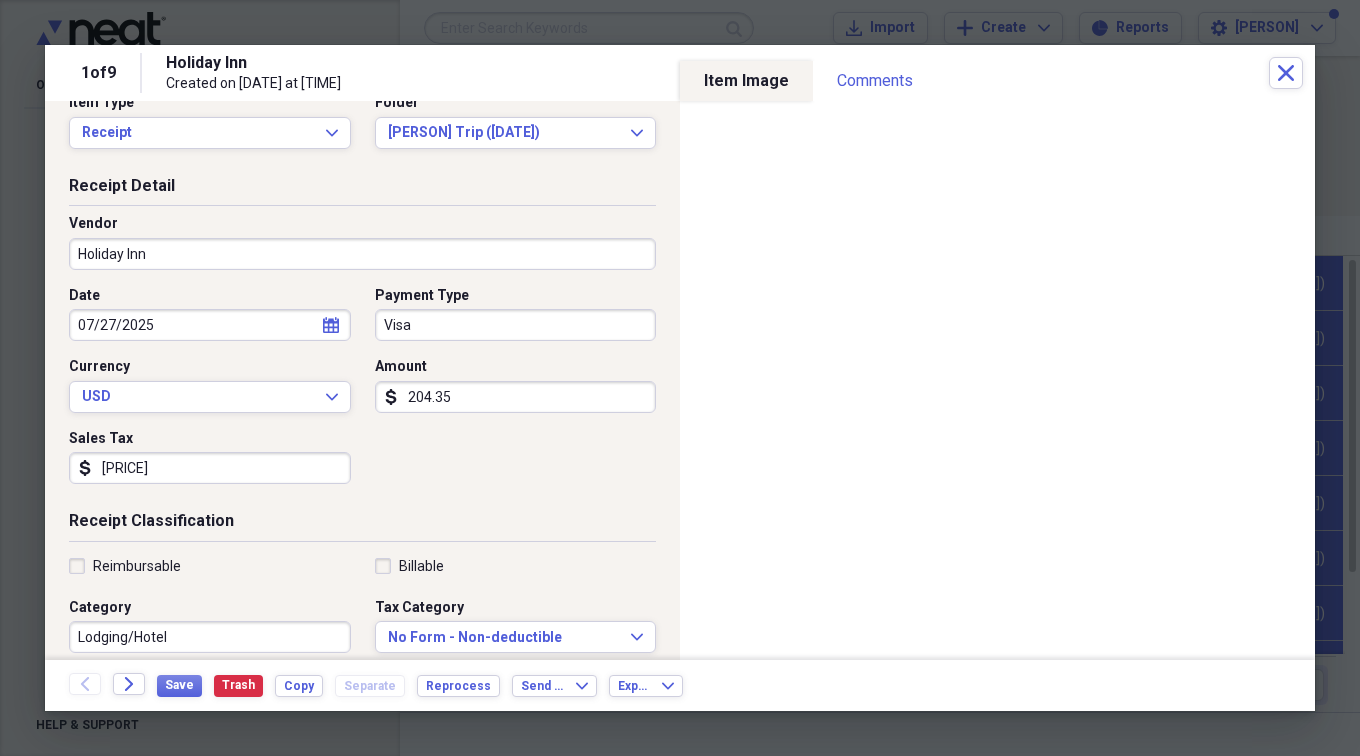 scroll, scrollTop: 0, scrollLeft: 0, axis: both 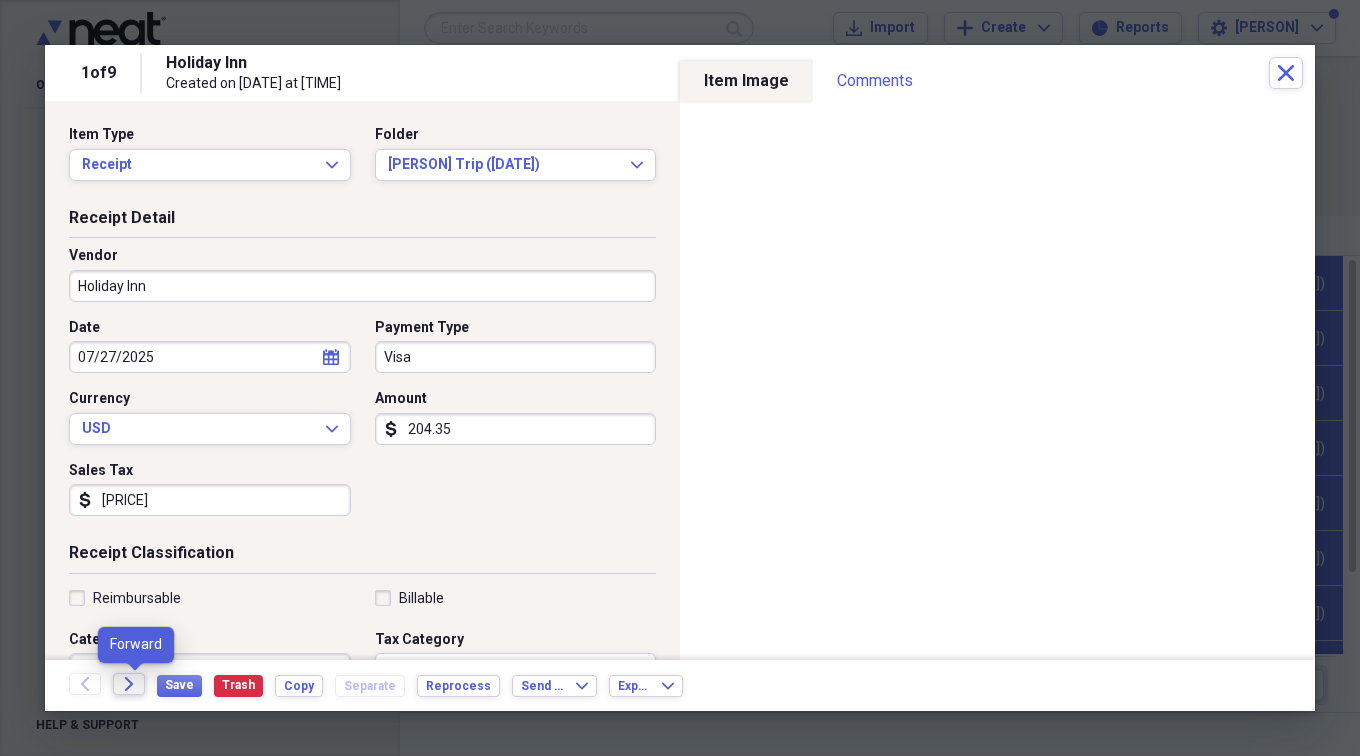 type on "[PRICE]" 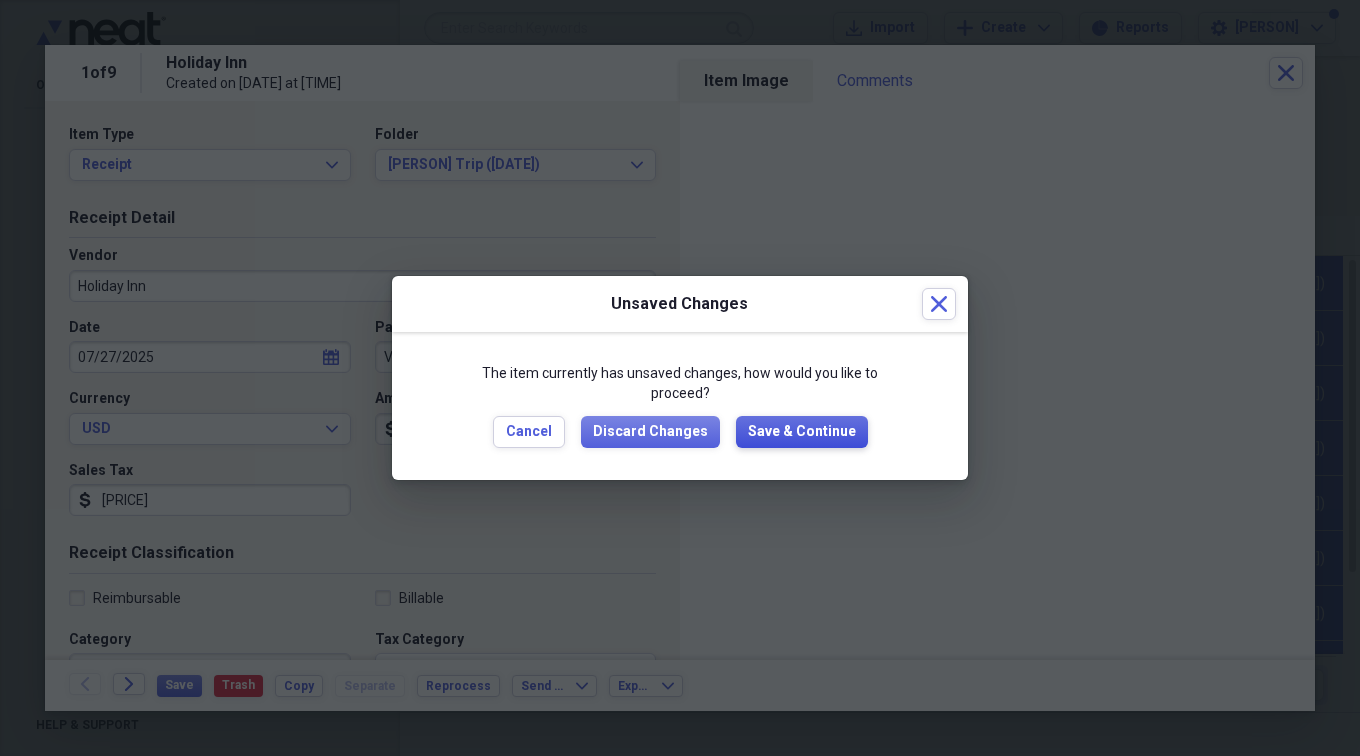 click on "Save & Continue" at bounding box center [802, 432] 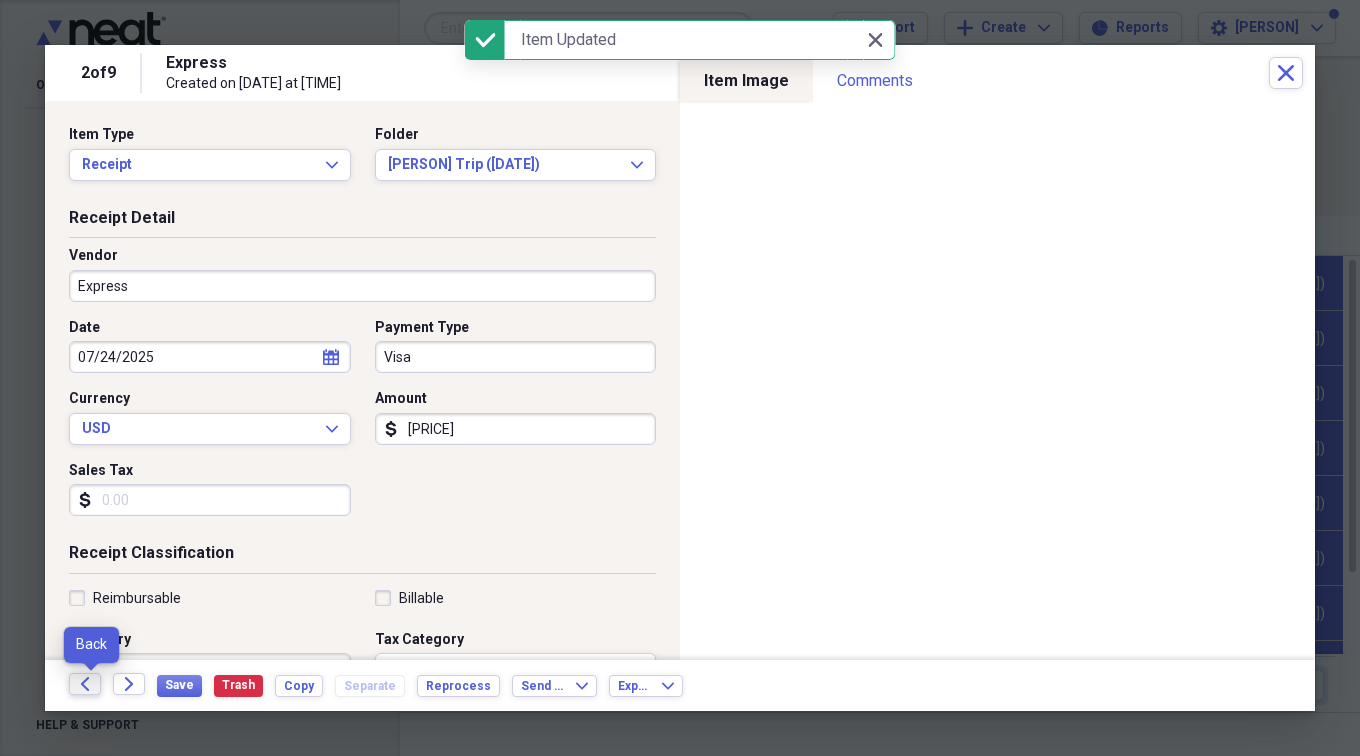 click on "Back" at bounding box center (85, 684) 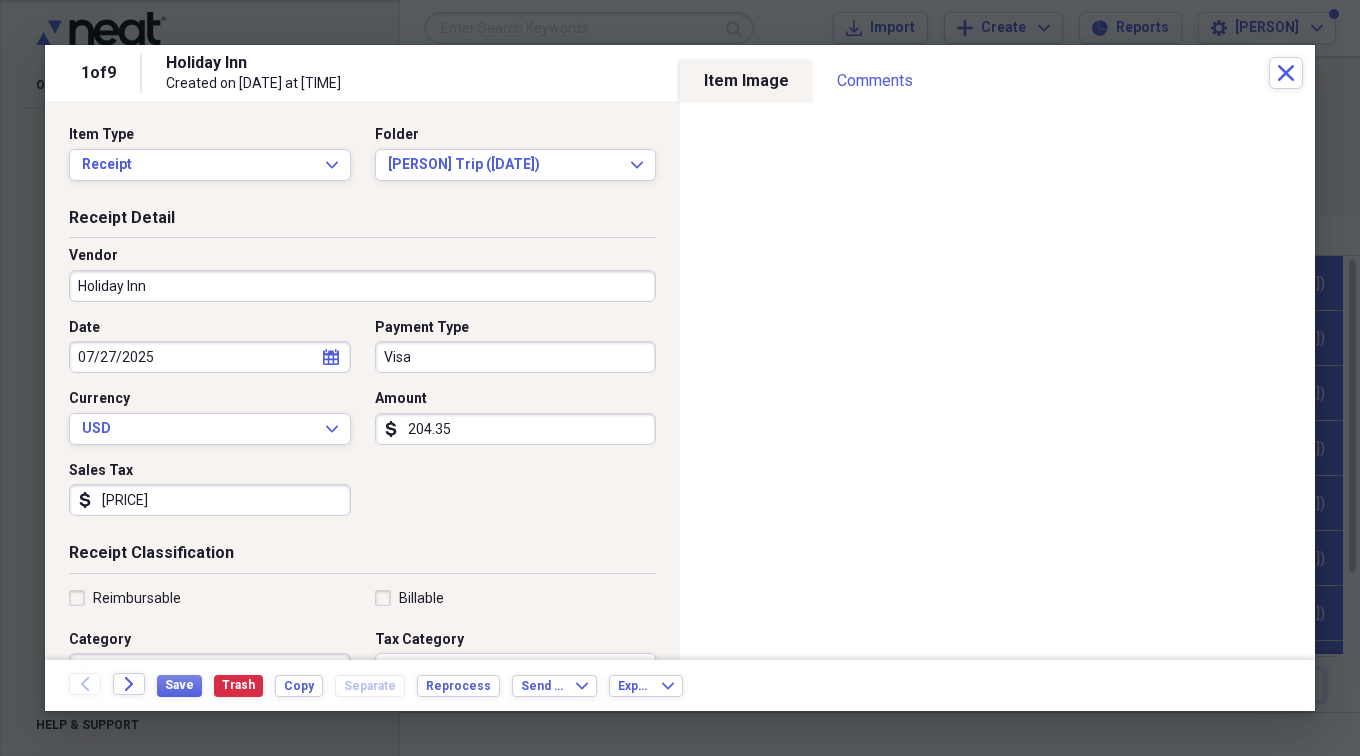 click on "Holiday Inn" at bounding box center [362, 286] 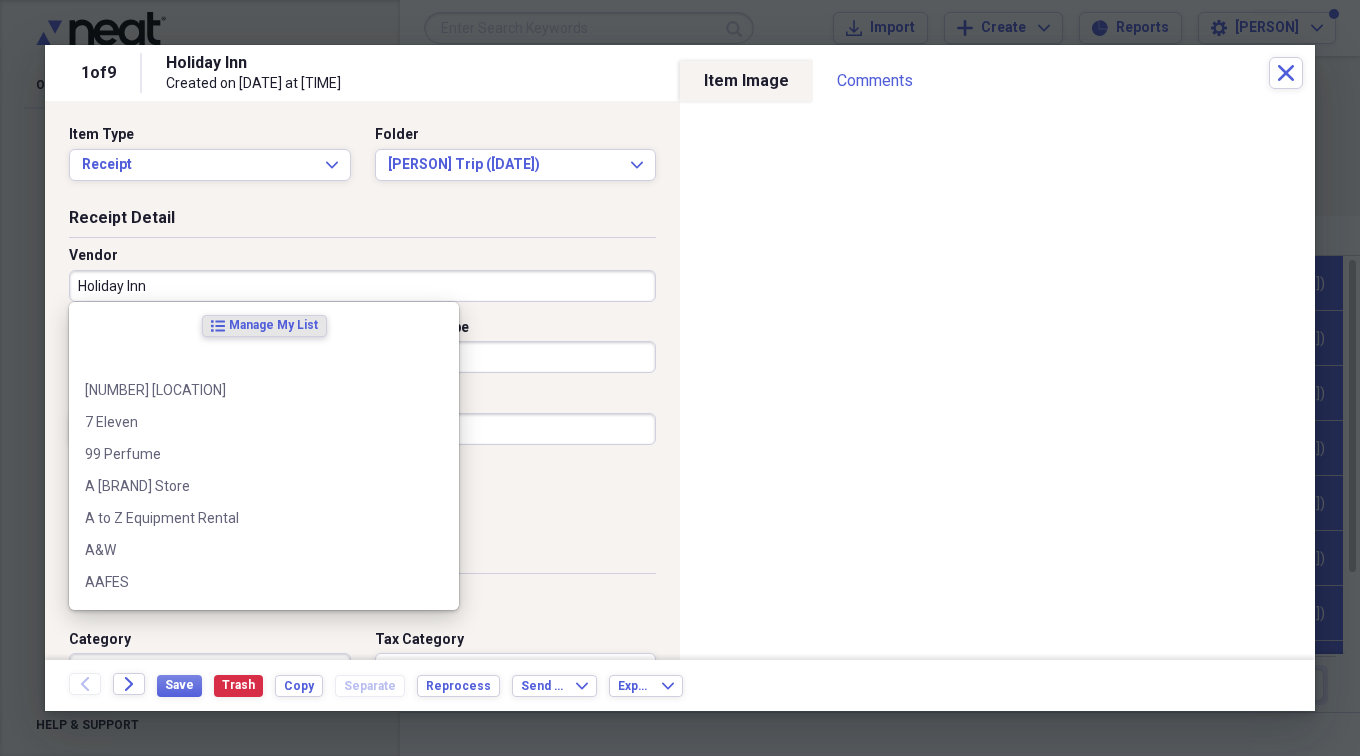 click on "Holiday Inn" at bounding box center (362, 286) 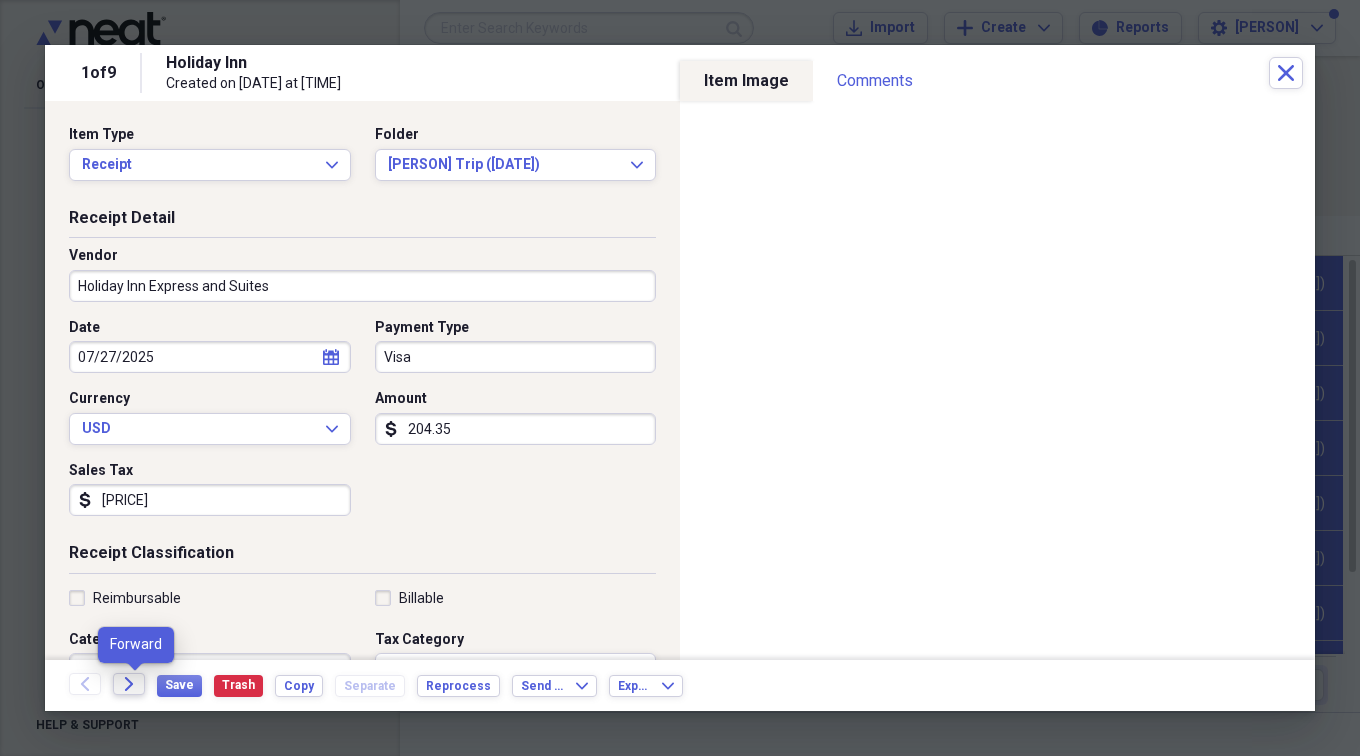 type on "Holiday Inn Express and Suites" 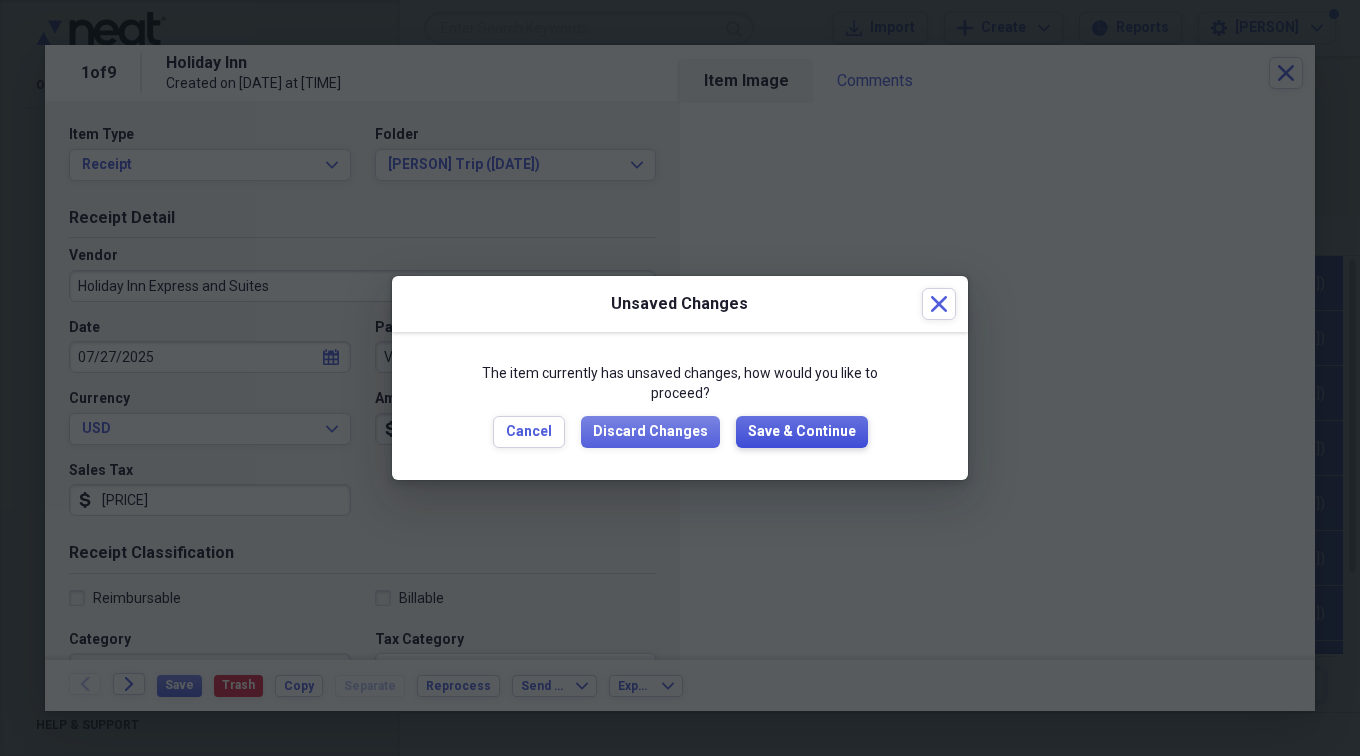 click on "Save & Continue" at bounding box center (802, 432) 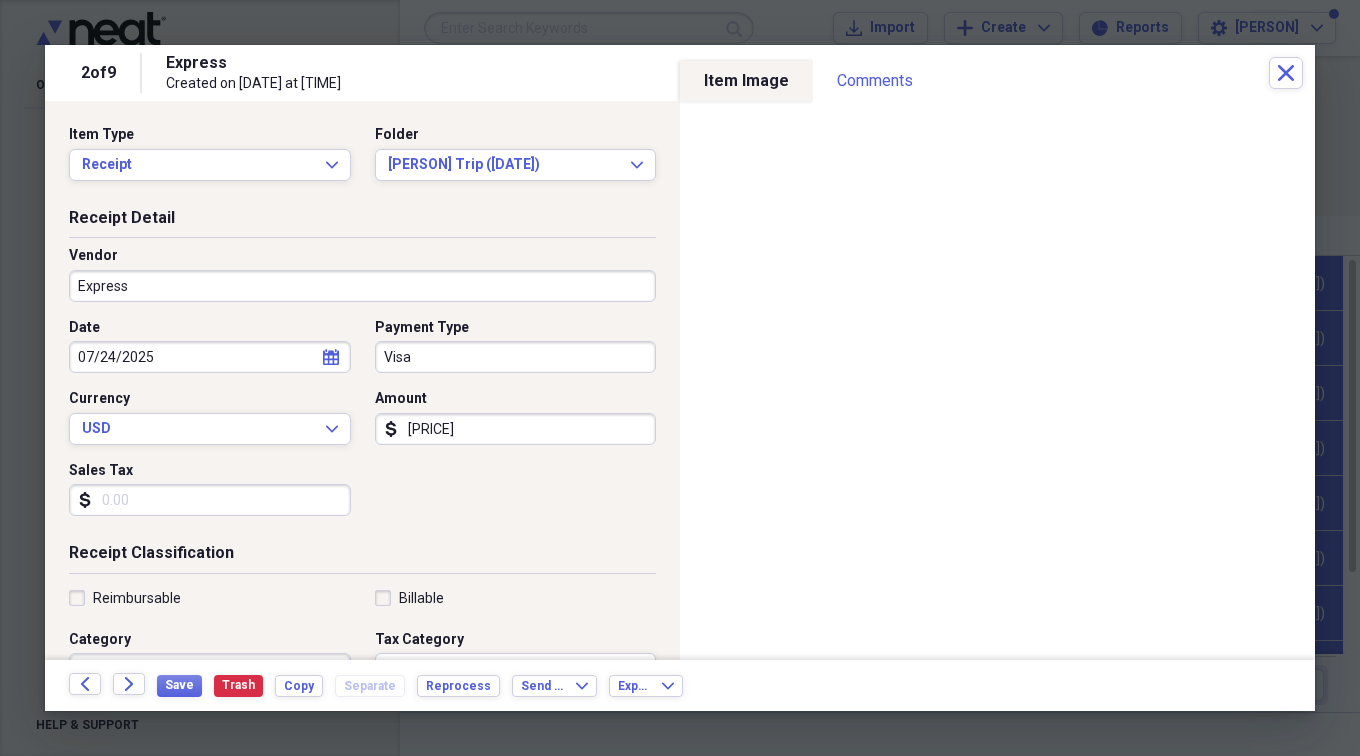 click on "Sales Tax" at bounding box center [210, 500] 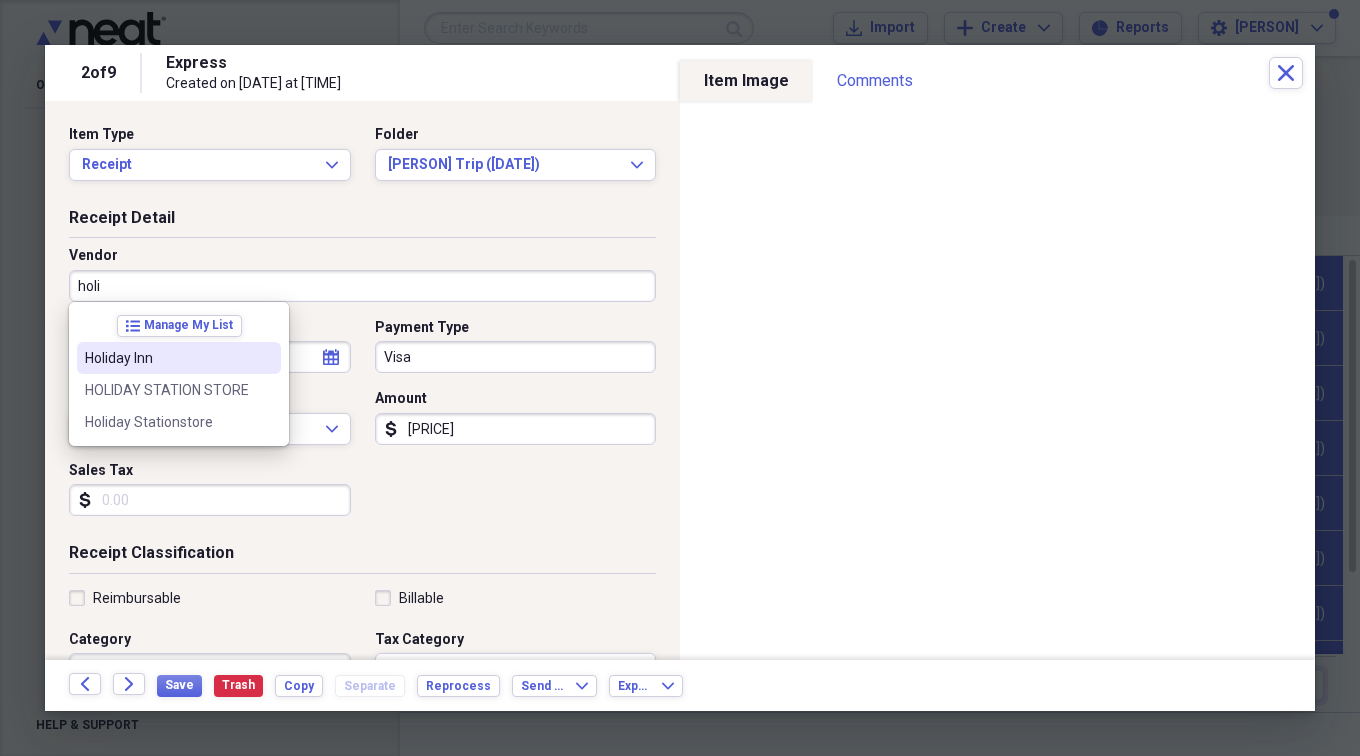 click on "Holiday Inn" at bounding box center (167, 358) 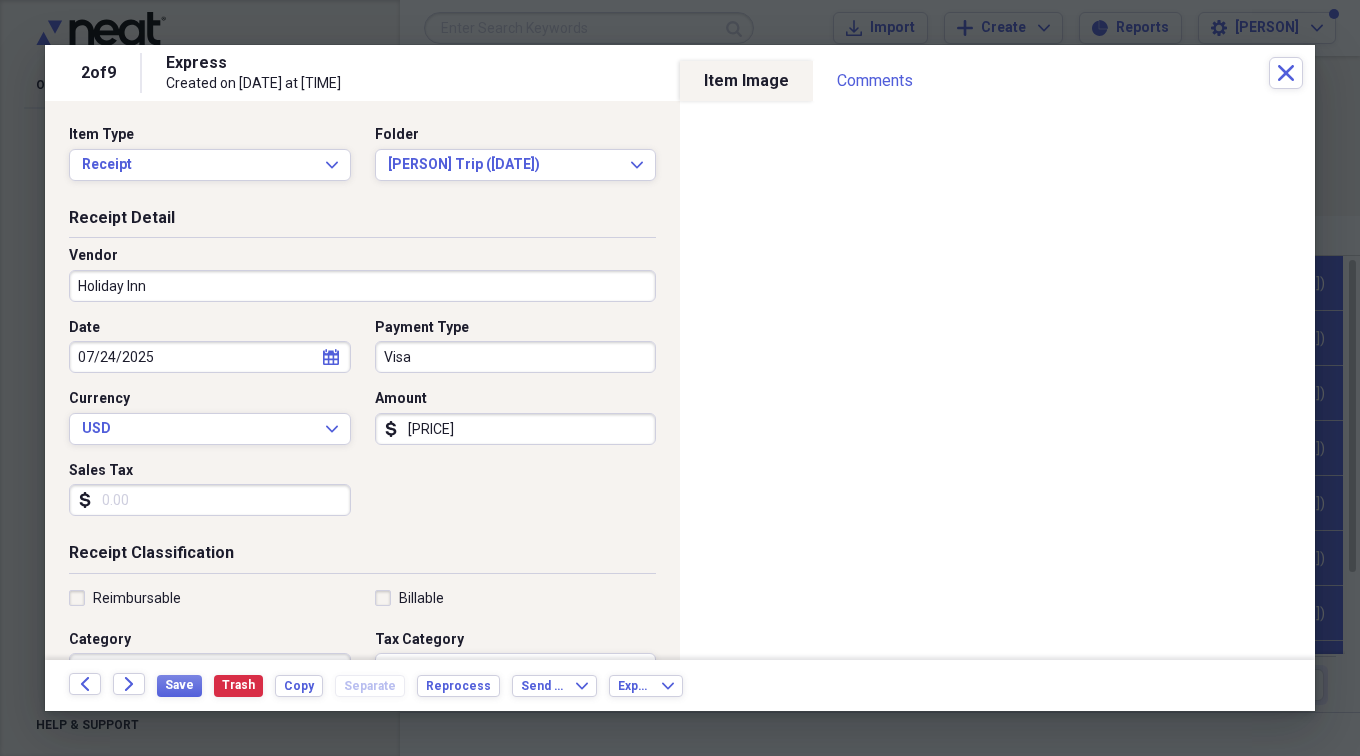 click on "Holiday Inn" at bounding box center [362, 286] 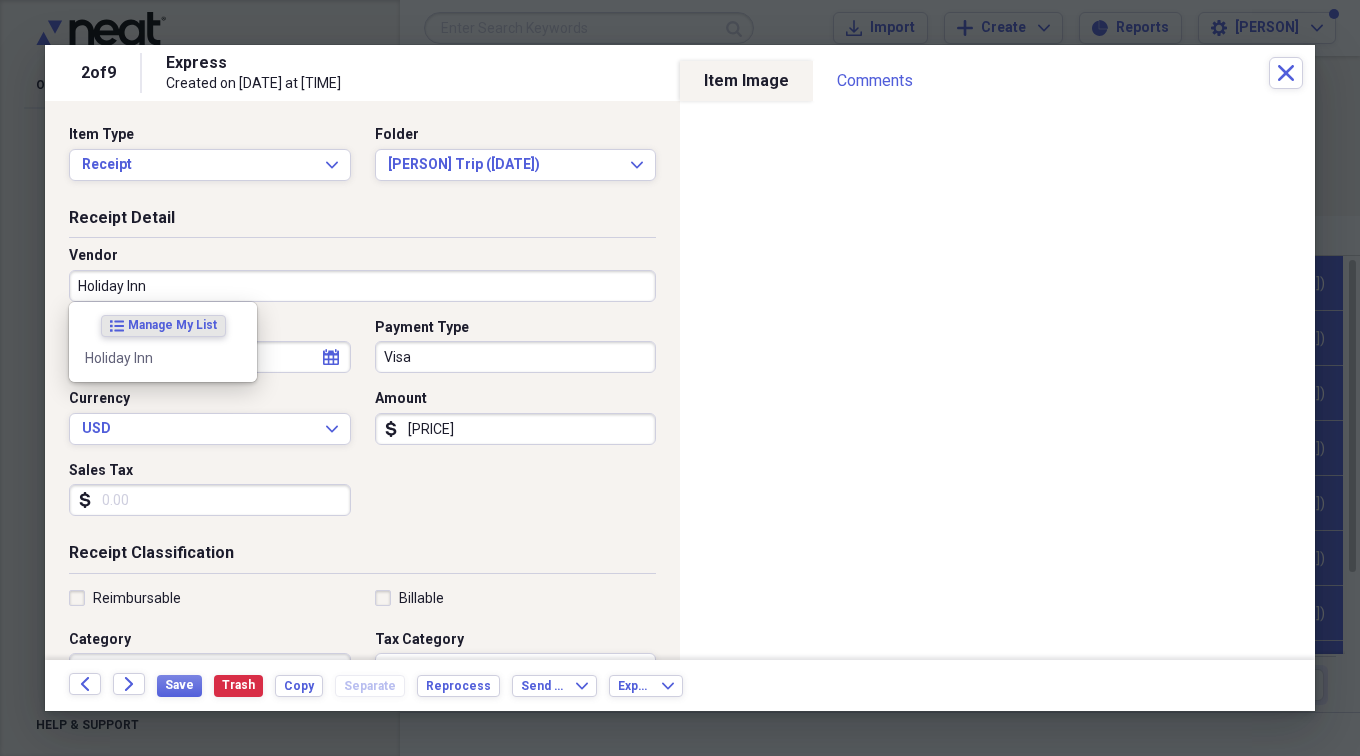 scroll, scrollTop: 0, scrollLeft: 0, axis: both 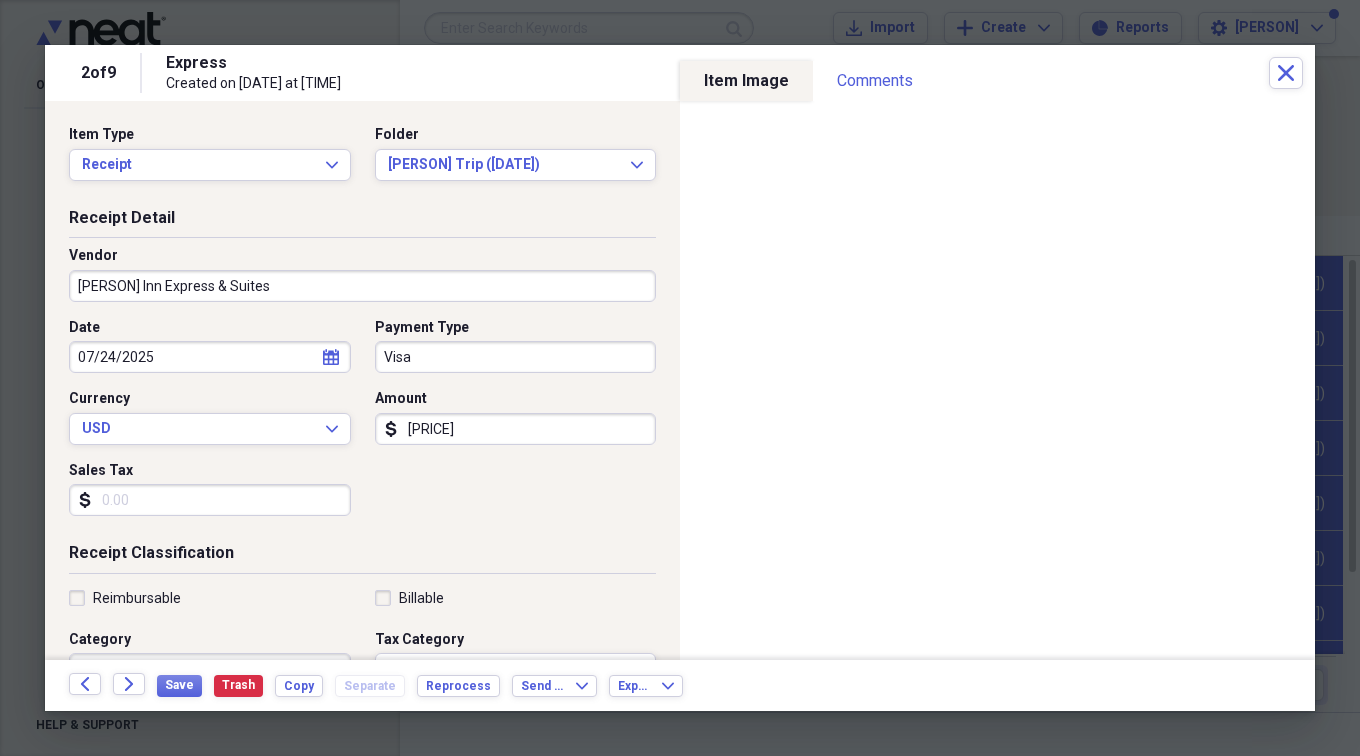 type on "[PERSON] Inn Express & Suites" 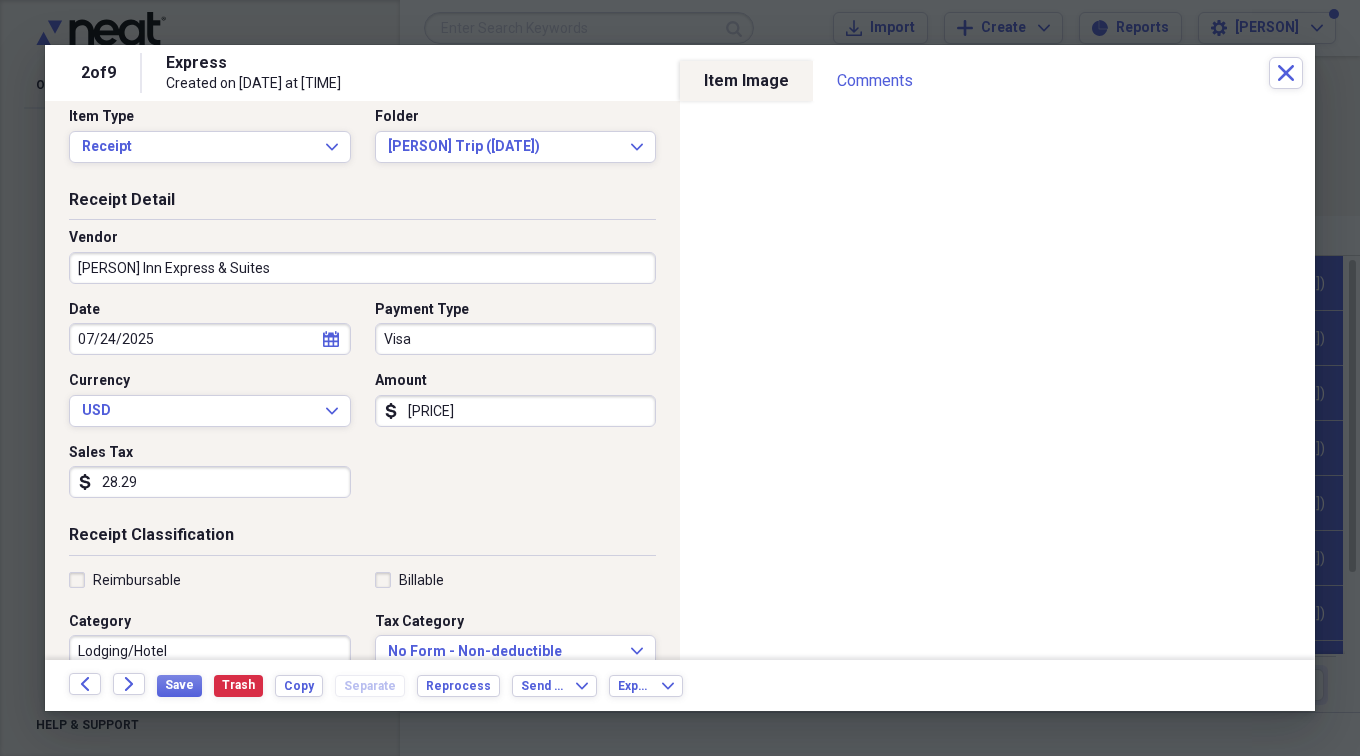 scroll, scrollTop: 0, scrollLeft: 0, axis: both 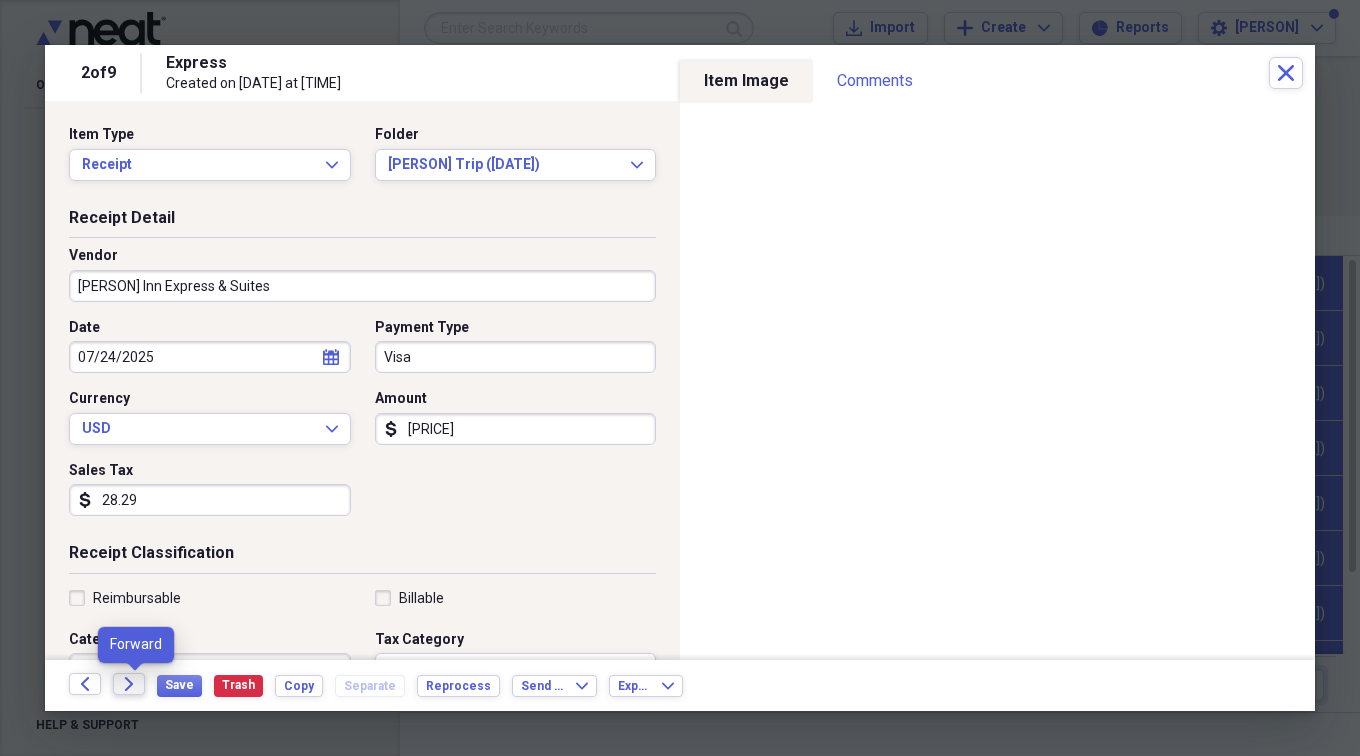 type on "28.29" 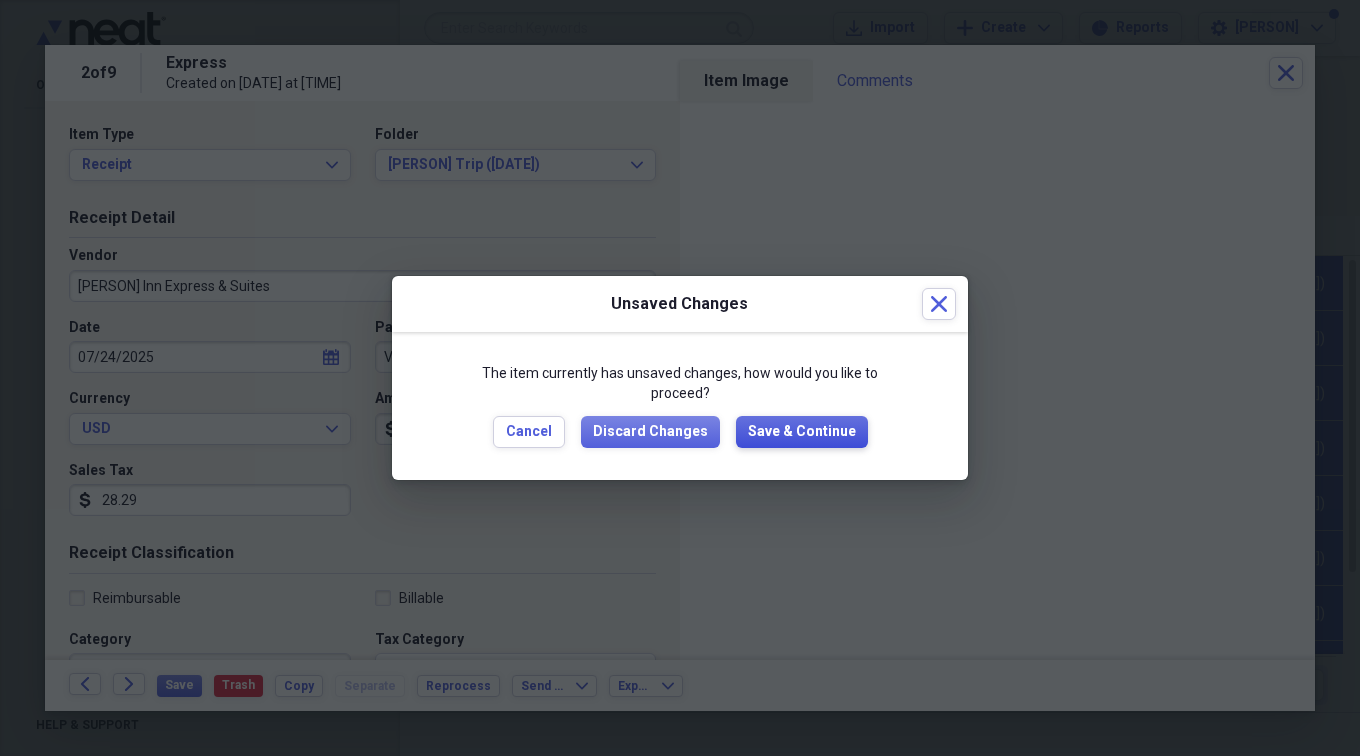 click on "Save & Continue" at bounding box center [802, 432] 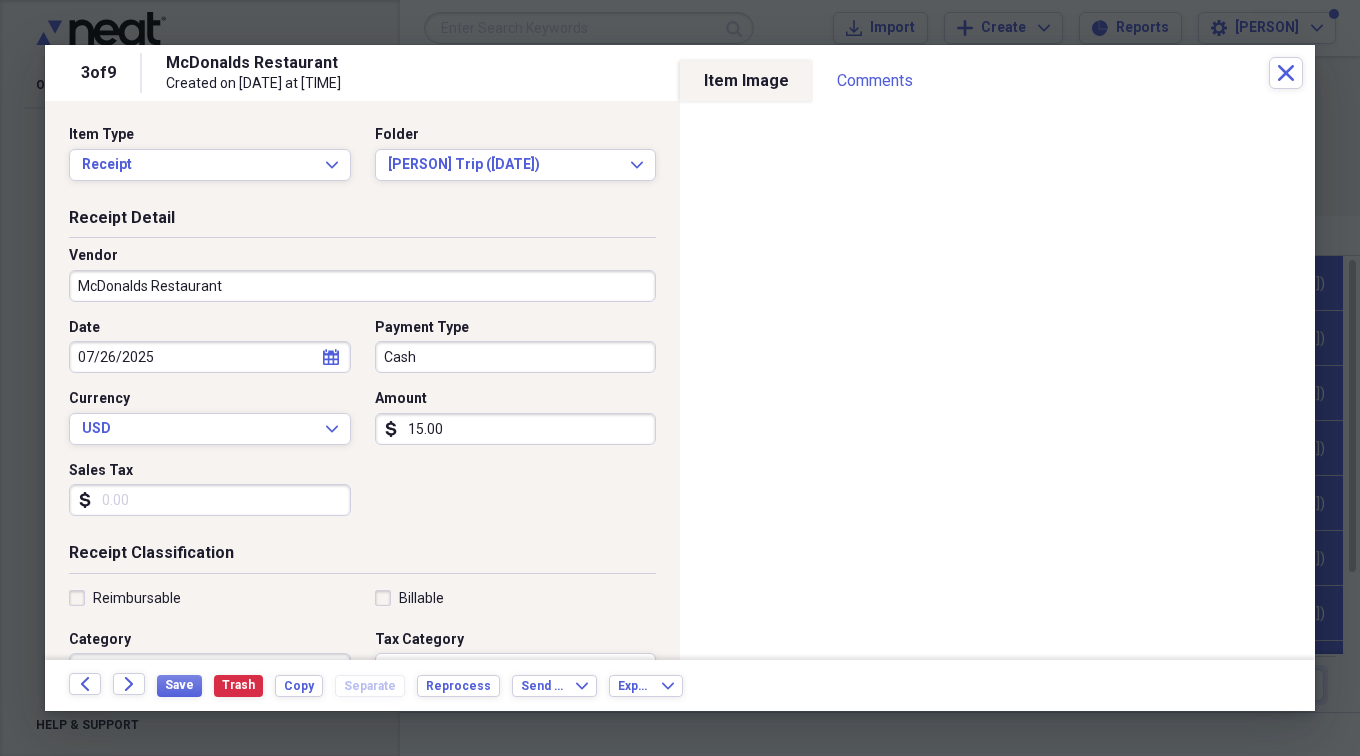 click on "Sales Tax" at bounding box center (210, 500) 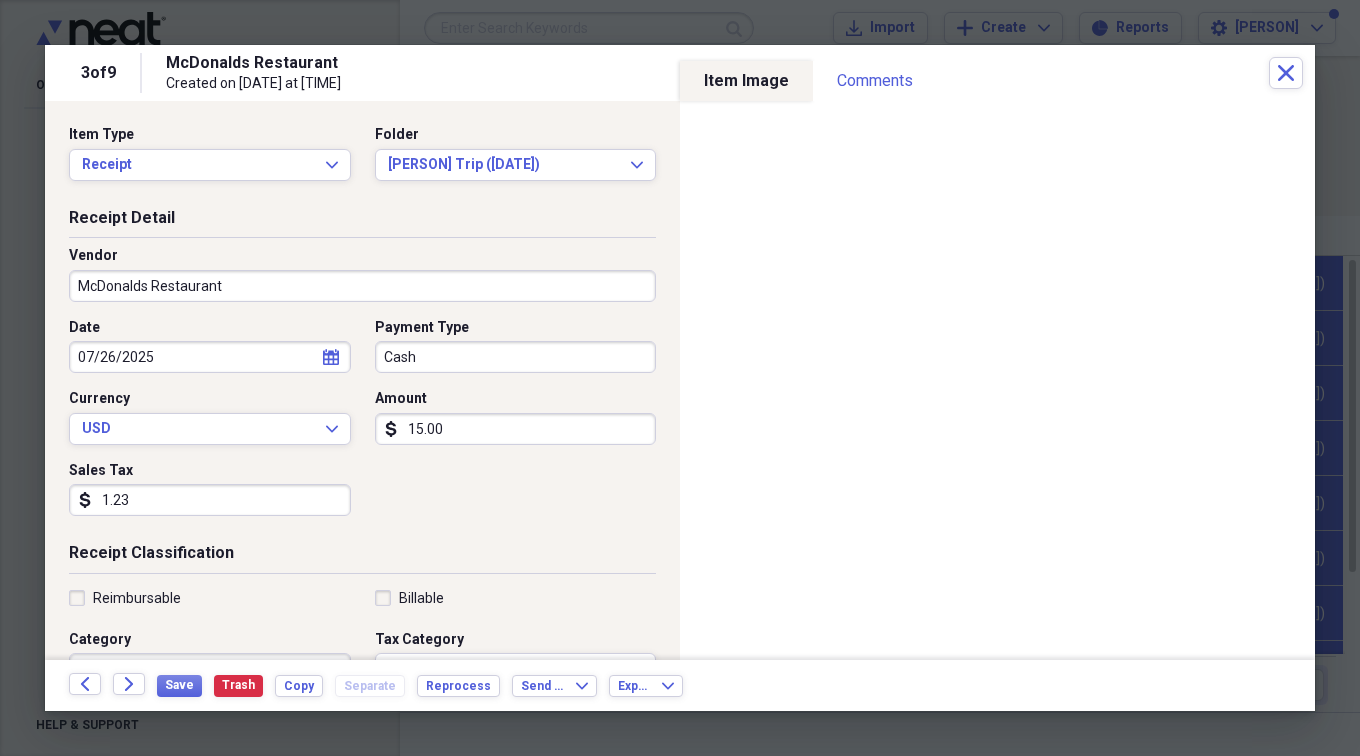 scroll, scrollTop: 100, scrollLeft: 0, axis: vertical 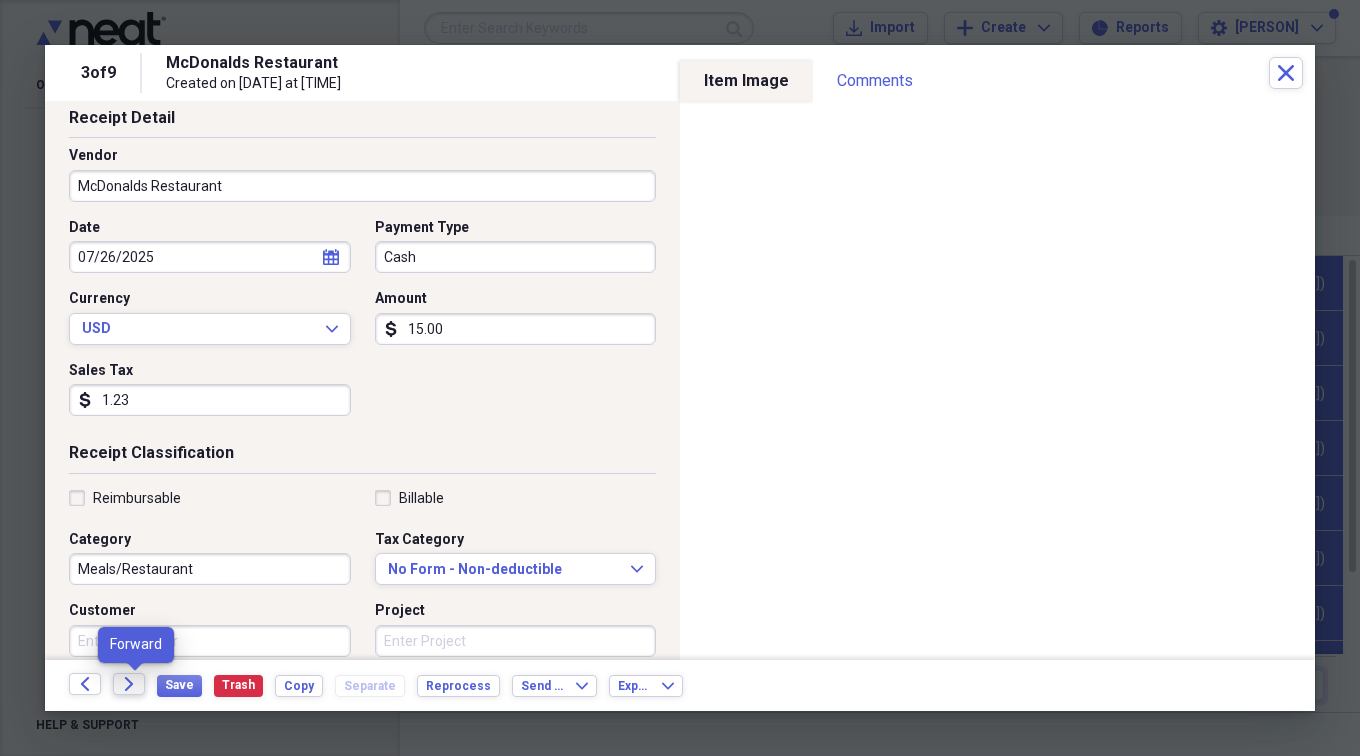 type on "1.23" 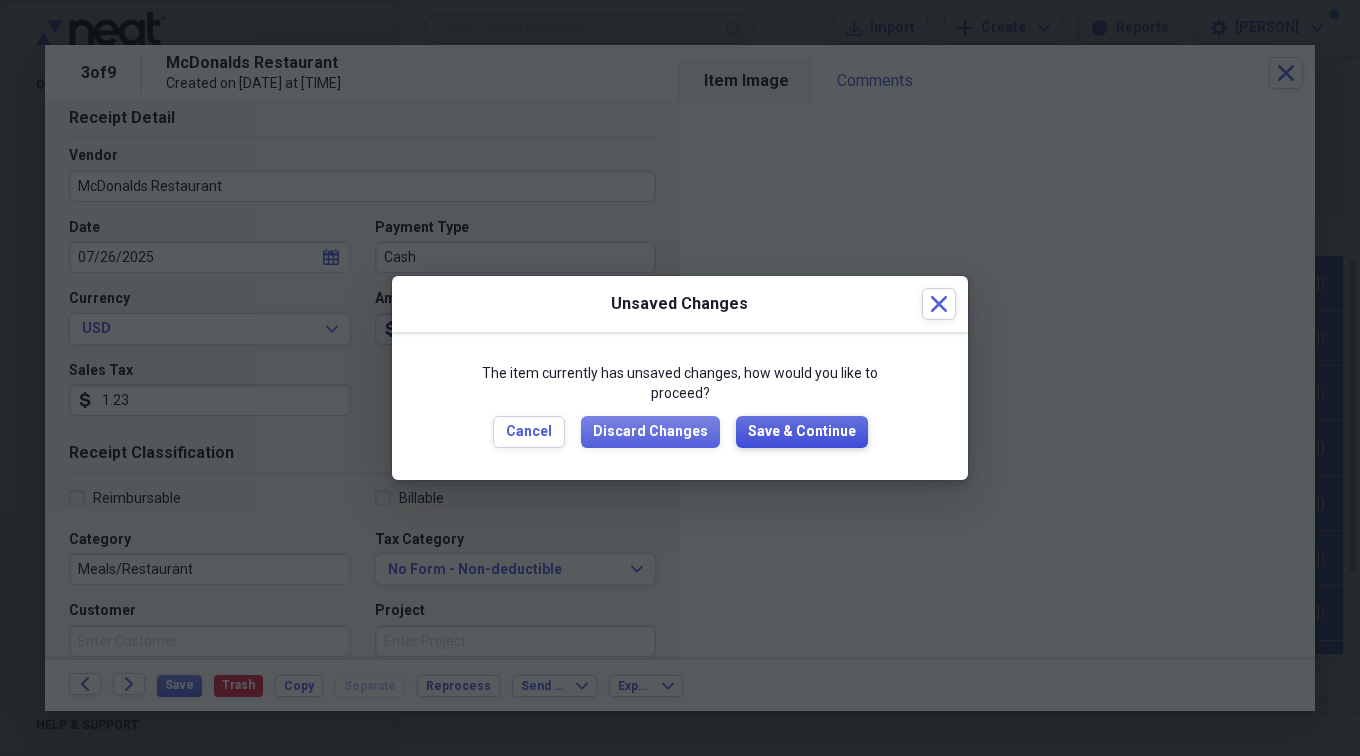 click on "Save & Continue" at bounding box center [802, 432] 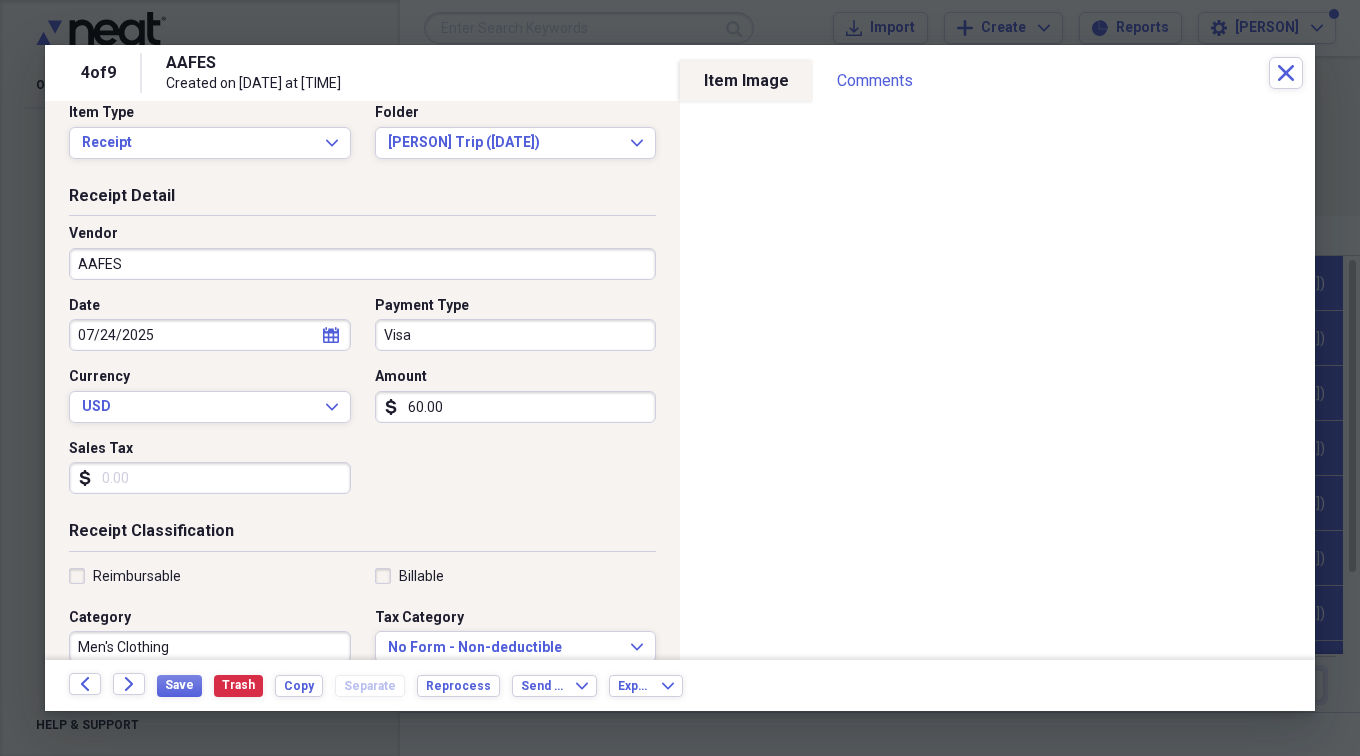 scroll, scrollTop: 0, scrollLeft: 0, axis: both 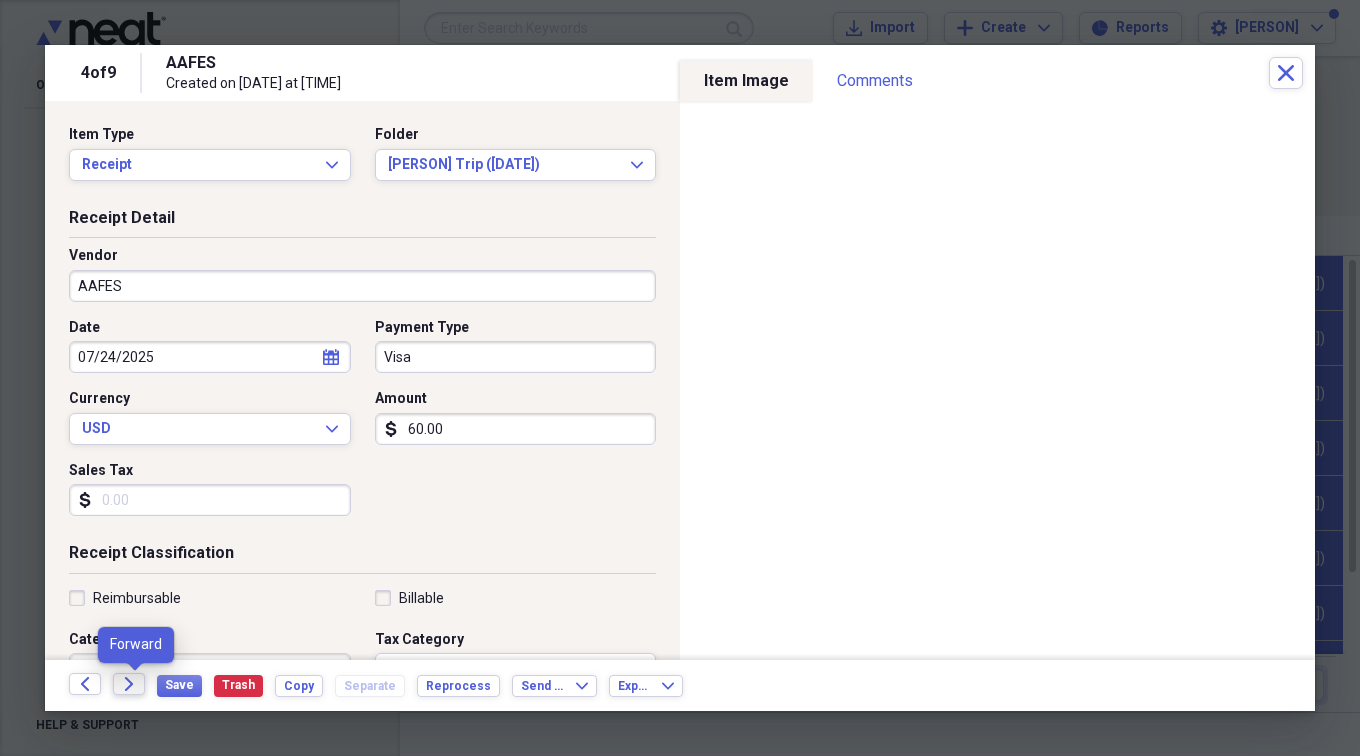 click on "Forward" 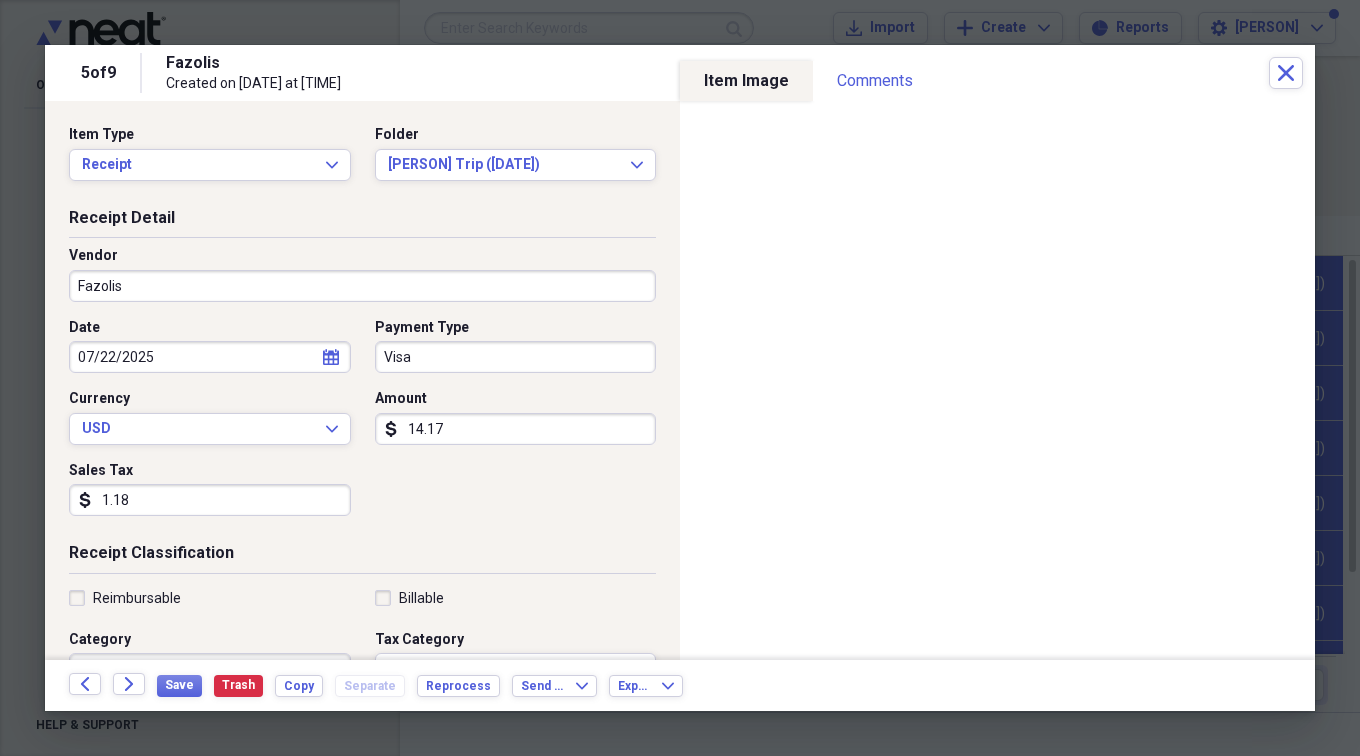 click on "Fazolis" at bounding box center (362, 286) 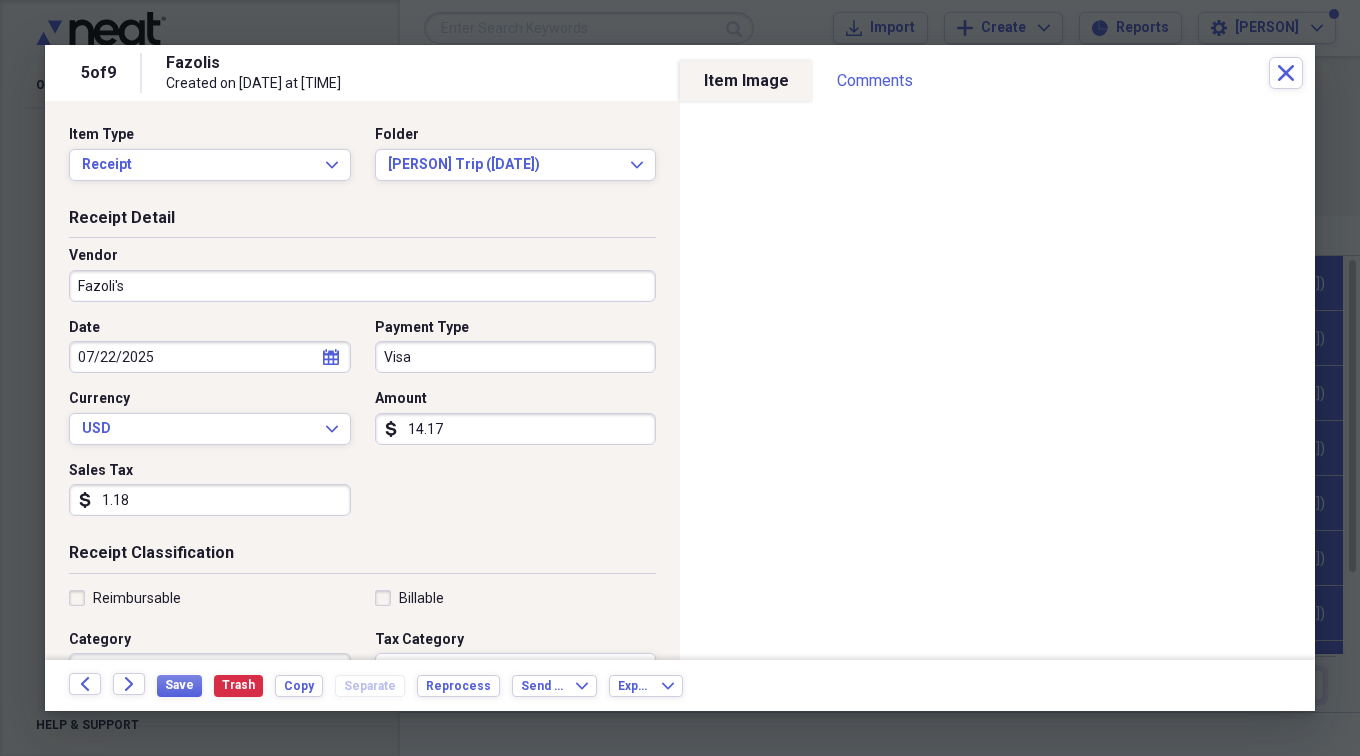 scroll, scrollTop: 100, scrollLeft: 0, axis: vertical 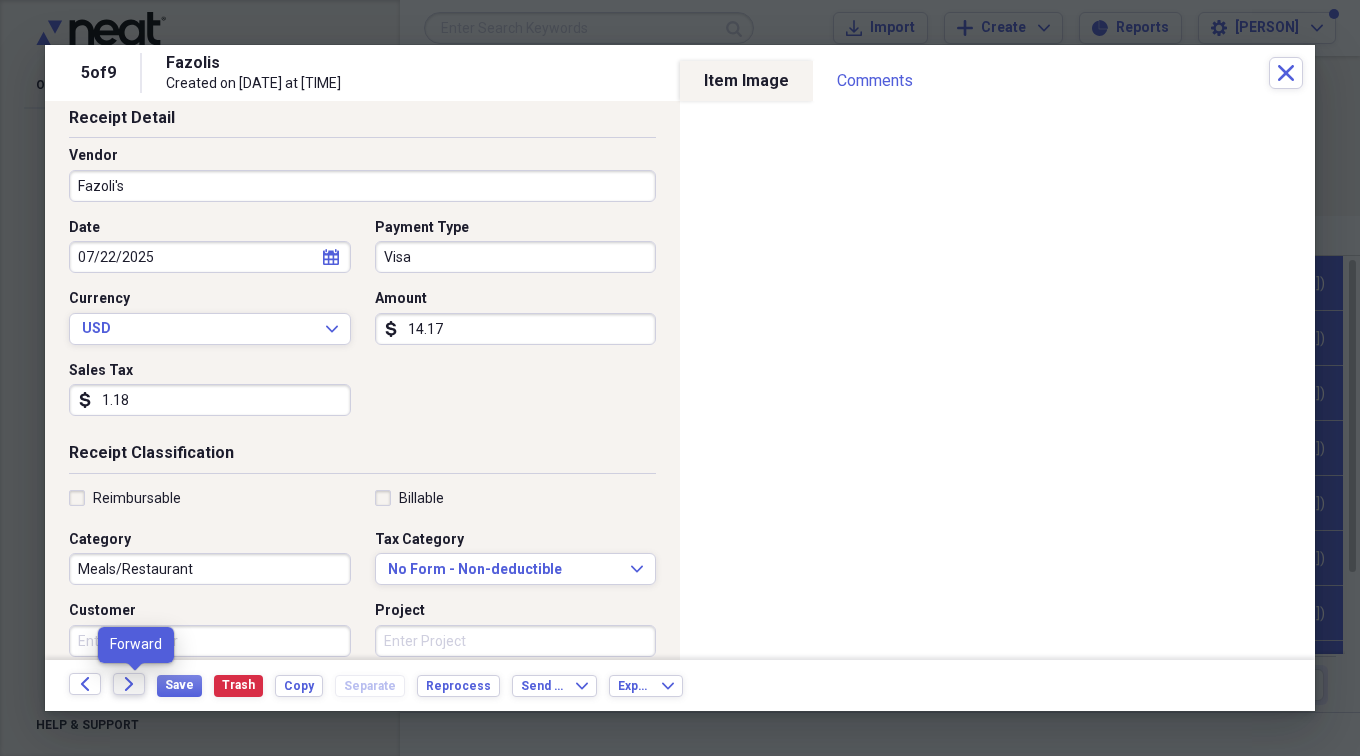 type on "Fazoli's" 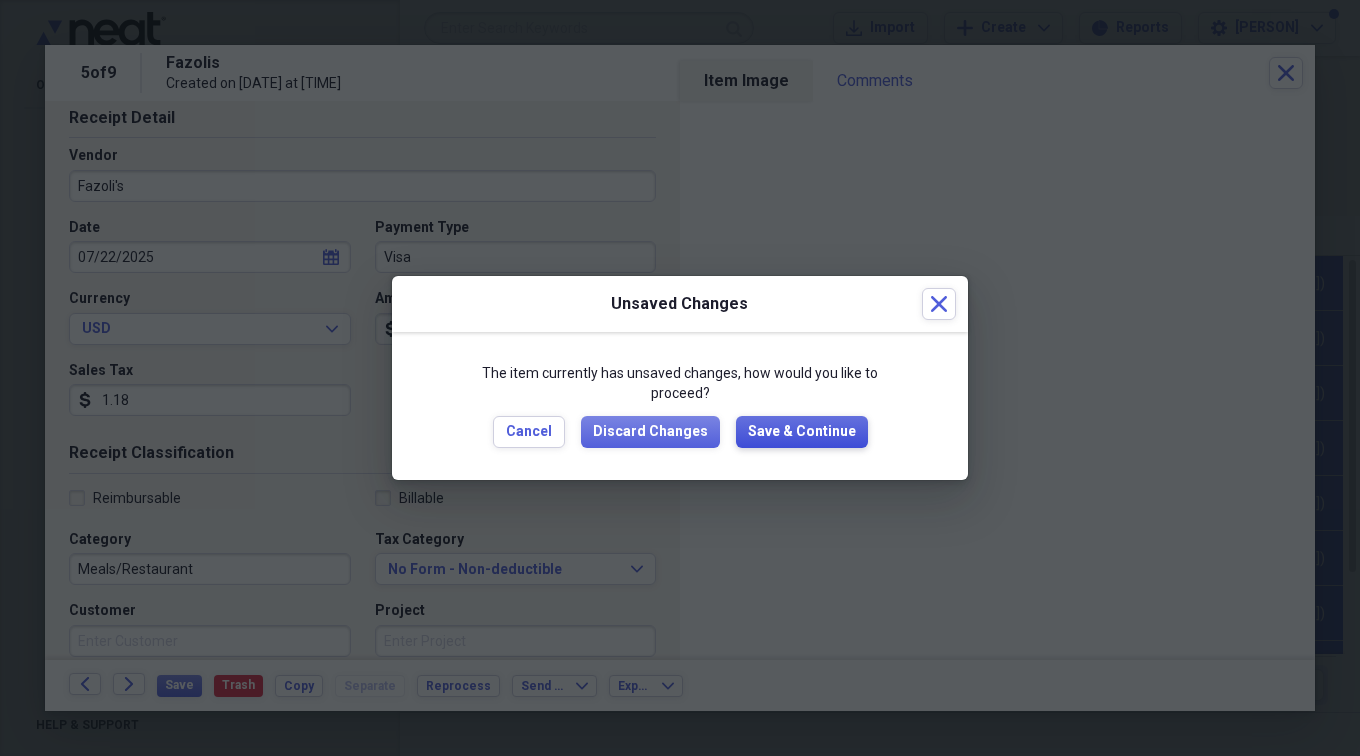 click on "Save & Continue" at bounding box center [802, 432] 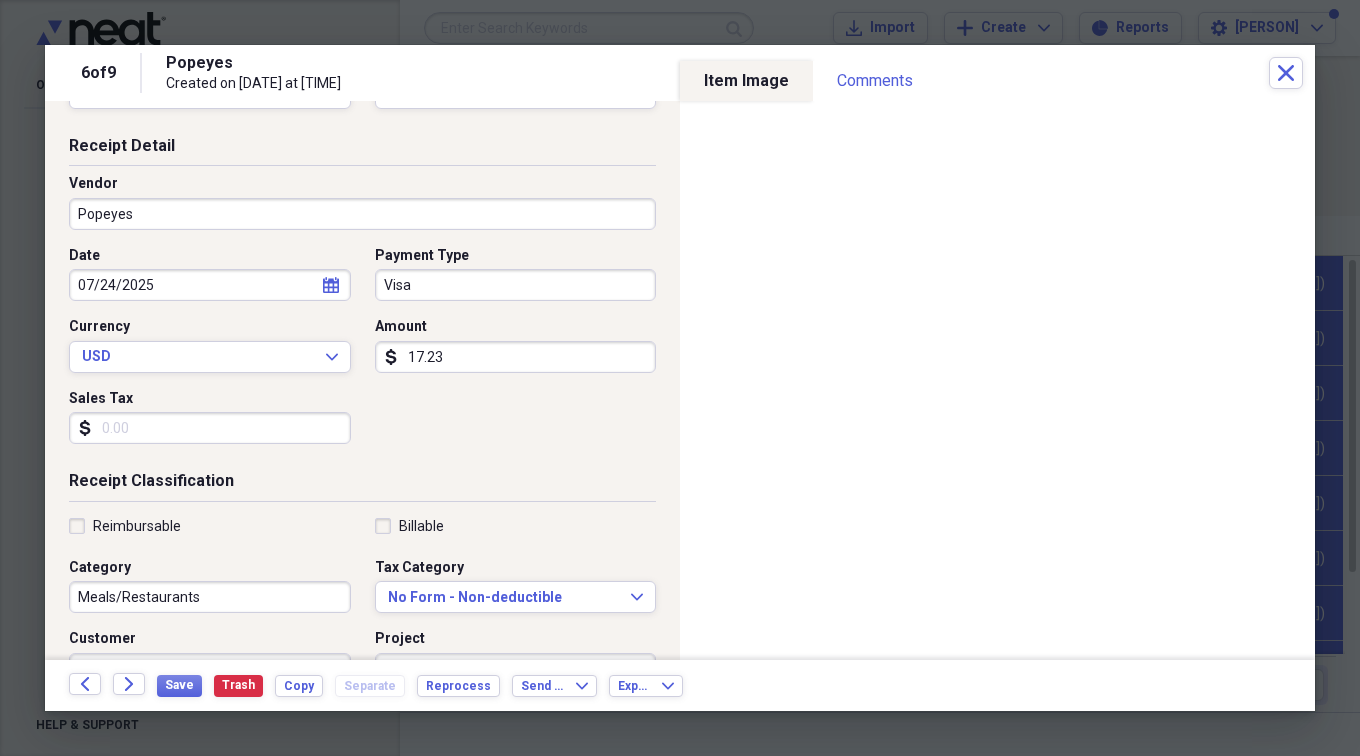 scroll, scrollTop: 100, scrollLeft: 0, axis: vertical 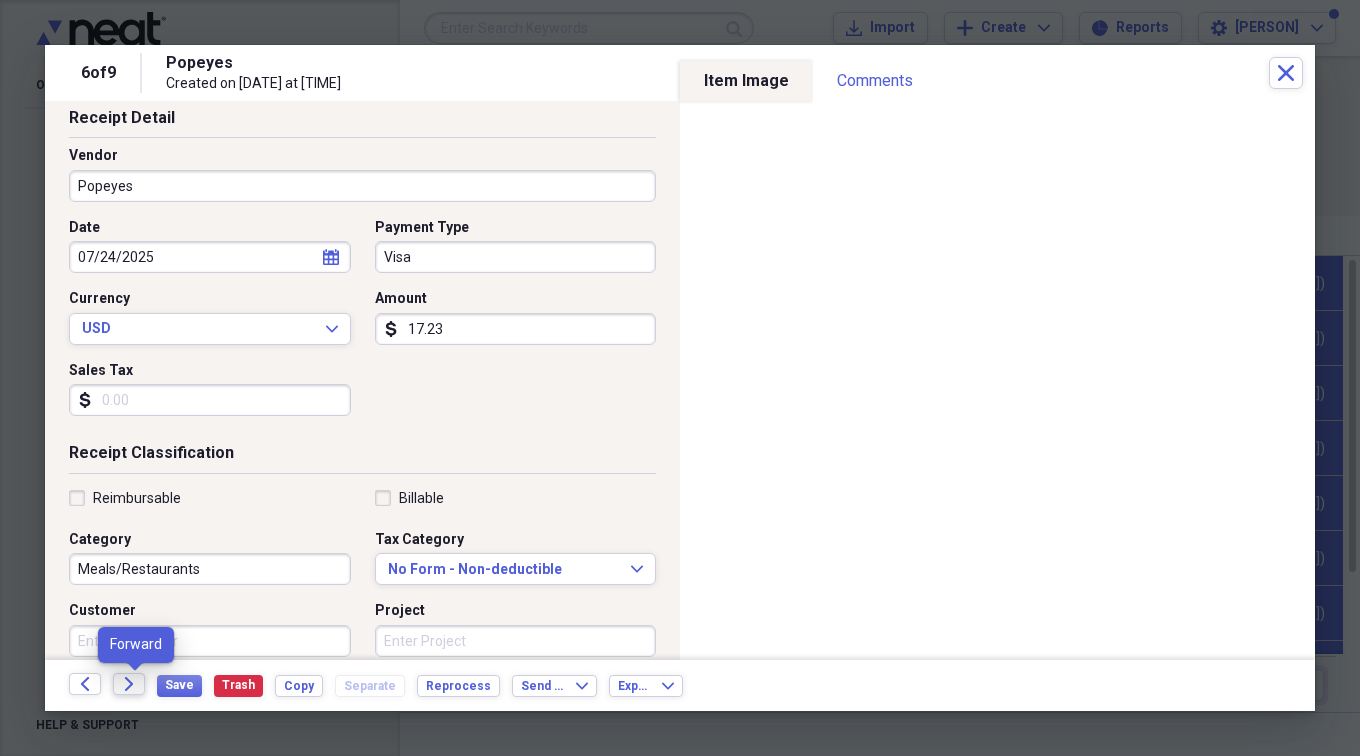 click on "Forward" 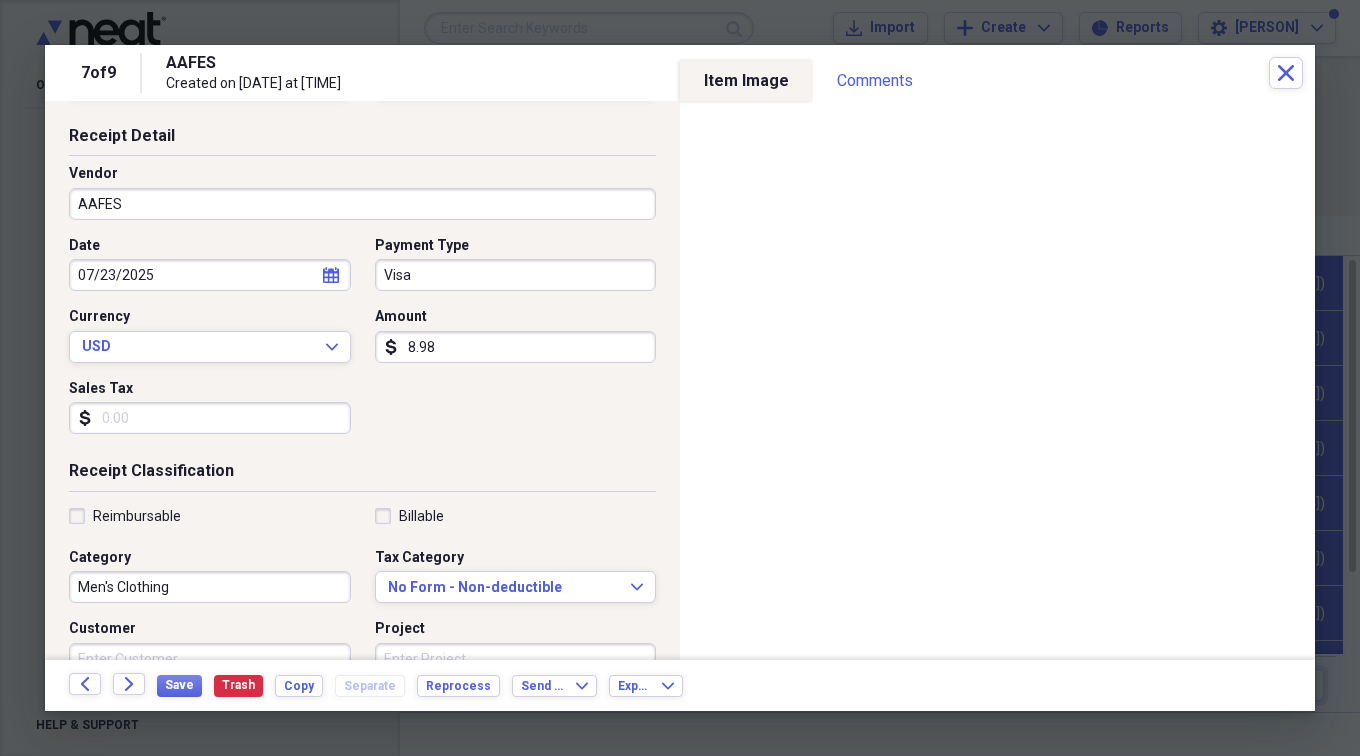 scroll, scrollTop: 100, scrollLeft: 0, axis: vertical 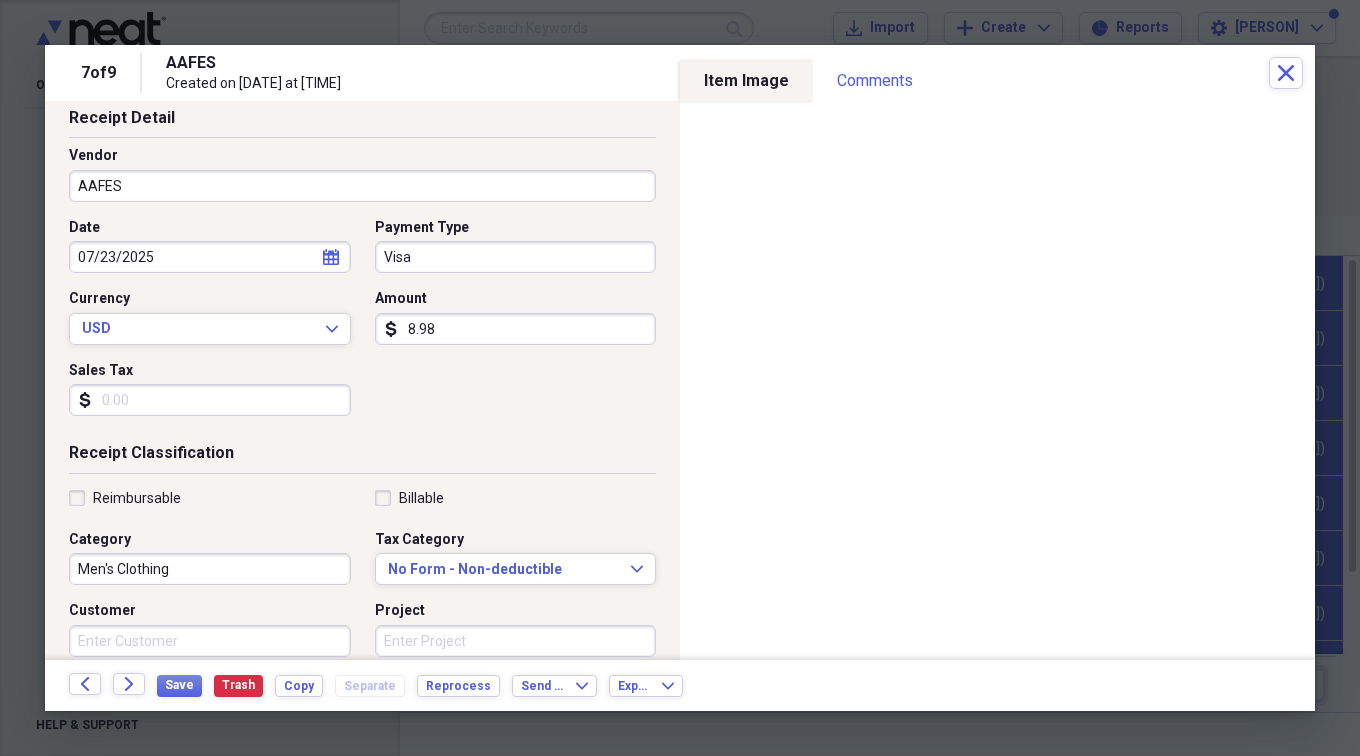 click on "Men's Clothing" at bounding box center (210, 569) 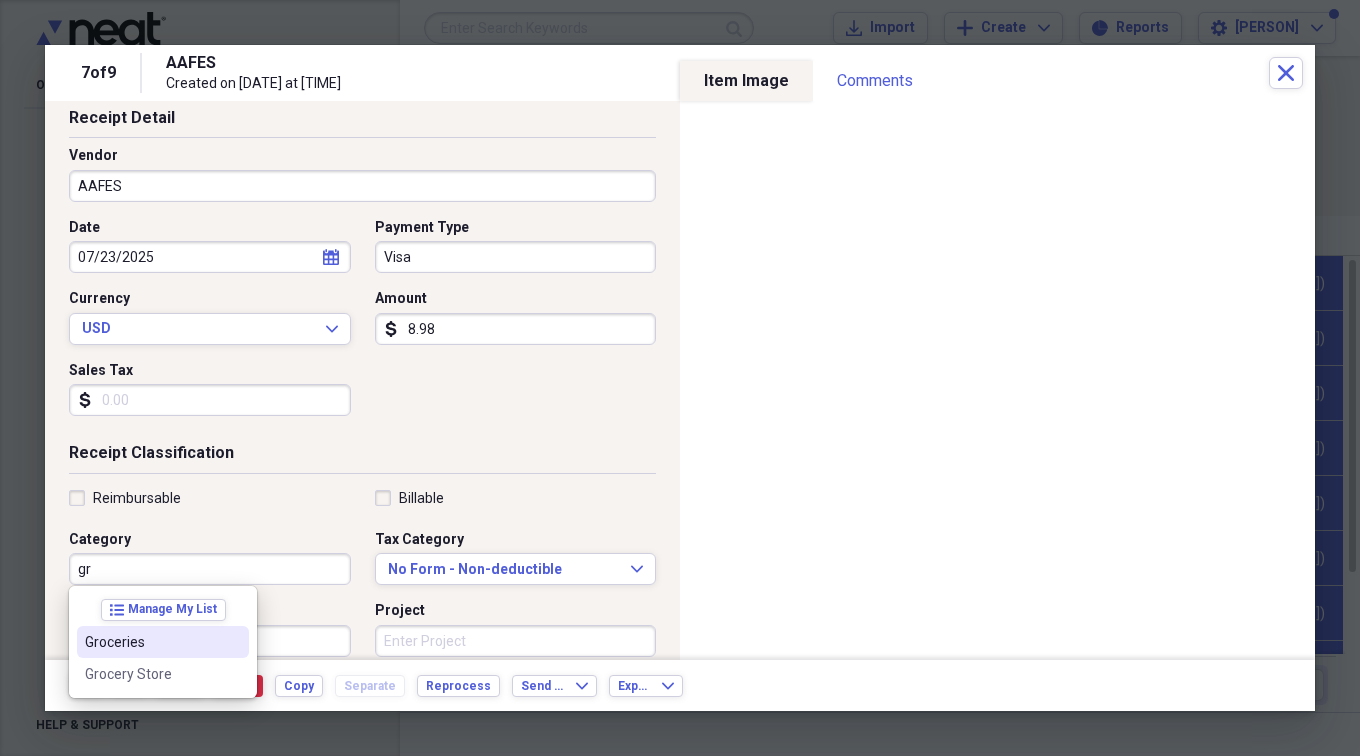 click on "Groceries" at bounding box center [151, 642] 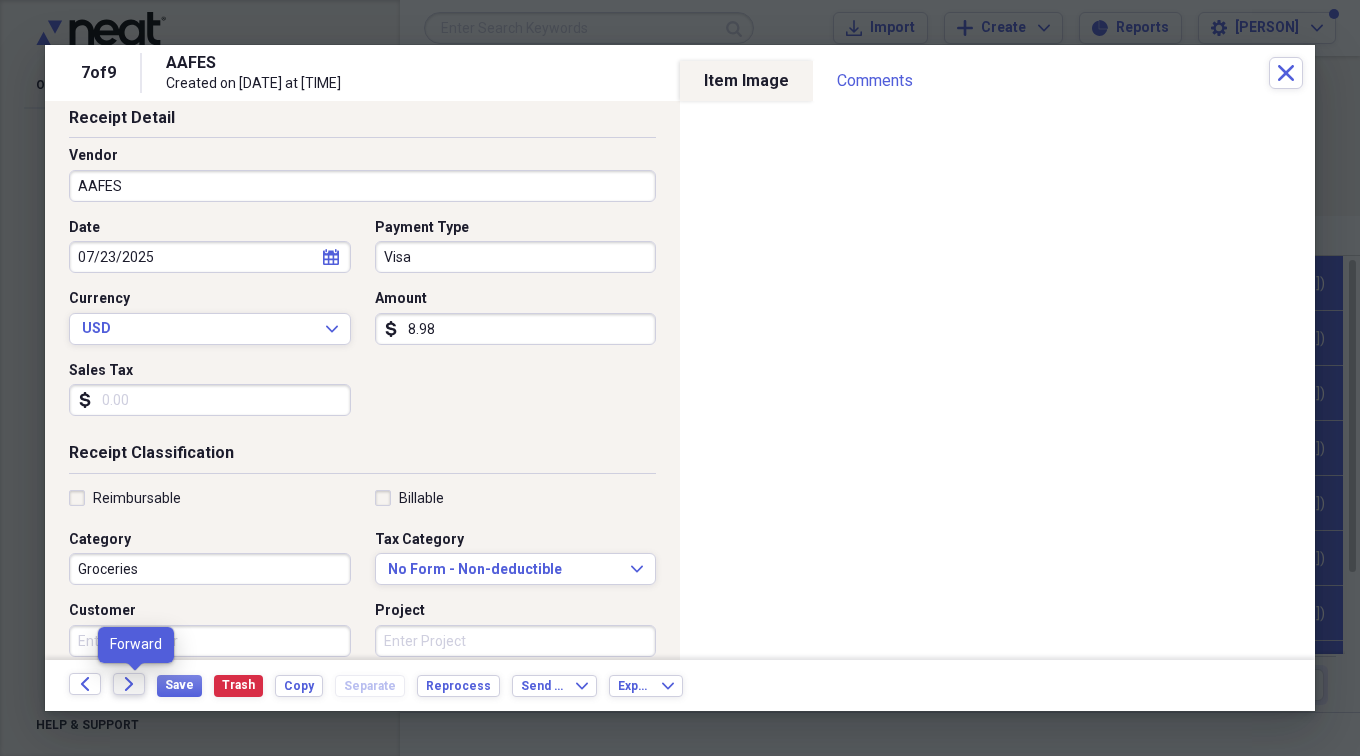click on "Forward" 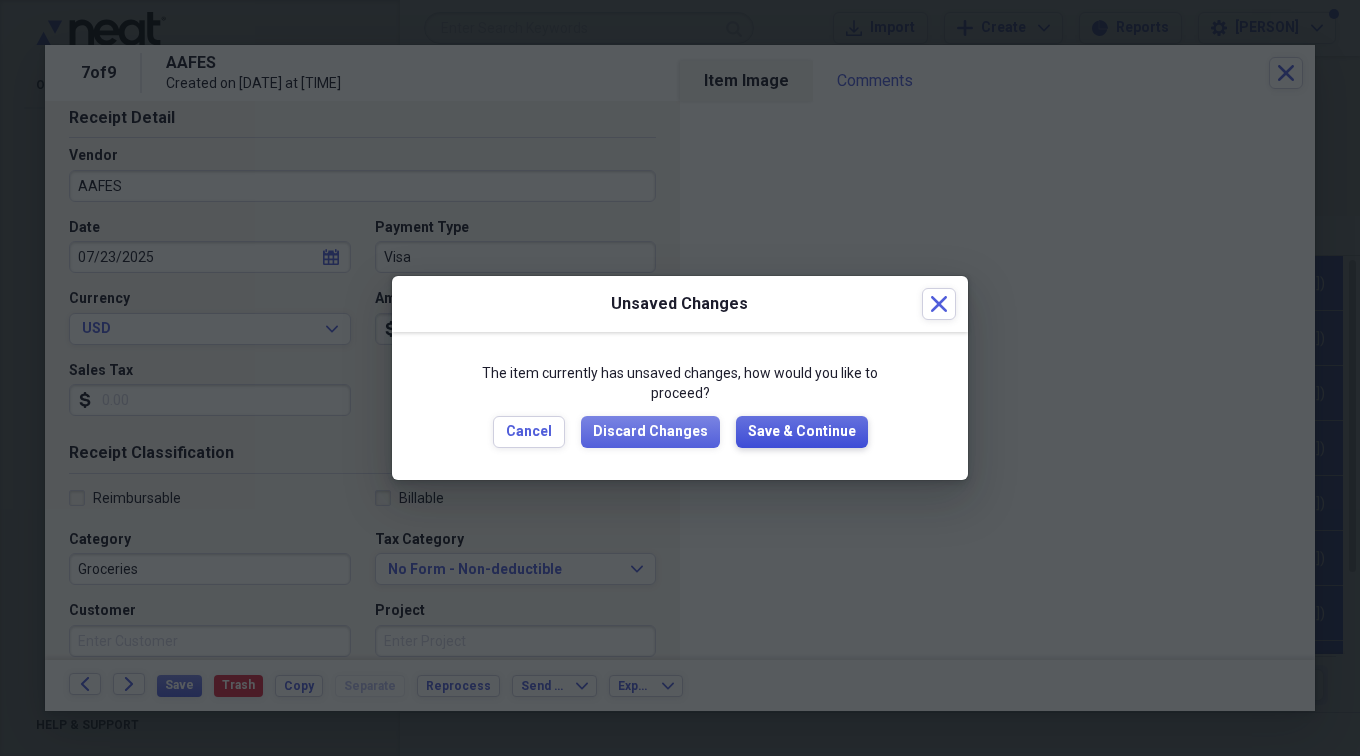 click on "Save & Continue" at bounding box center (802, 432) 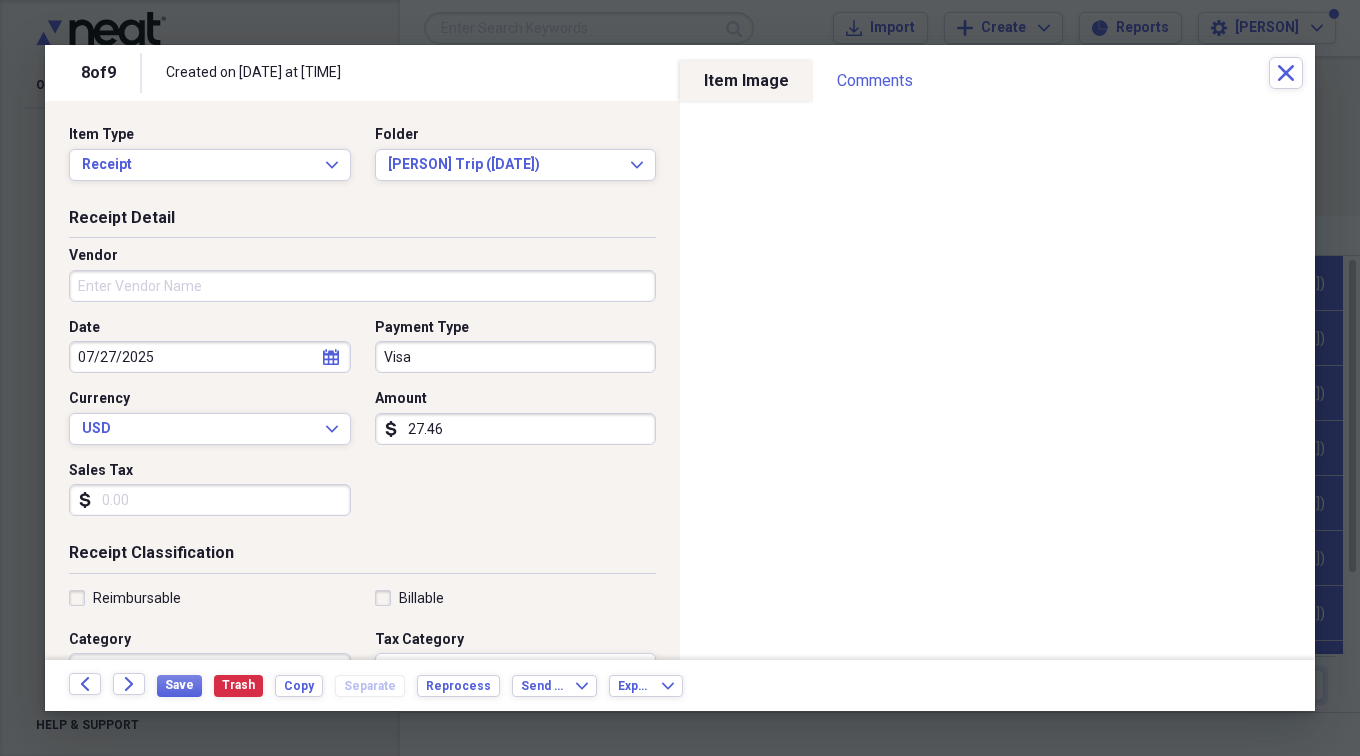 click on "Vendor" at bounding box center (362, 286) 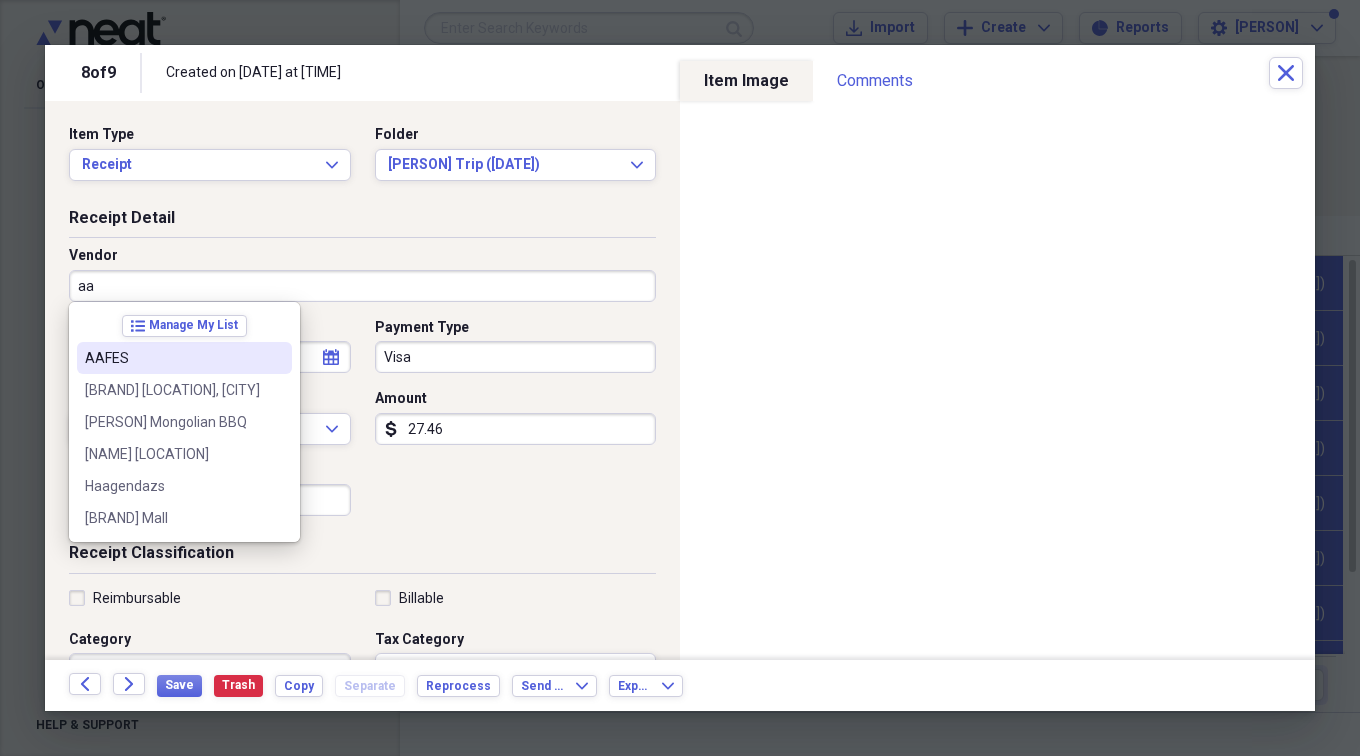 click on "AAFES" at bounding box center [172, 358] 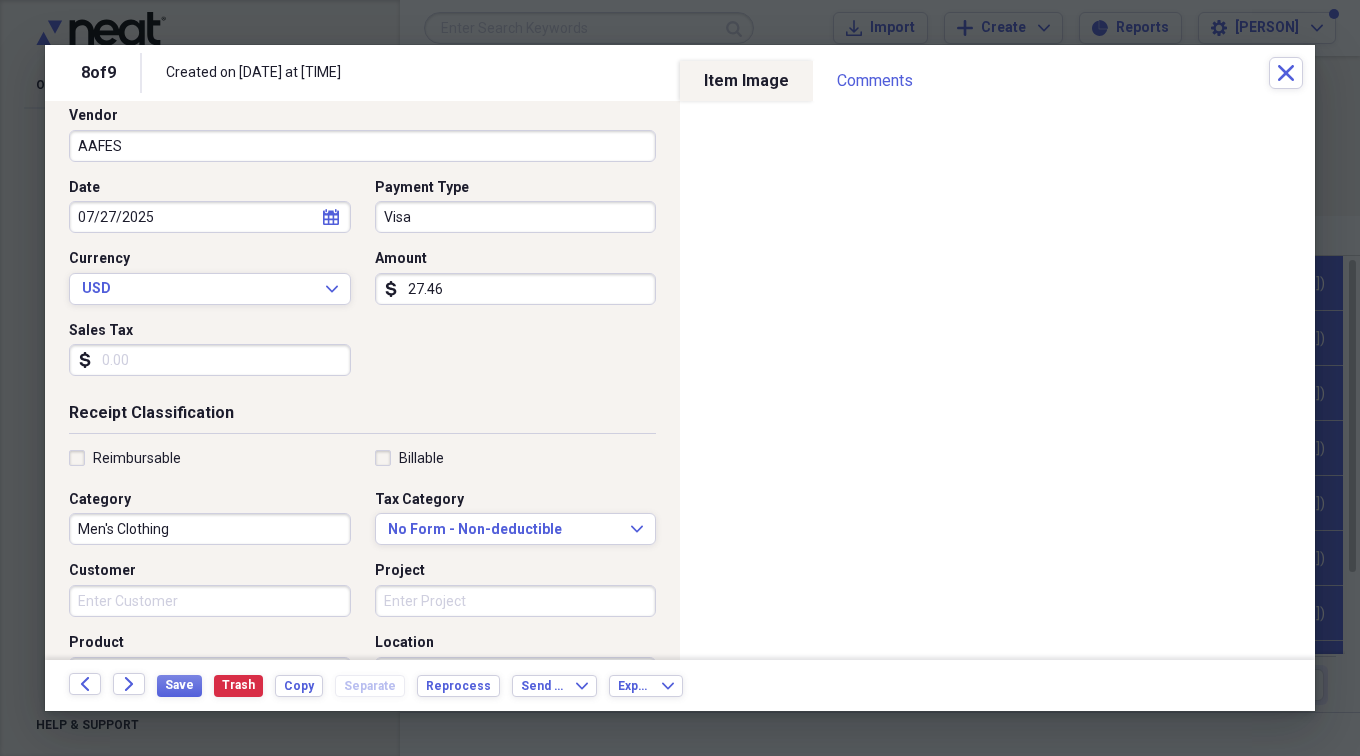 scroll, scrollTop: 200, scrollLeft: 0, axis: vertical 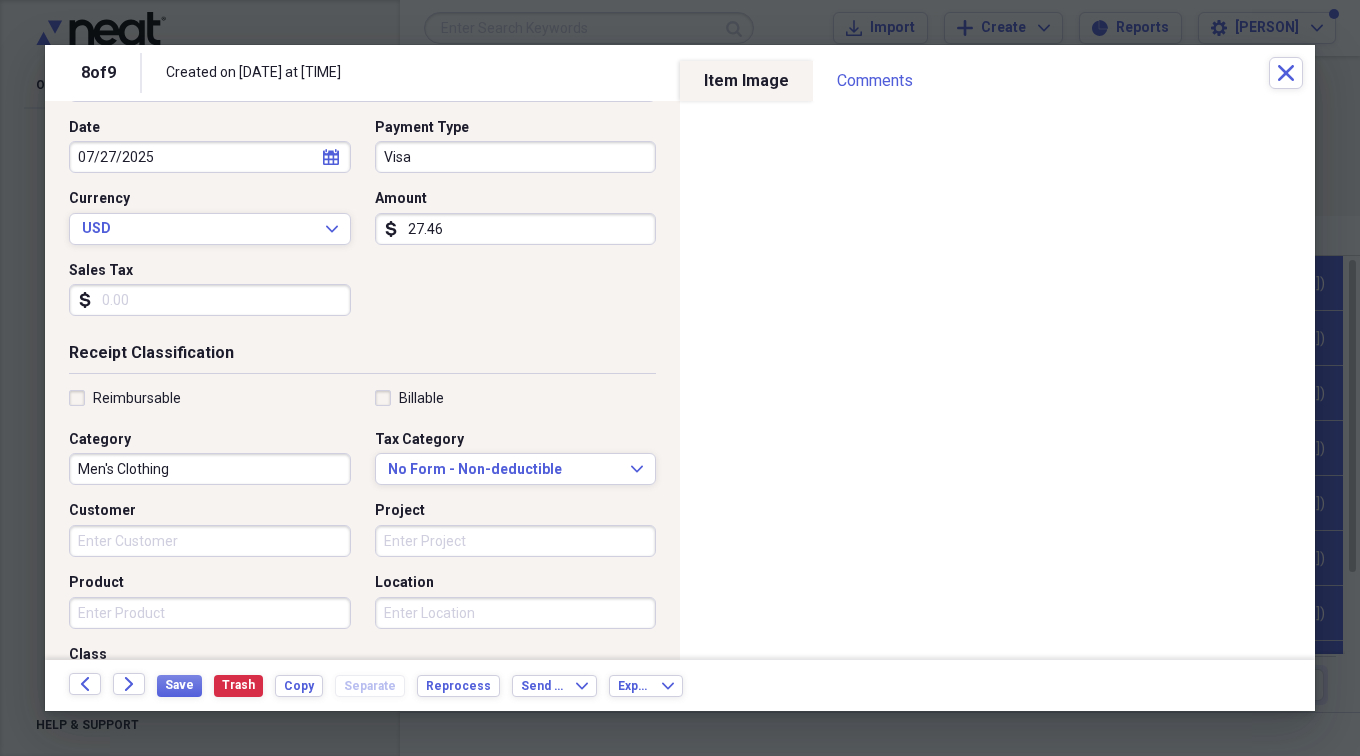 click on "Men's Clothing" at bounding box center (210, 469) 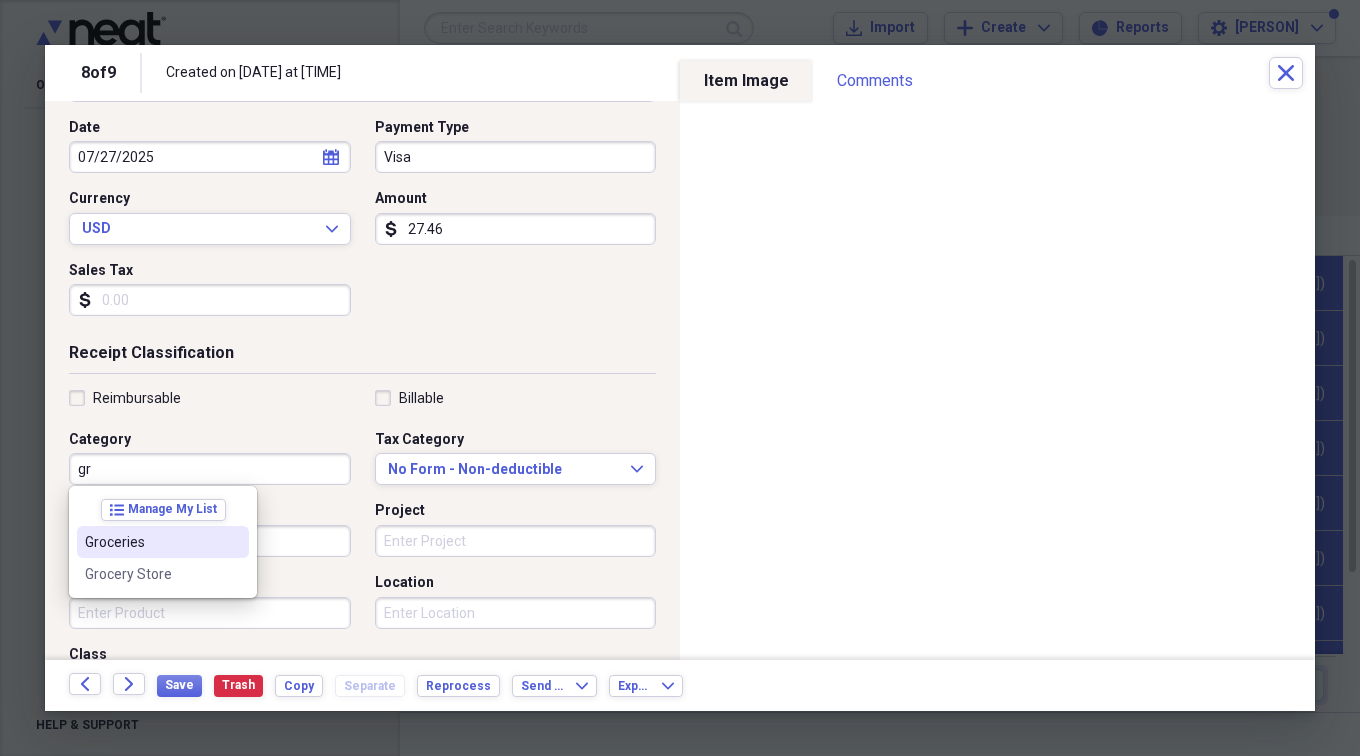 click on "Groceries" at bounding box center [151, 542] 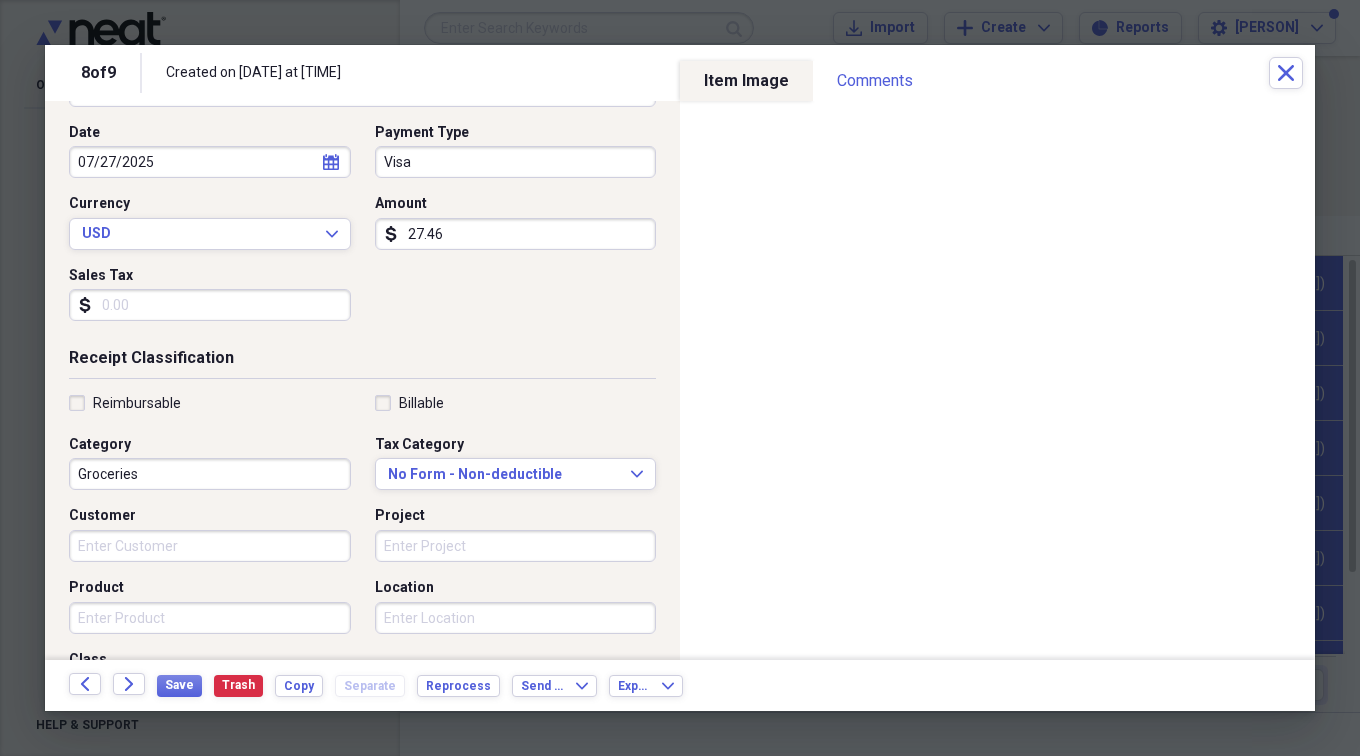 scroll, scrollTop: 61, scrollLeft: 0, axis: vertical 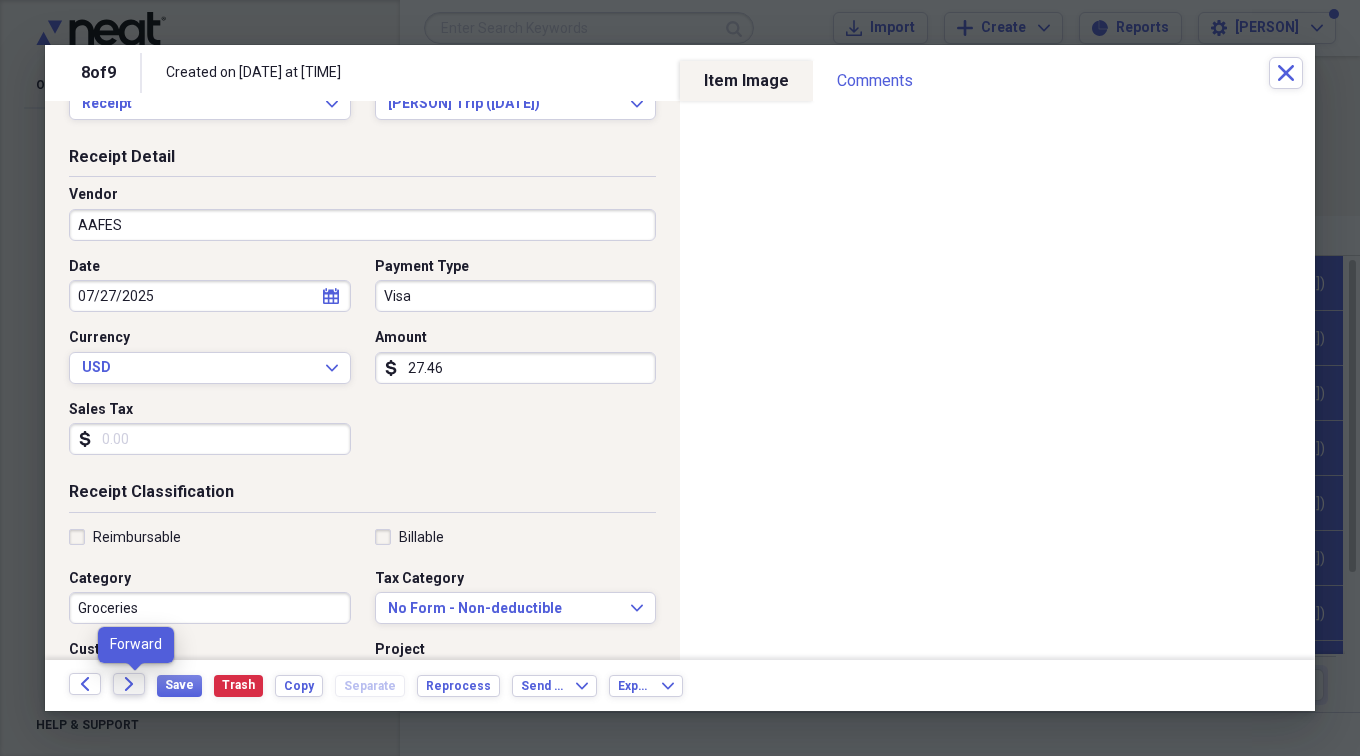 click on "Forward" 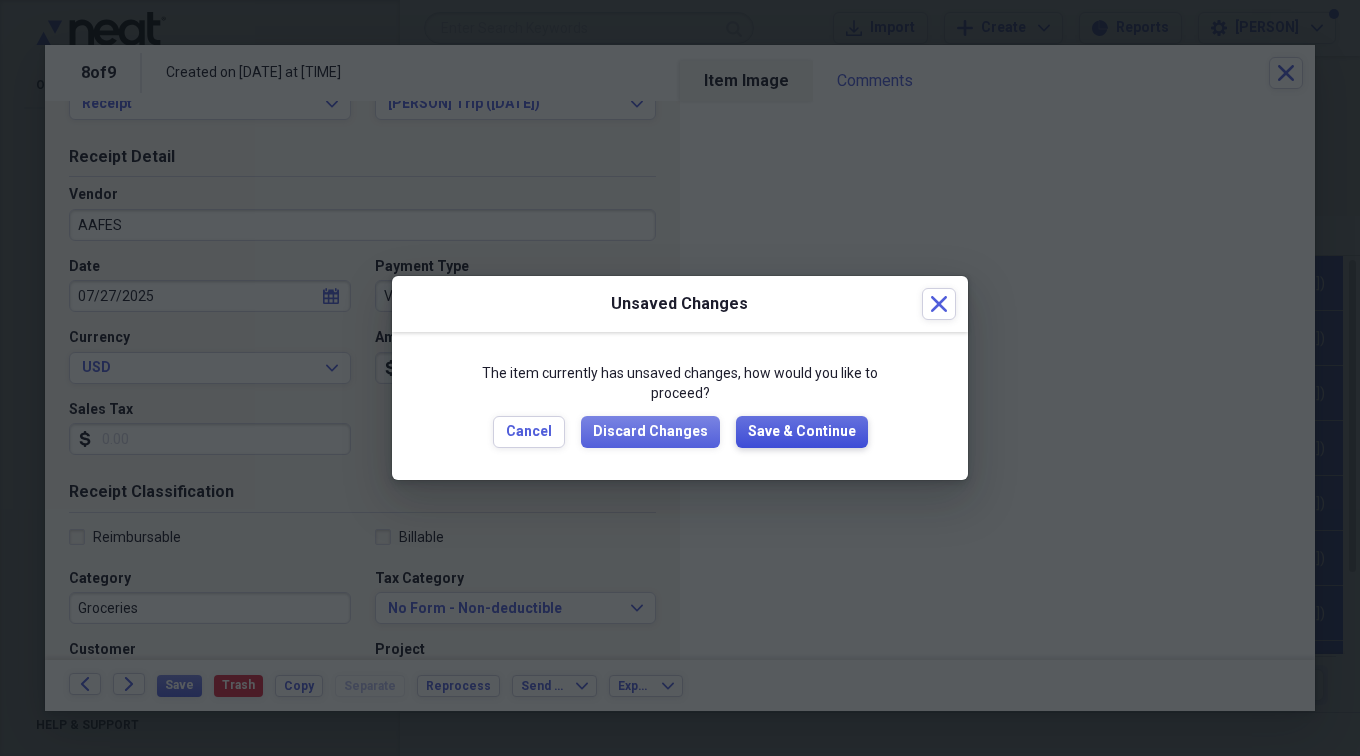 click on "Save & Continue" at bounding box center (802, 432) 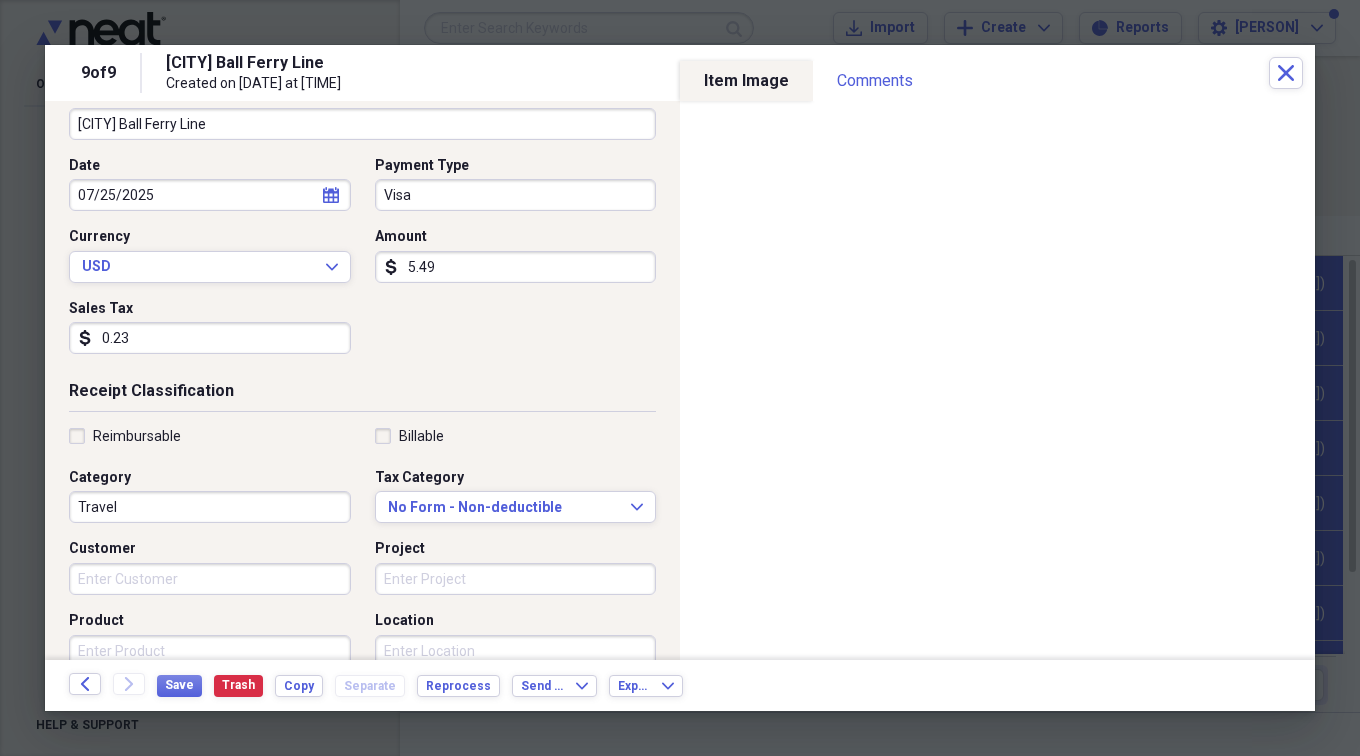 scroll, scrollTop: 200, scrollLeft: 0, axis: vertical 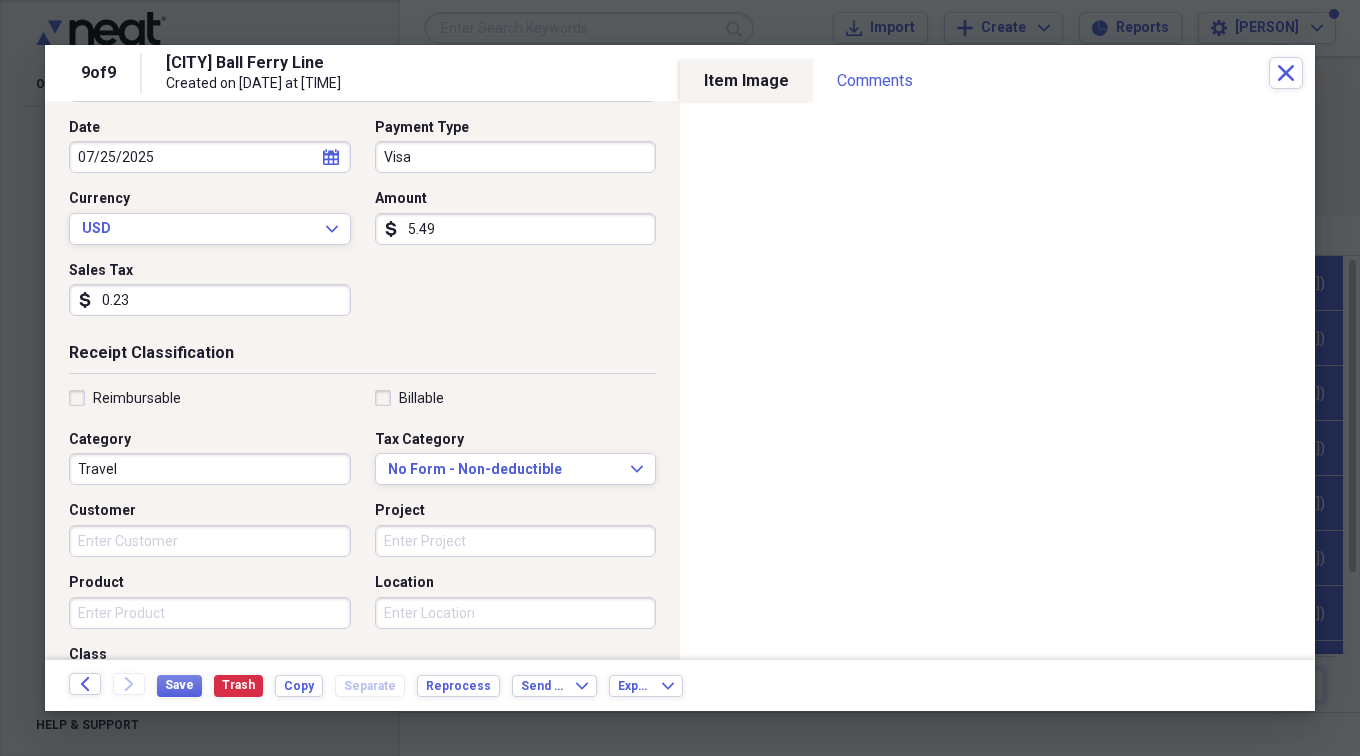 click on "Travel" at bounding box center [210, 469] 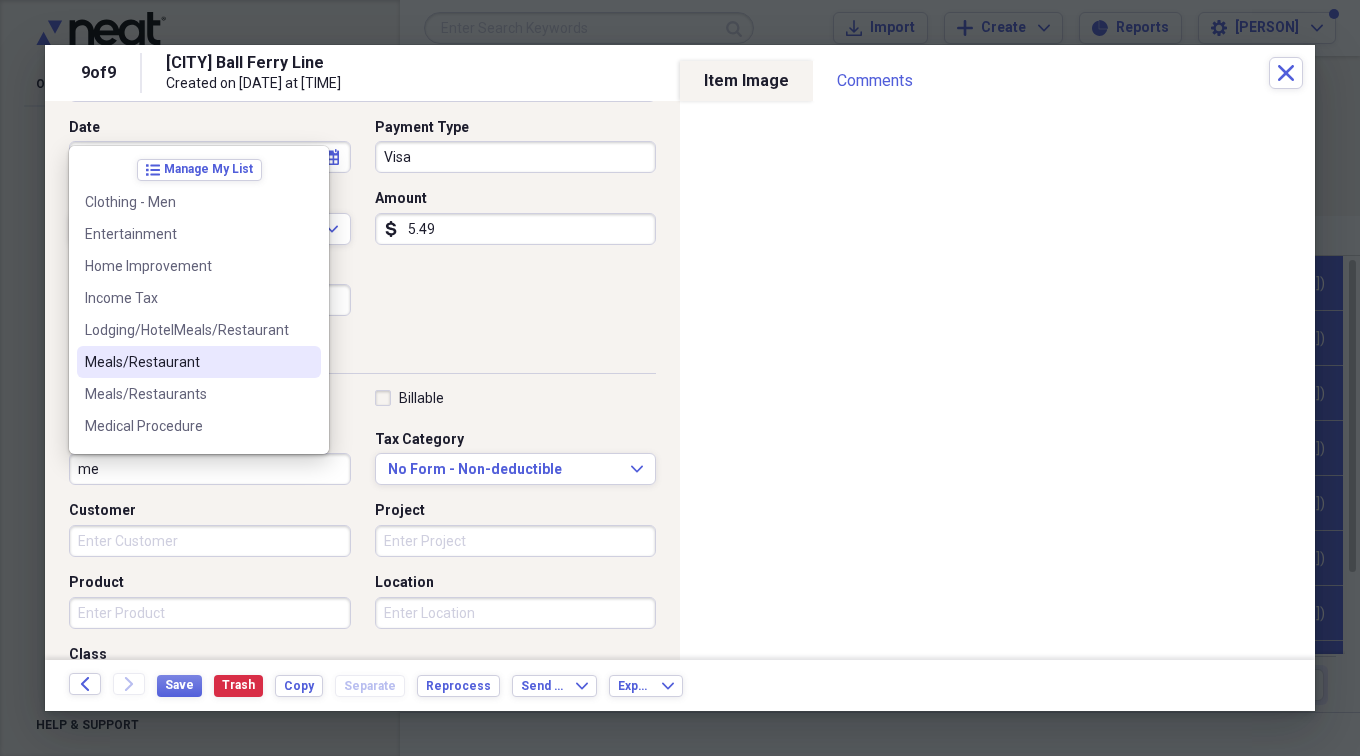 click on "Meals/Restaurant" at bounding box center (187, 362) 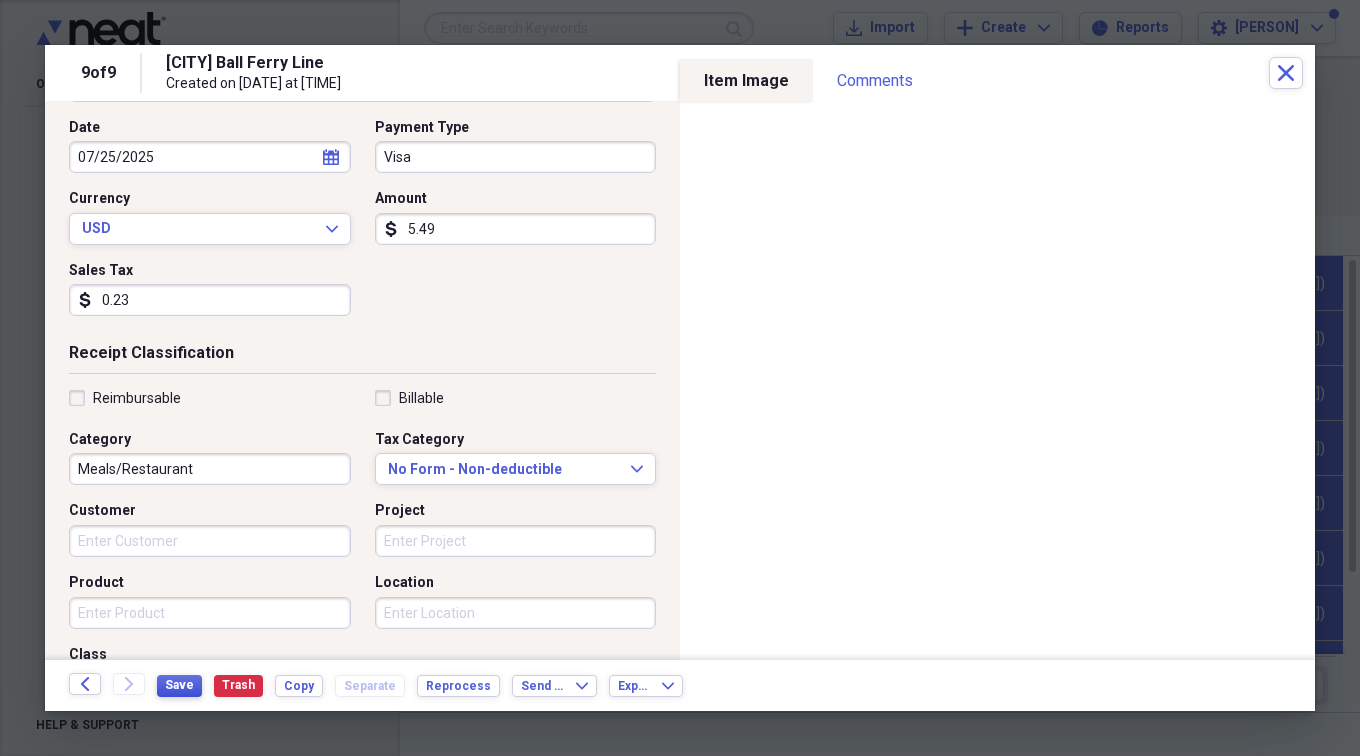 click on "Save" at bounding box center [179, 685] 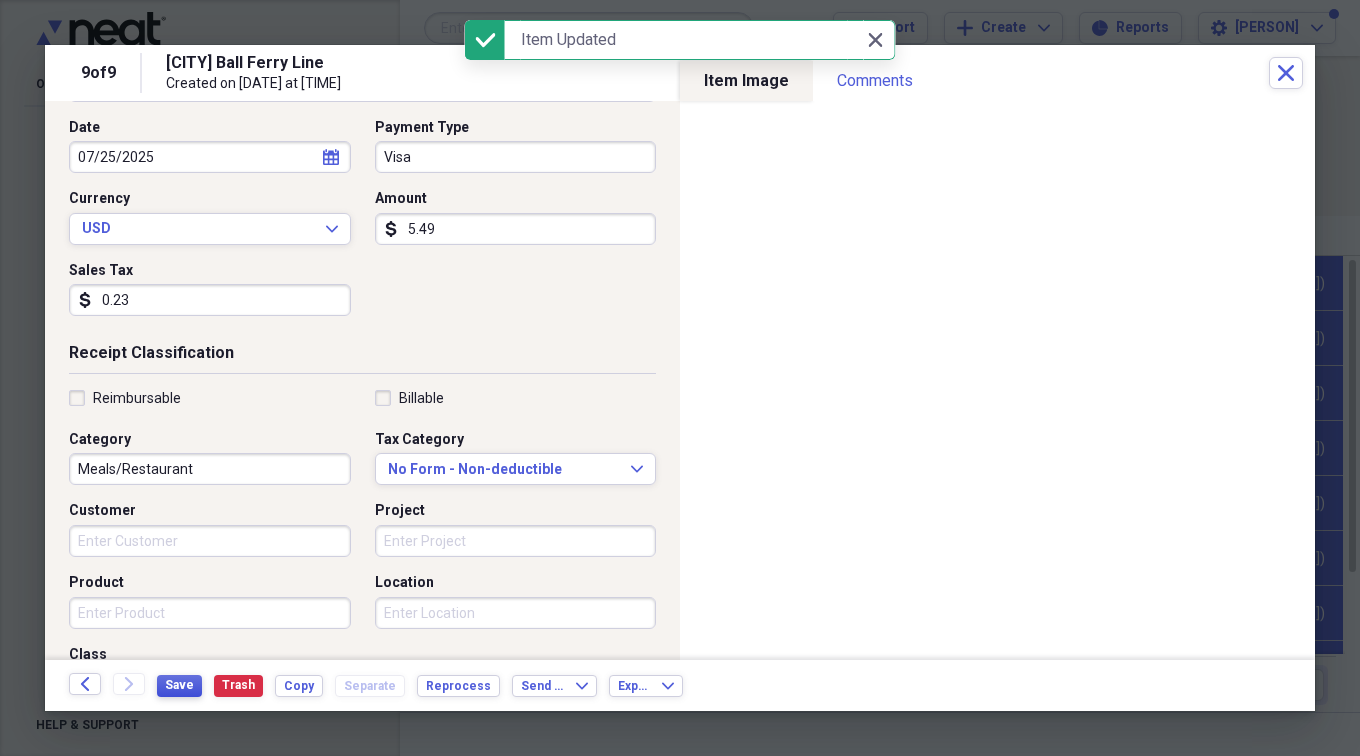 click on "Save" at bounding box center [179, 685] 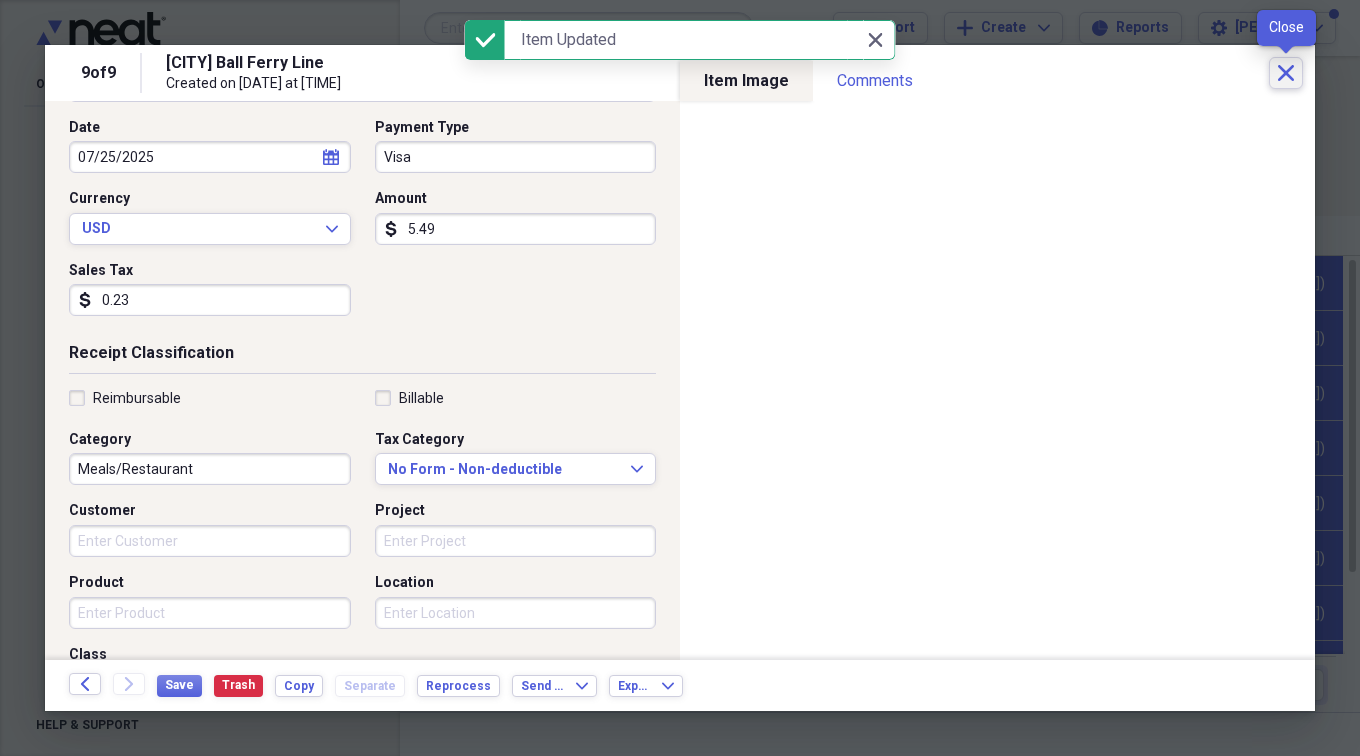 click on "Close" 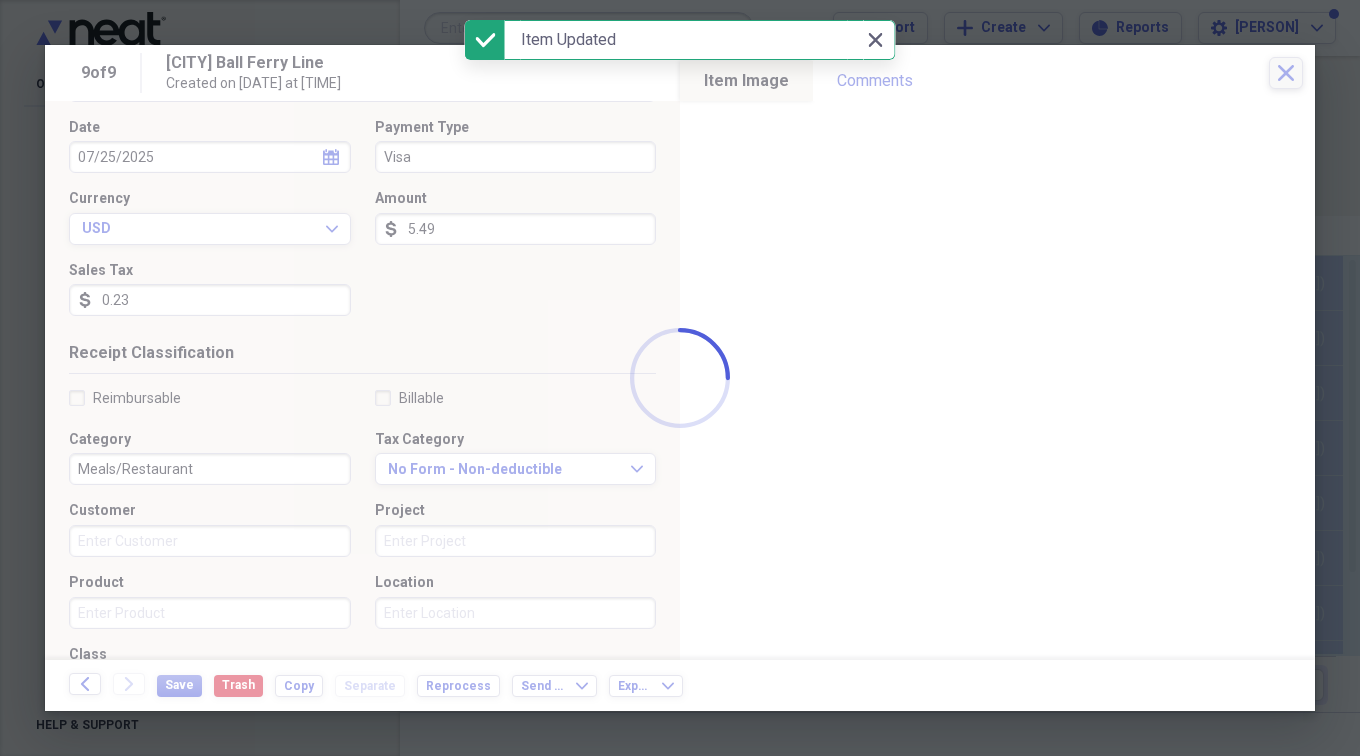 checkbox on "false" 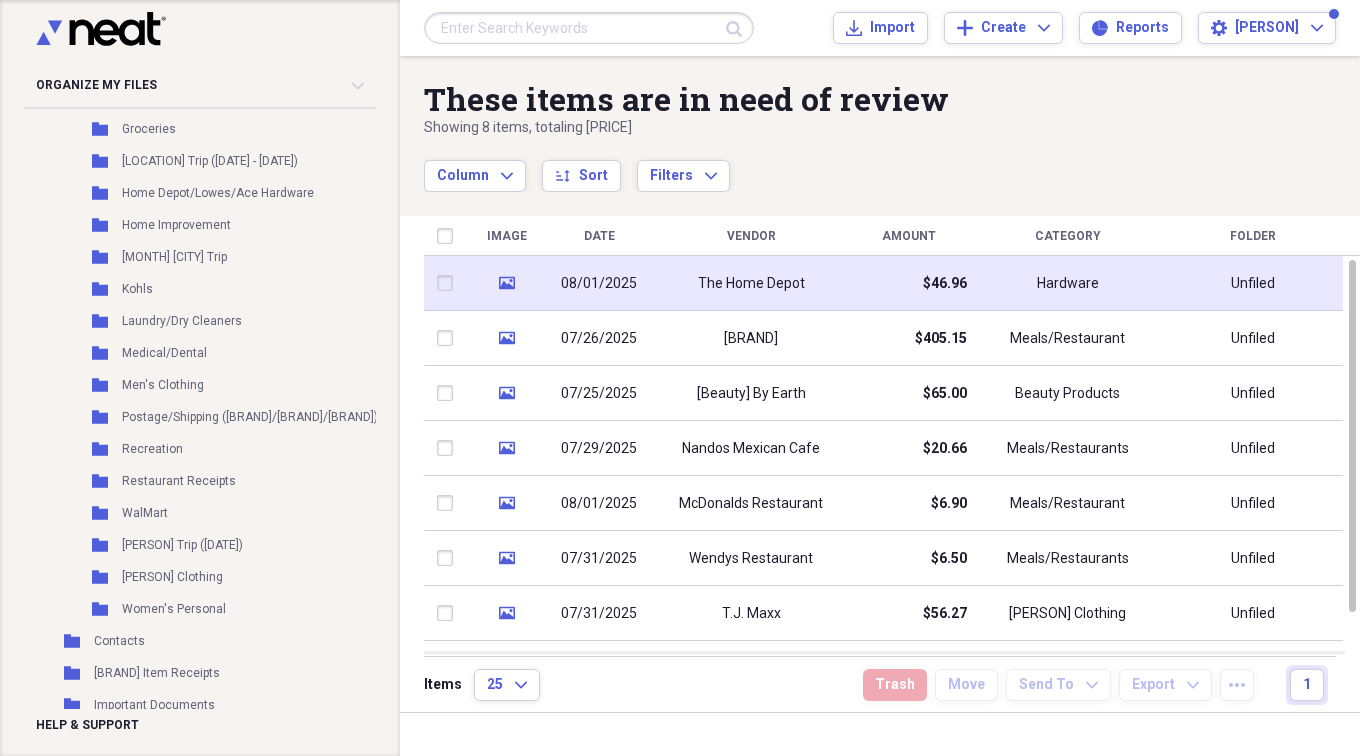 click at bounding box center (449, 283) 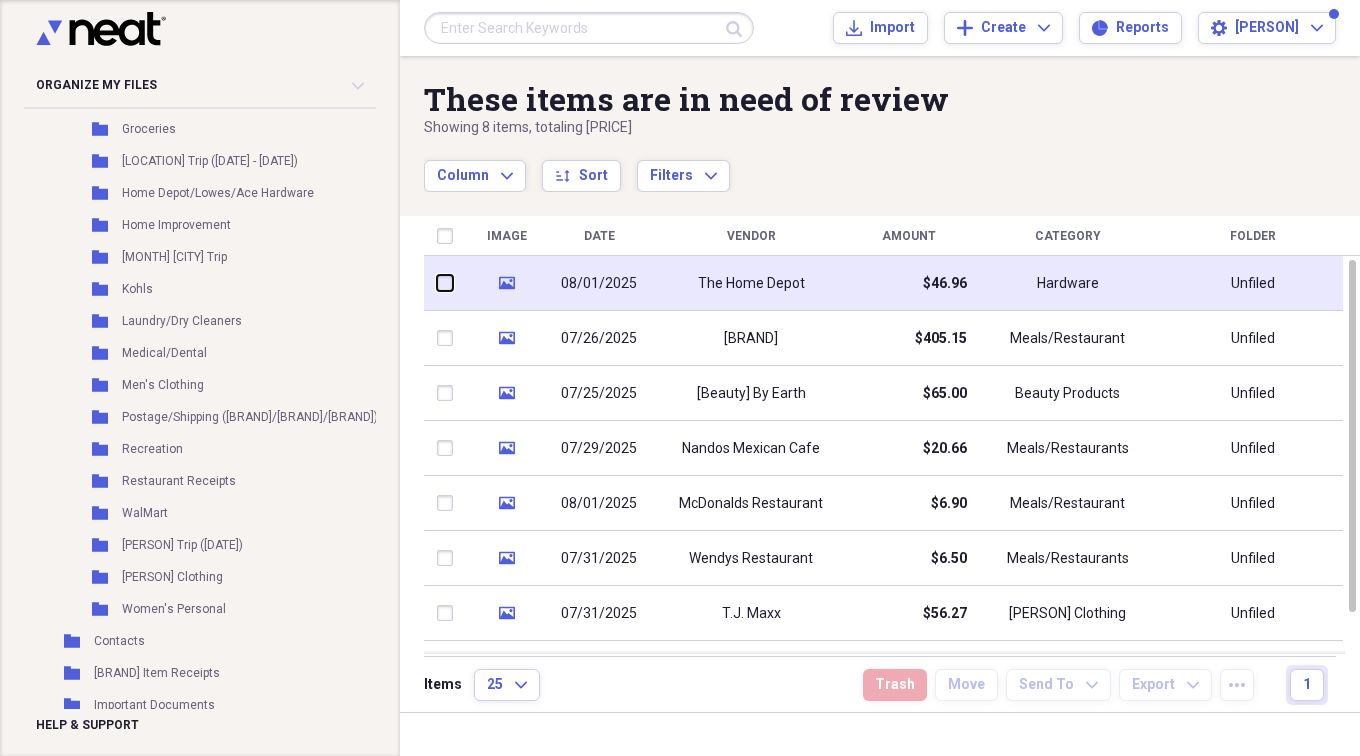 click at bounding box center [437, 283] 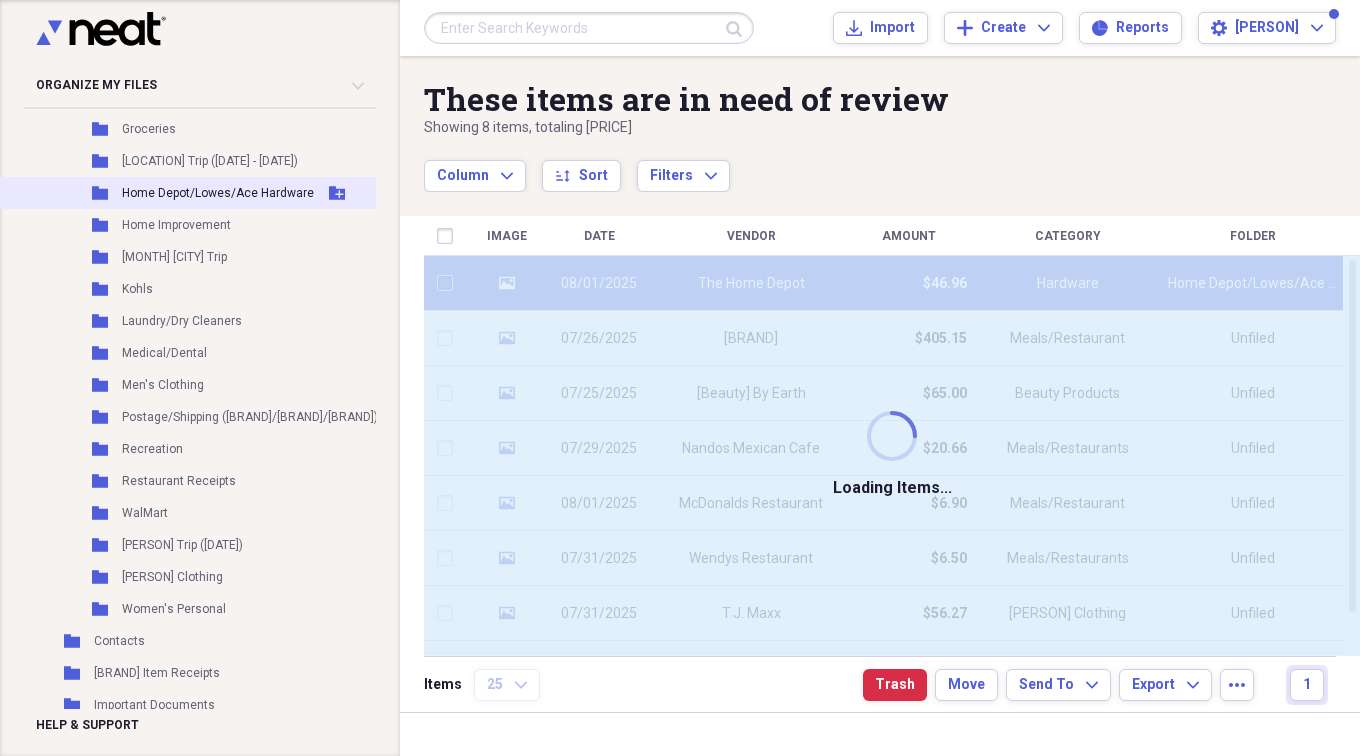 checkbox on "false" 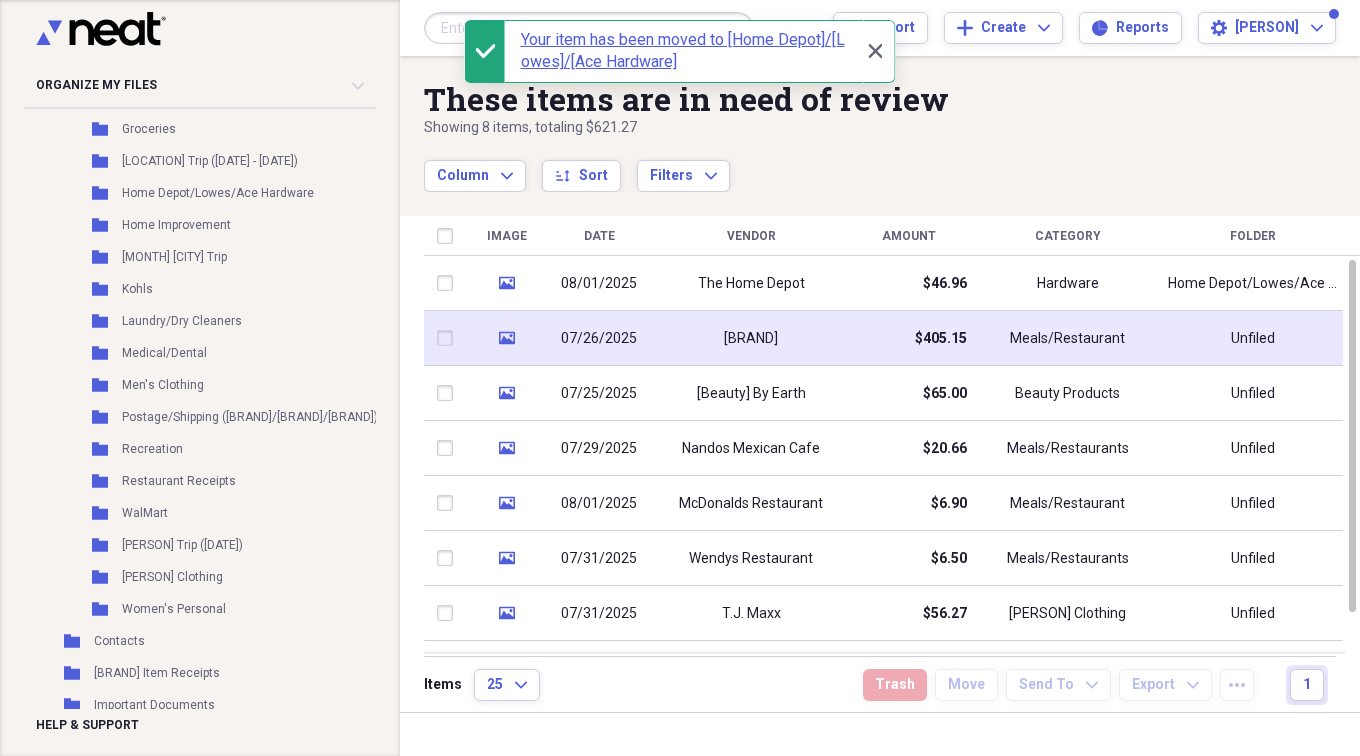 click at bounding box center [449, 338] 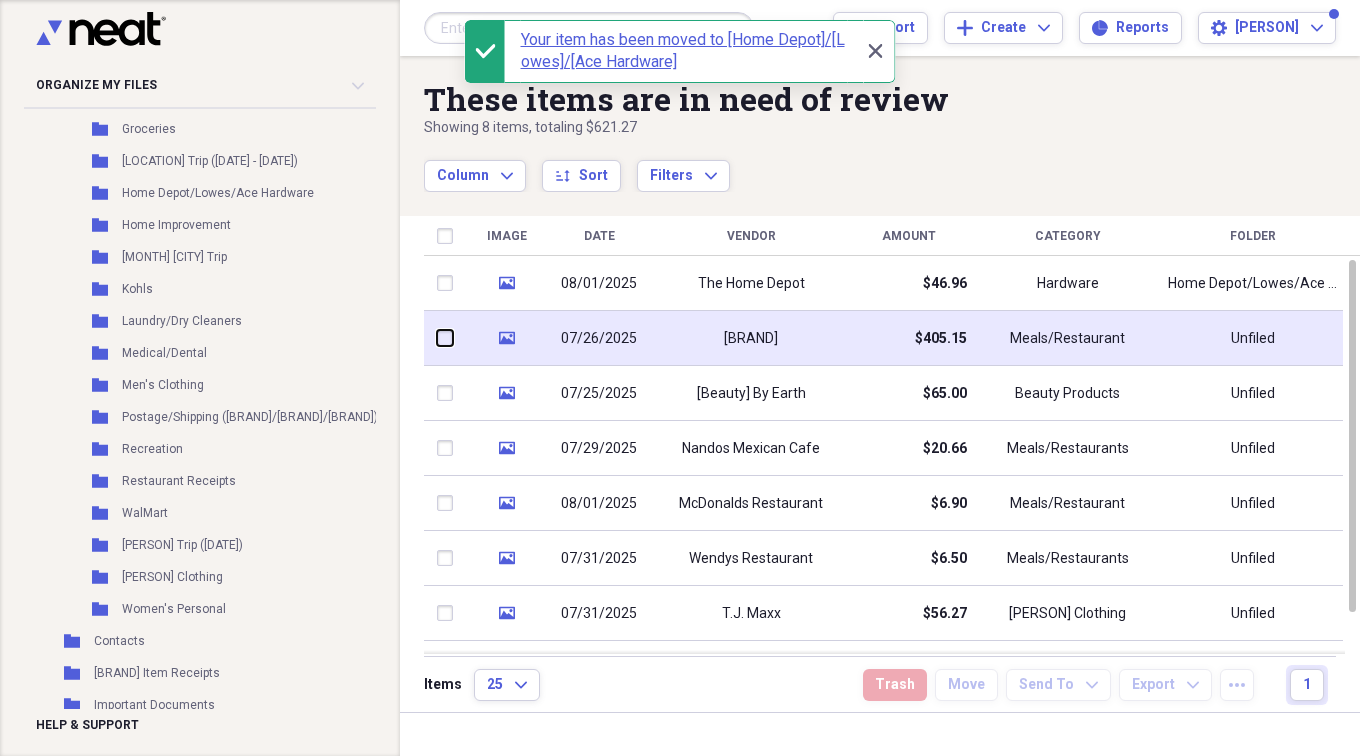 click at bounding box center [437, 338] 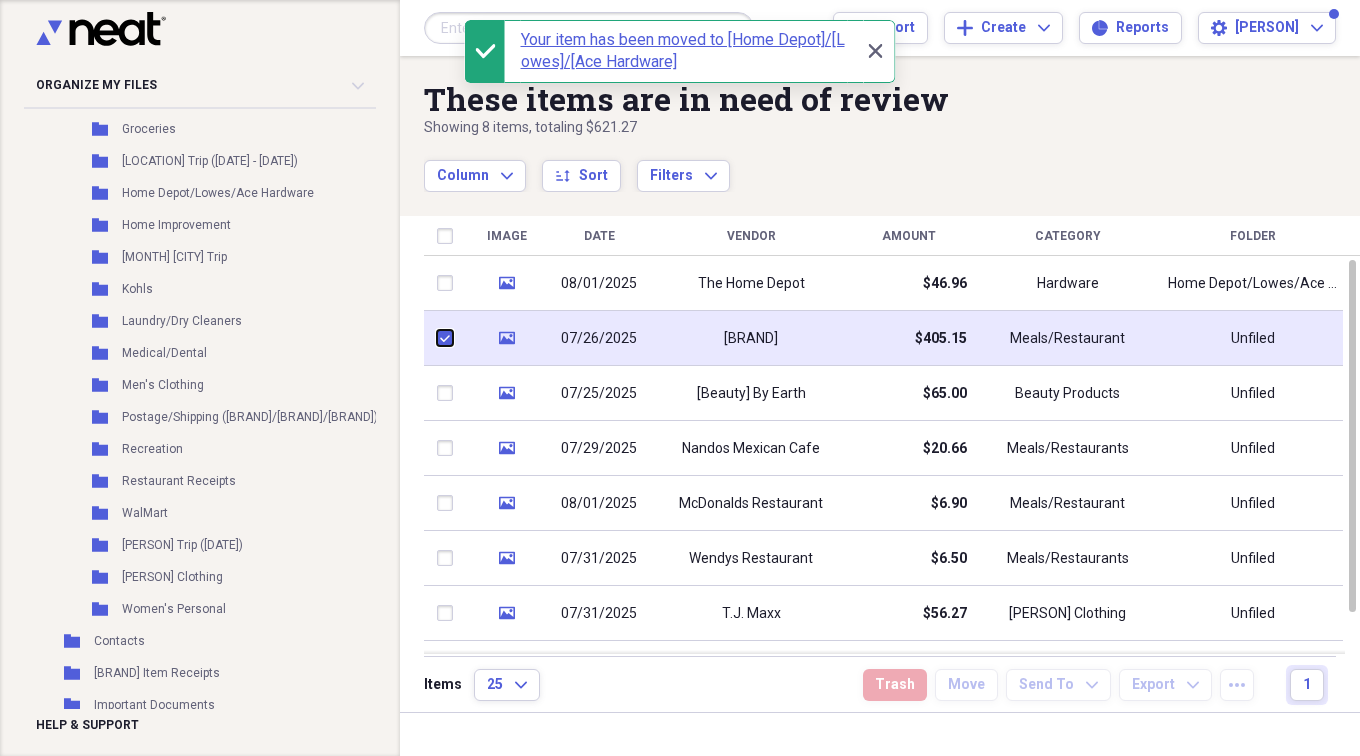 checkbox on "true" 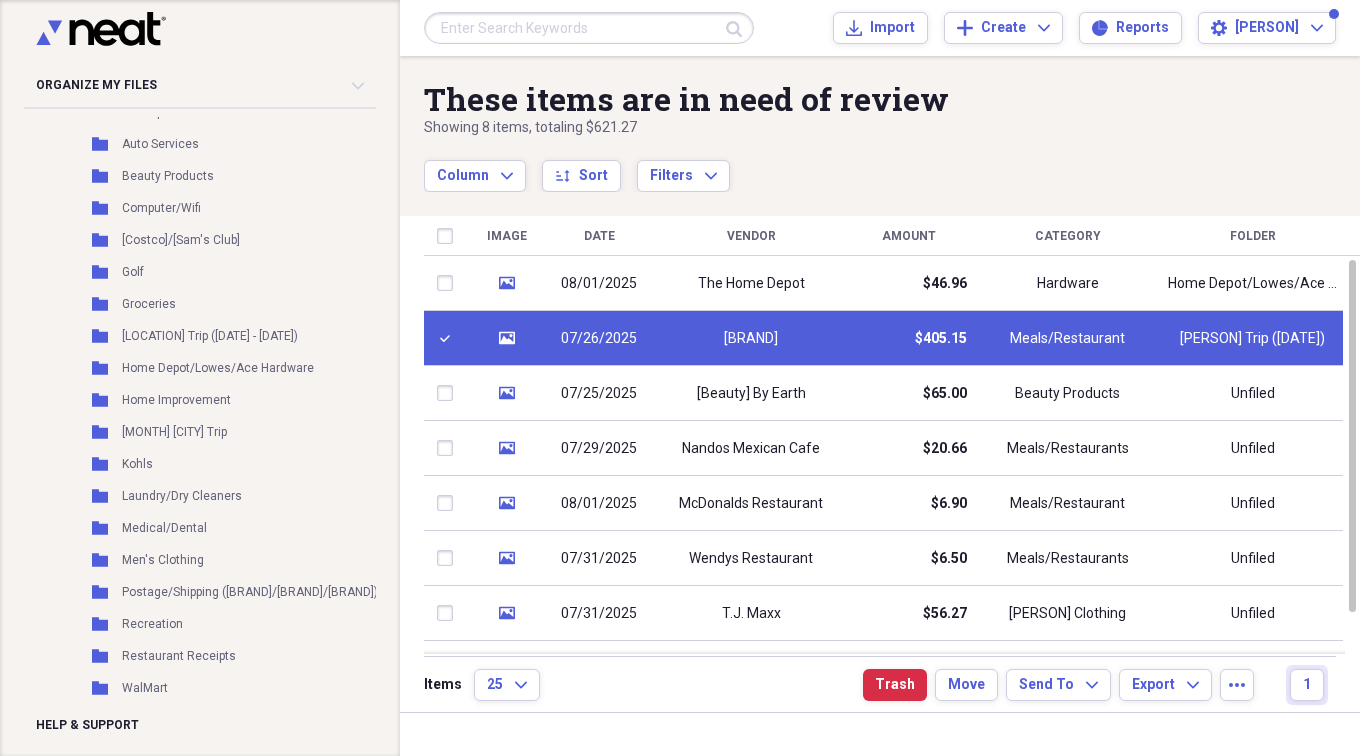 scroll, scrollTop: 722, scrollLeft: 0, axis: vertical 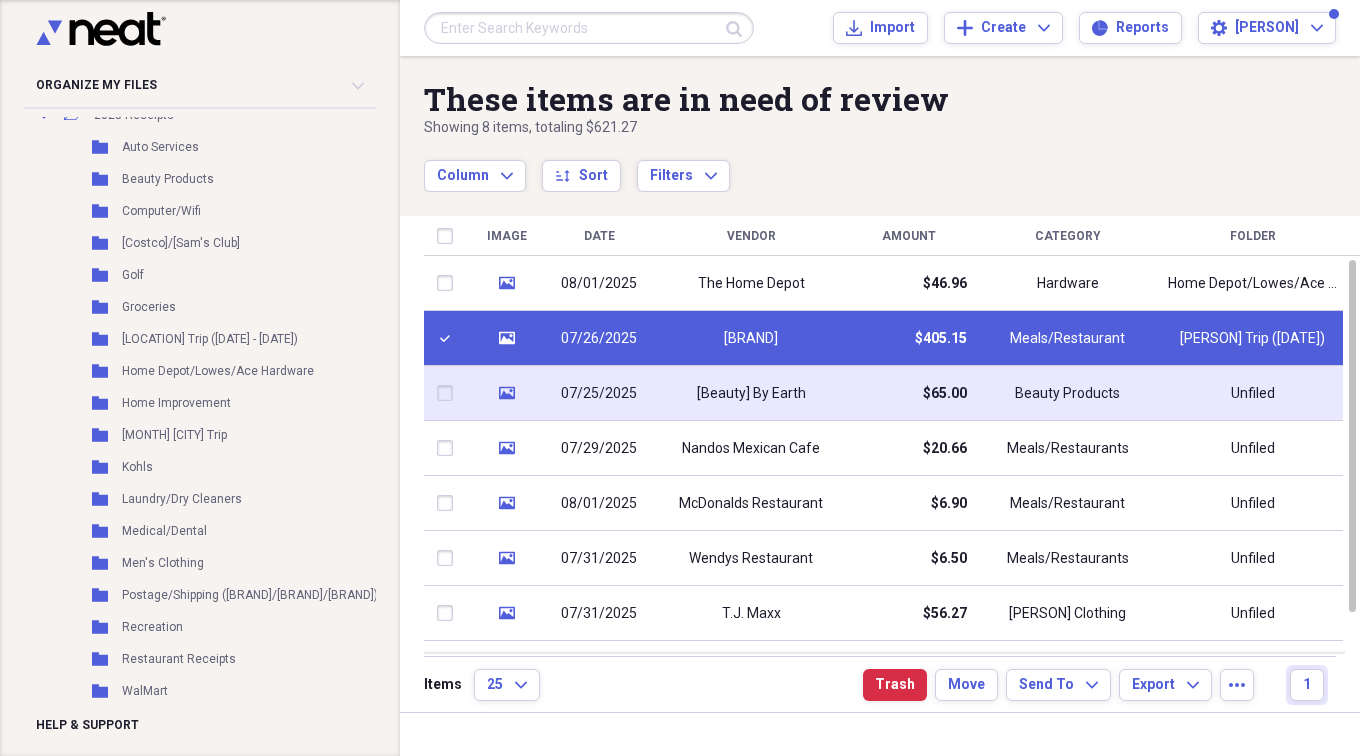 drag, startPoint x: 438, startPoint y: 396, endPoint x: 447, endPoint y: 378, distance: 20.12461 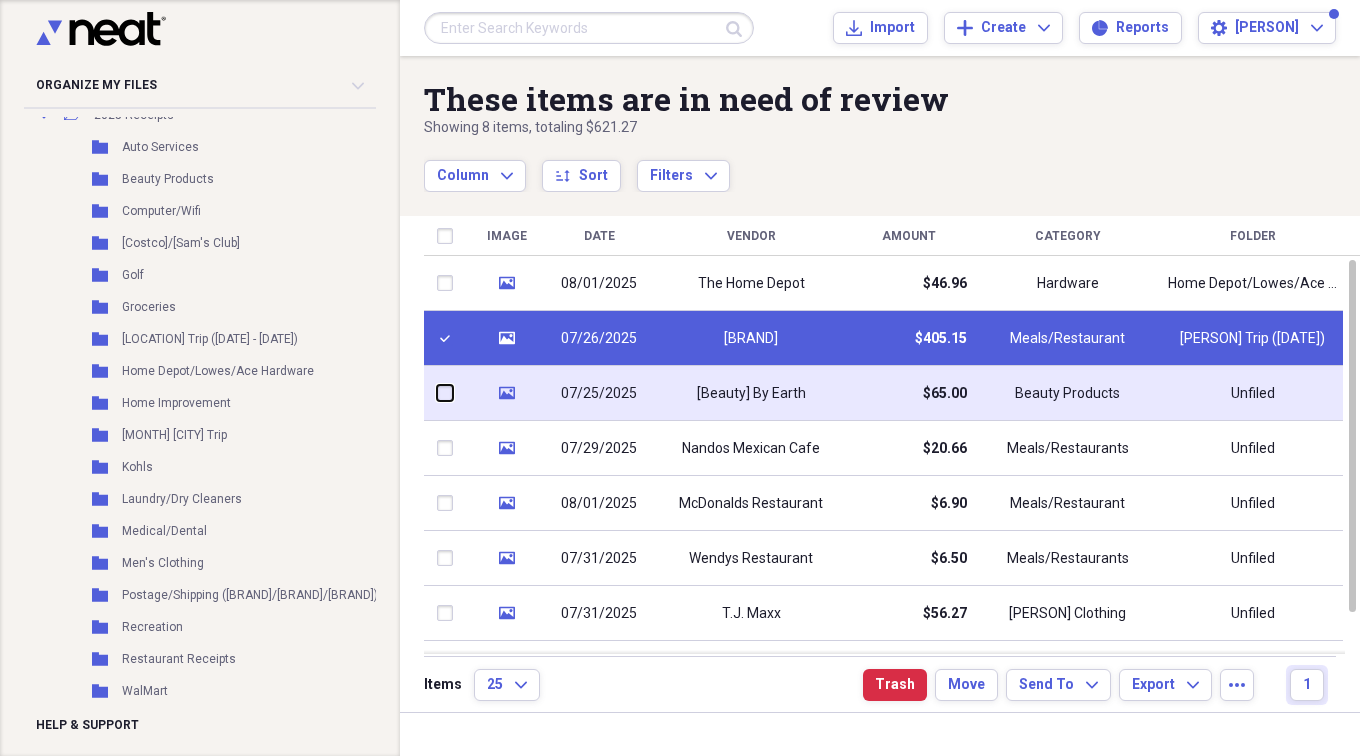 click at bounding box center [437, 393] 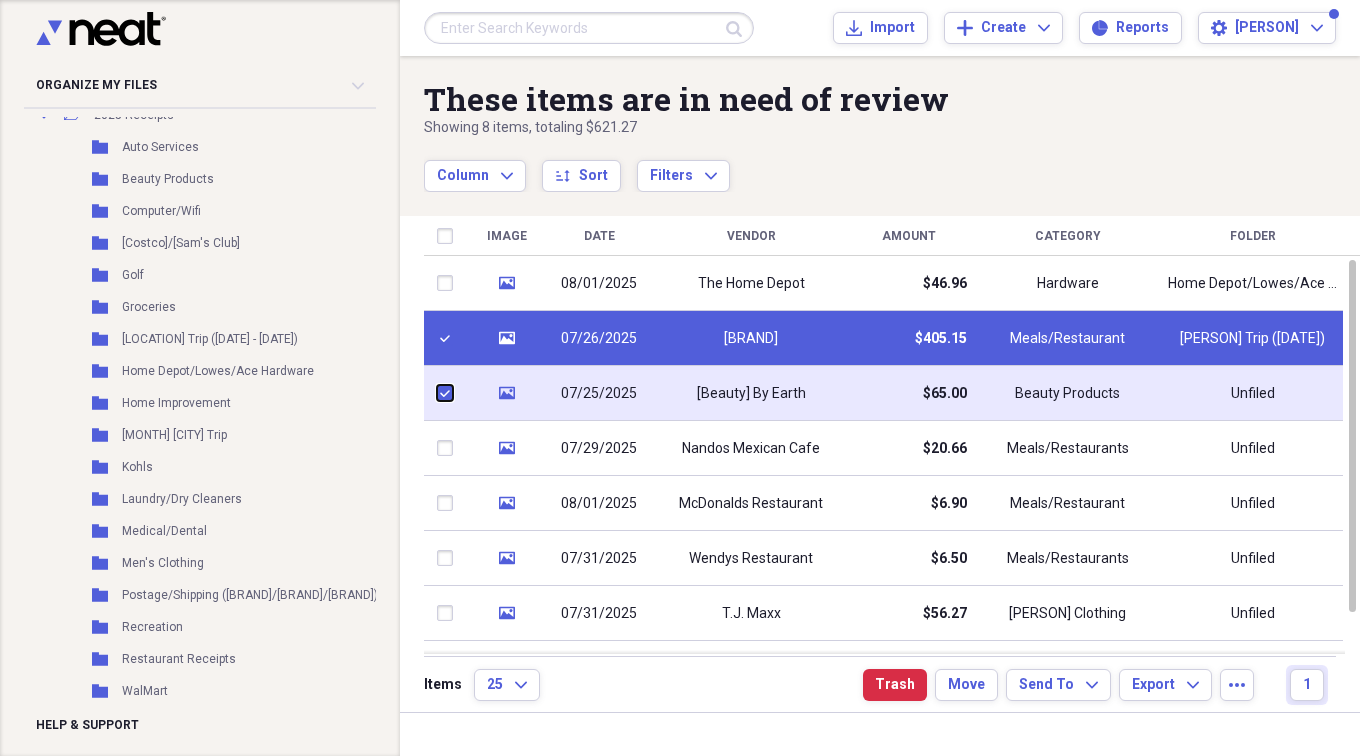 checkbox on "true" 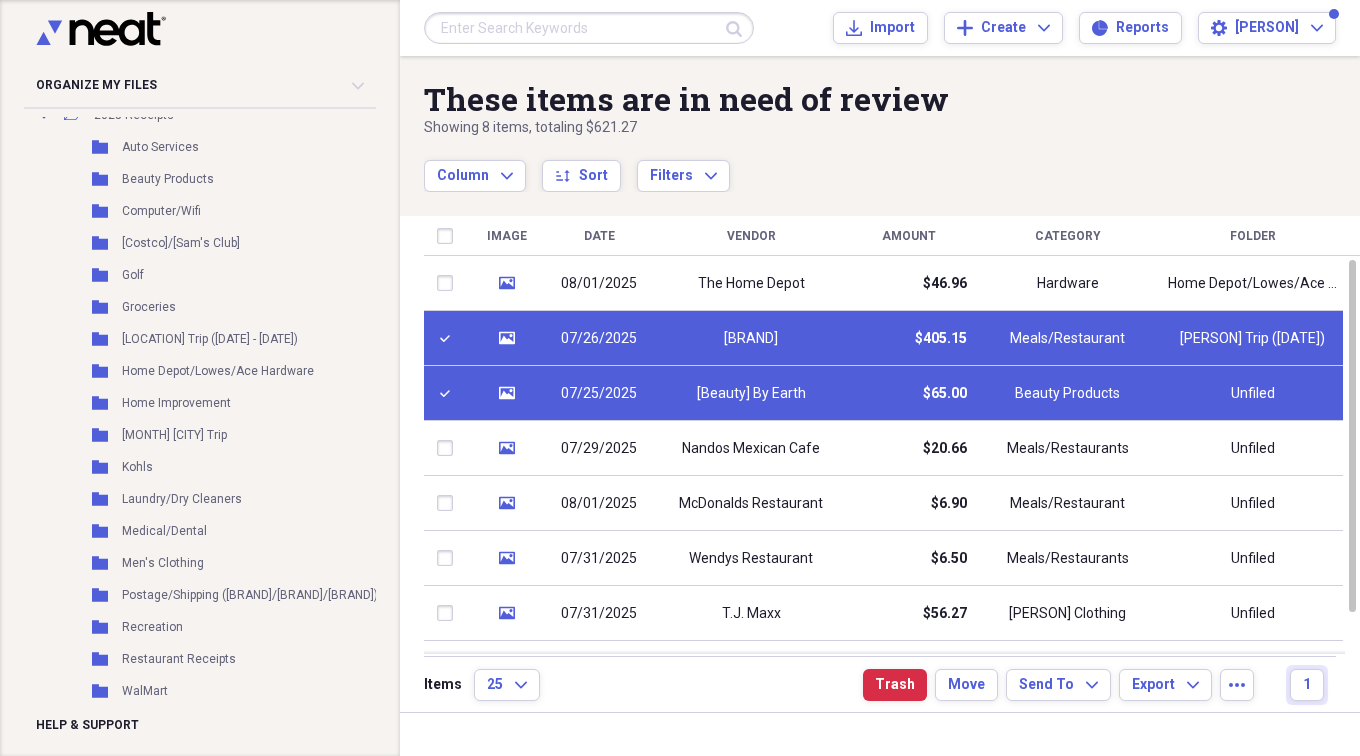click at bounding box center (449, 338) 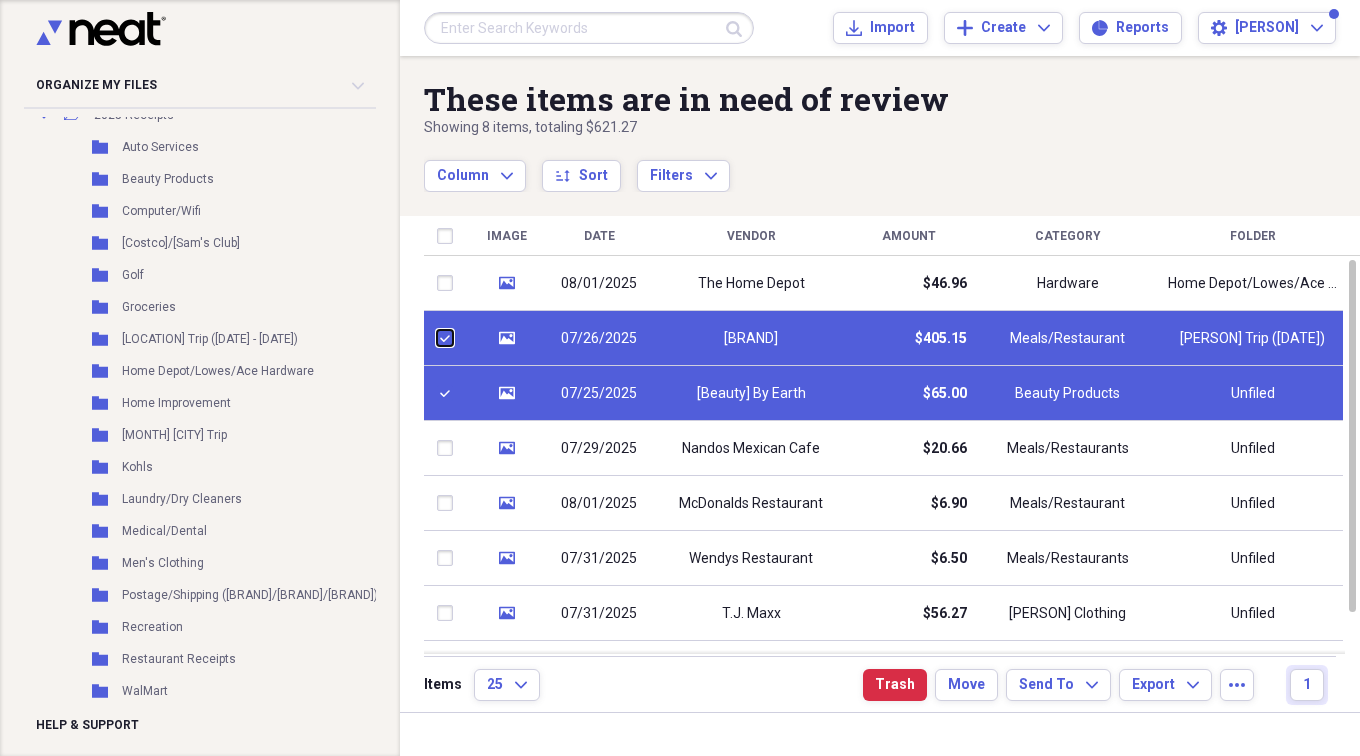 click at bounding box center [437, 338] 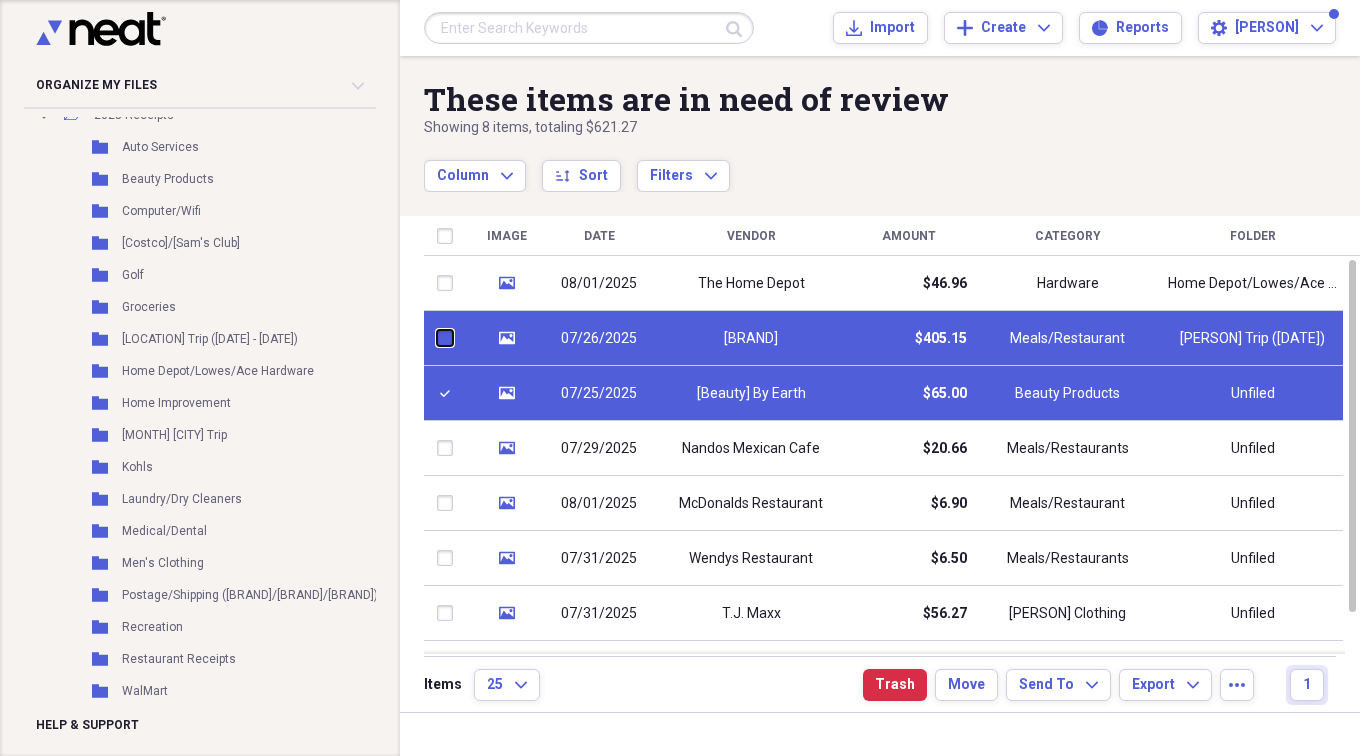 checkbox on "false" 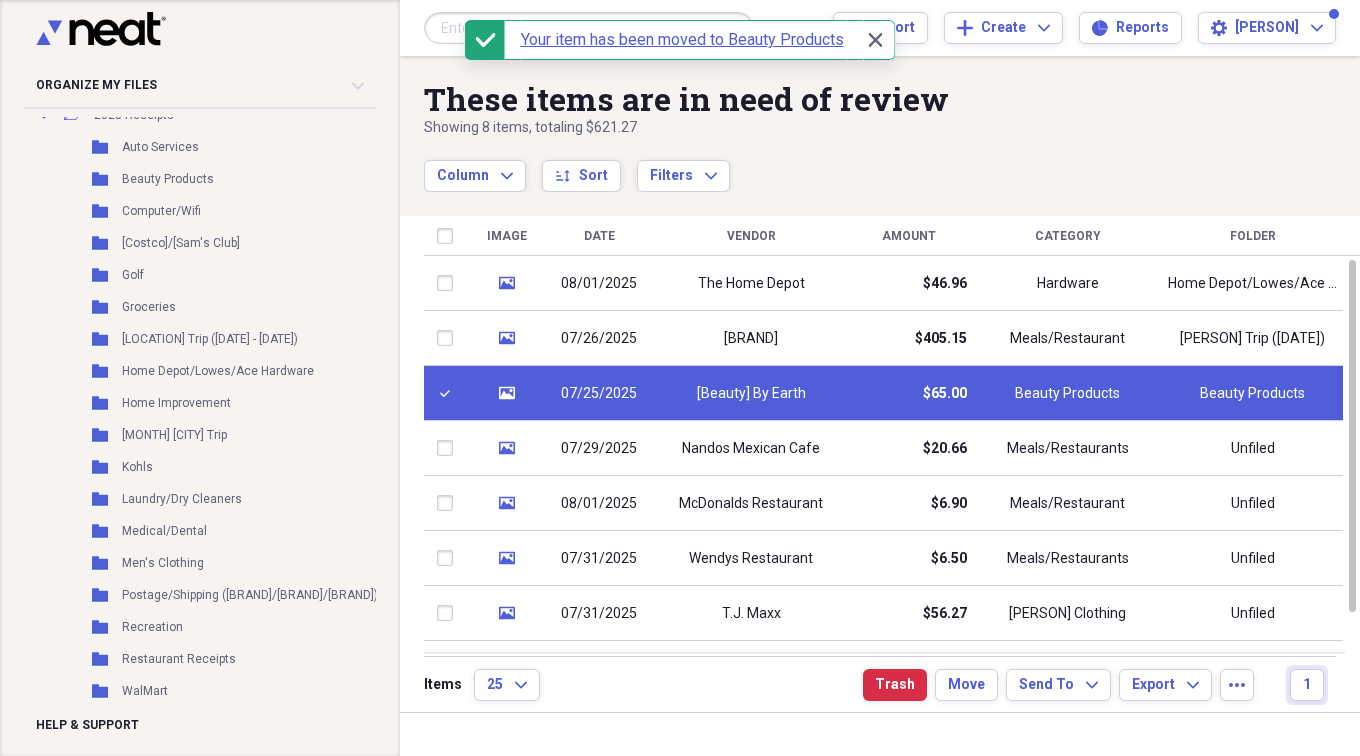 click at bounding box center [449, 393] 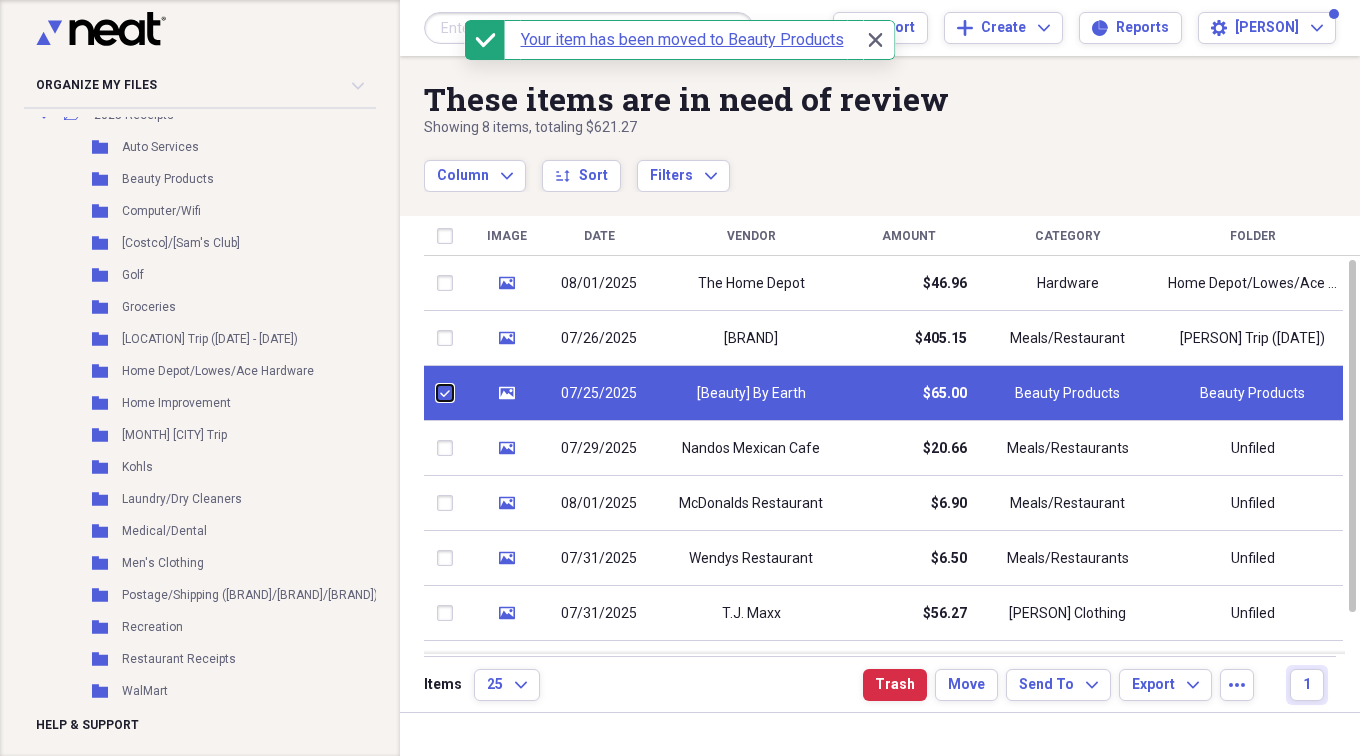 click at bounding box center (437, 393) 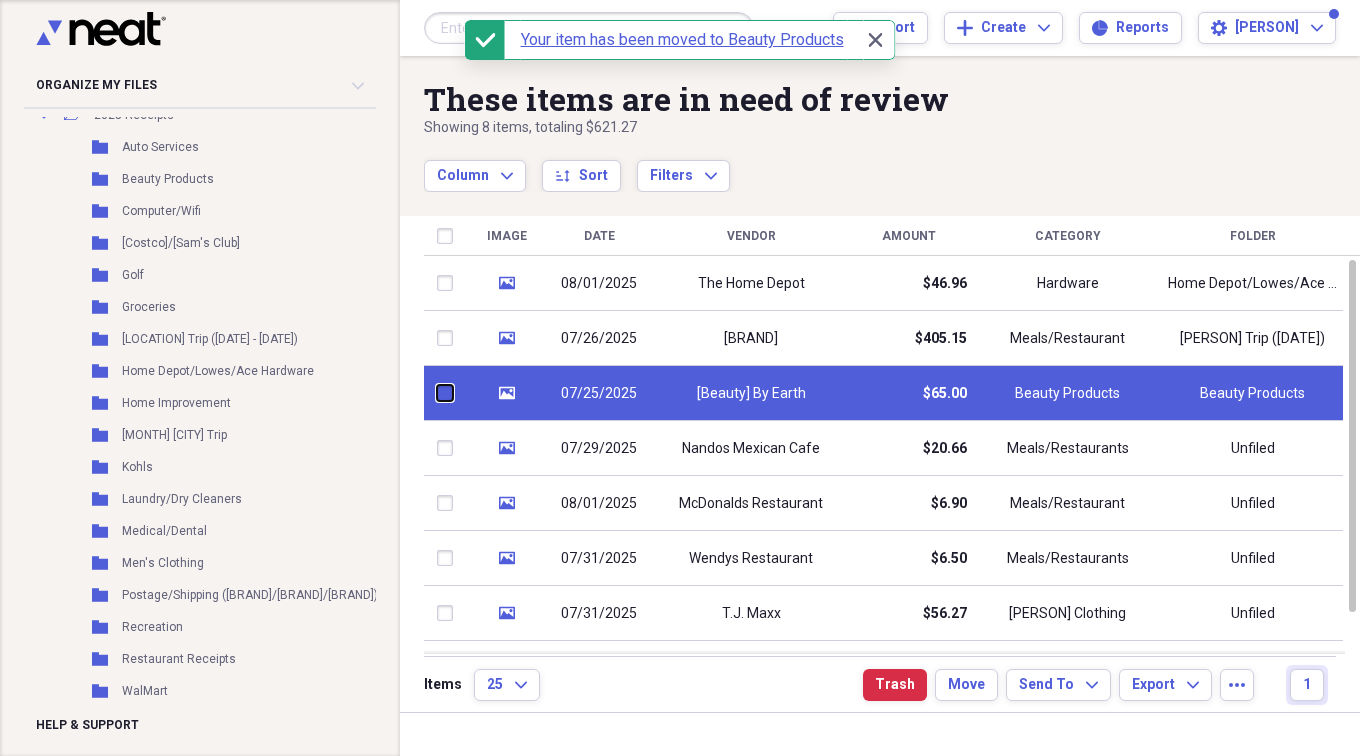 checkbox on "false" 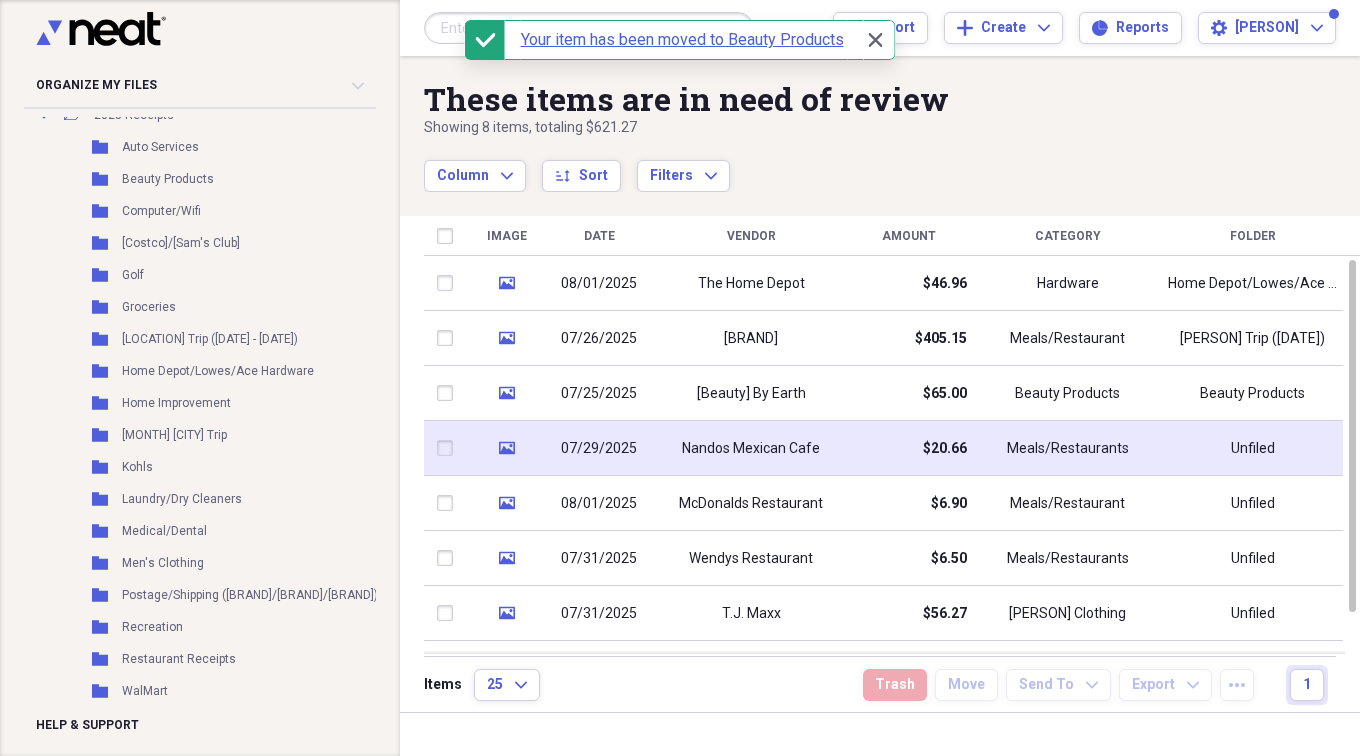 click at bounding box center (449, 448) 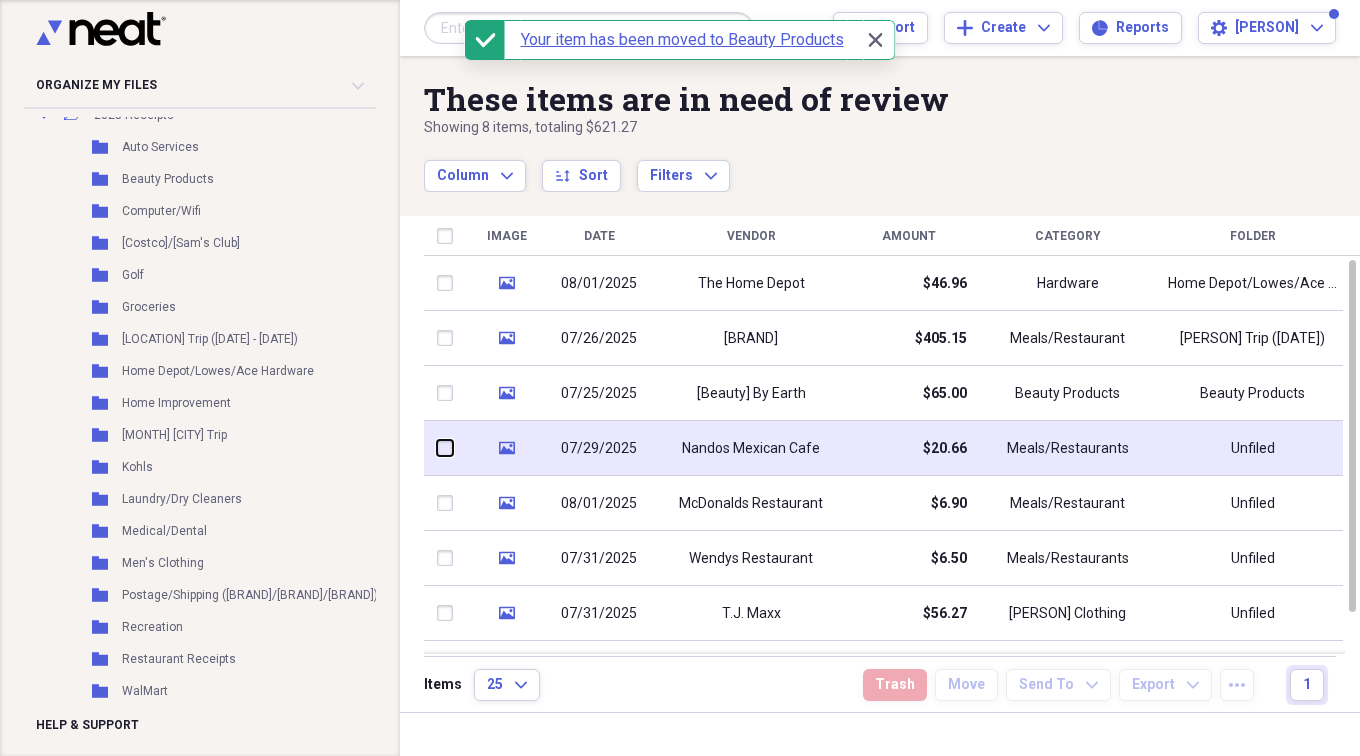 click at bounding box center [437, 448] 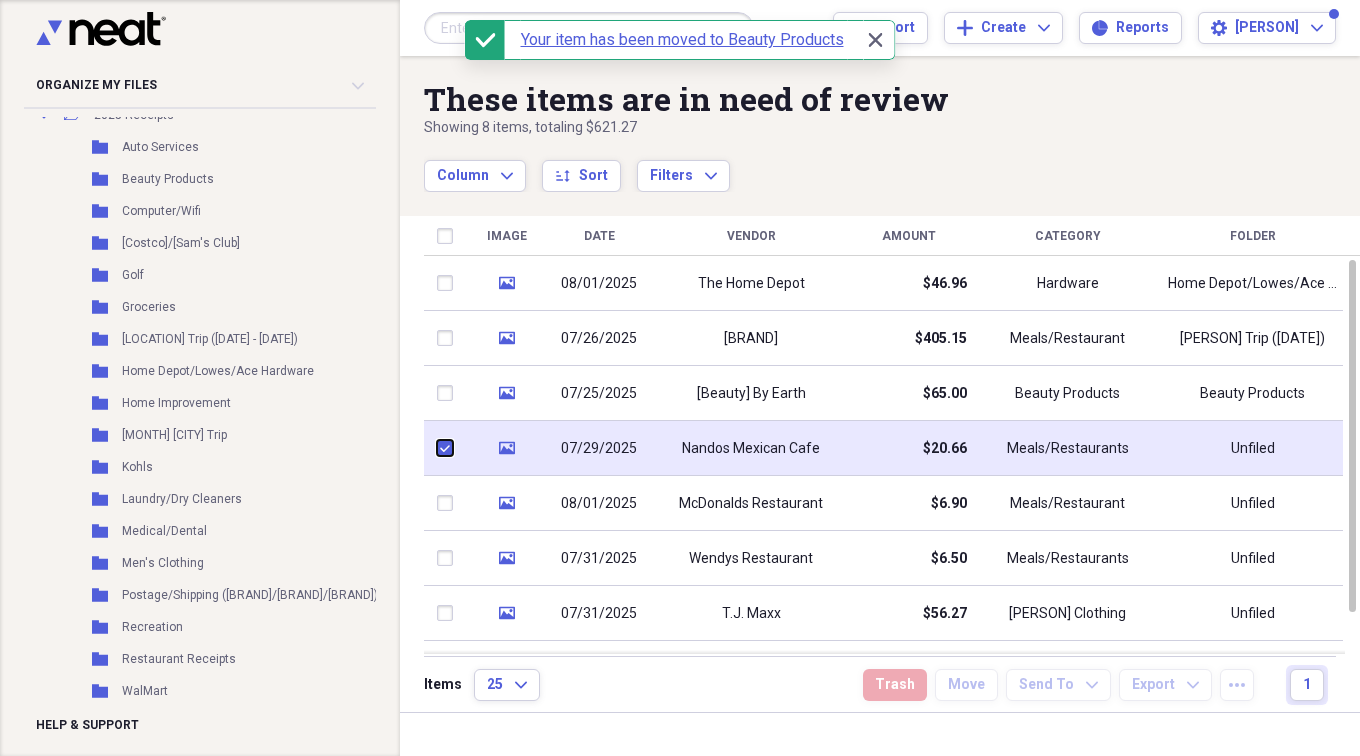 checkbox on "true" 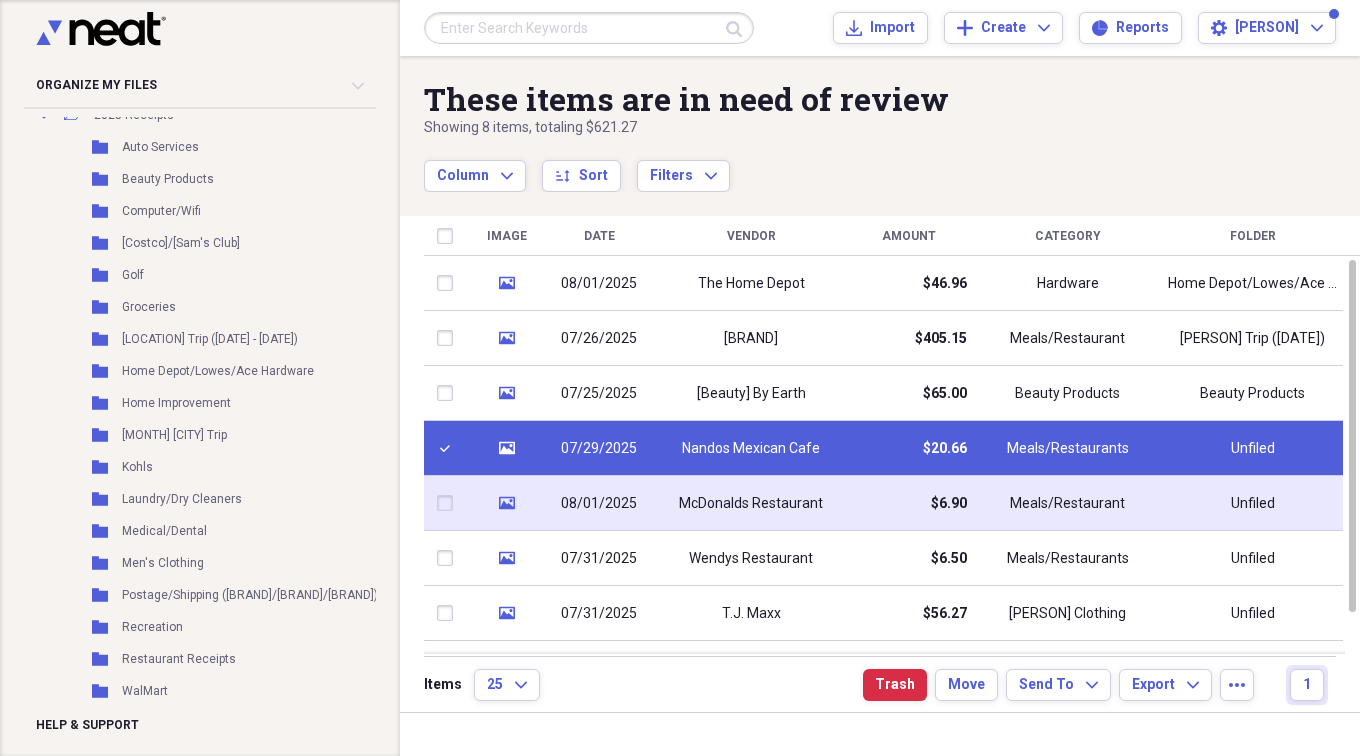 click at bounding box center [449, 503] 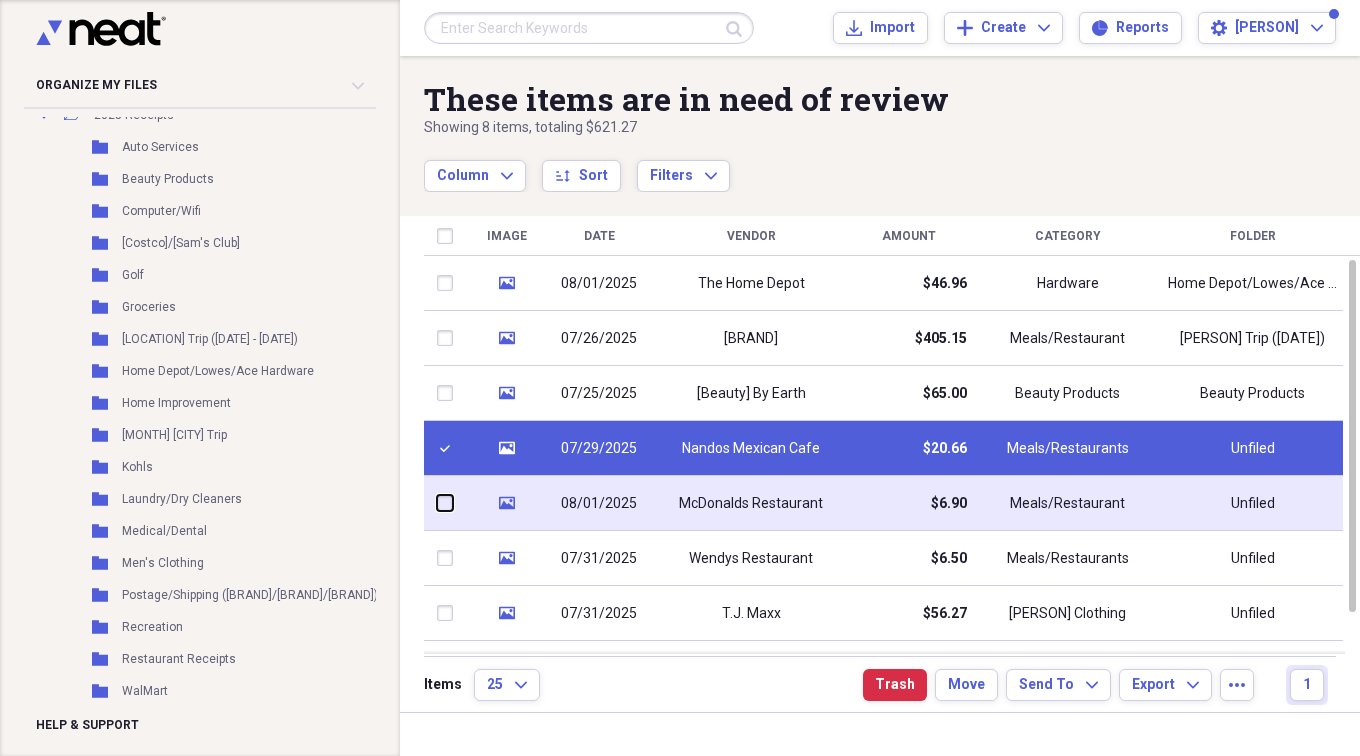 click at bounding box center (437, 503) 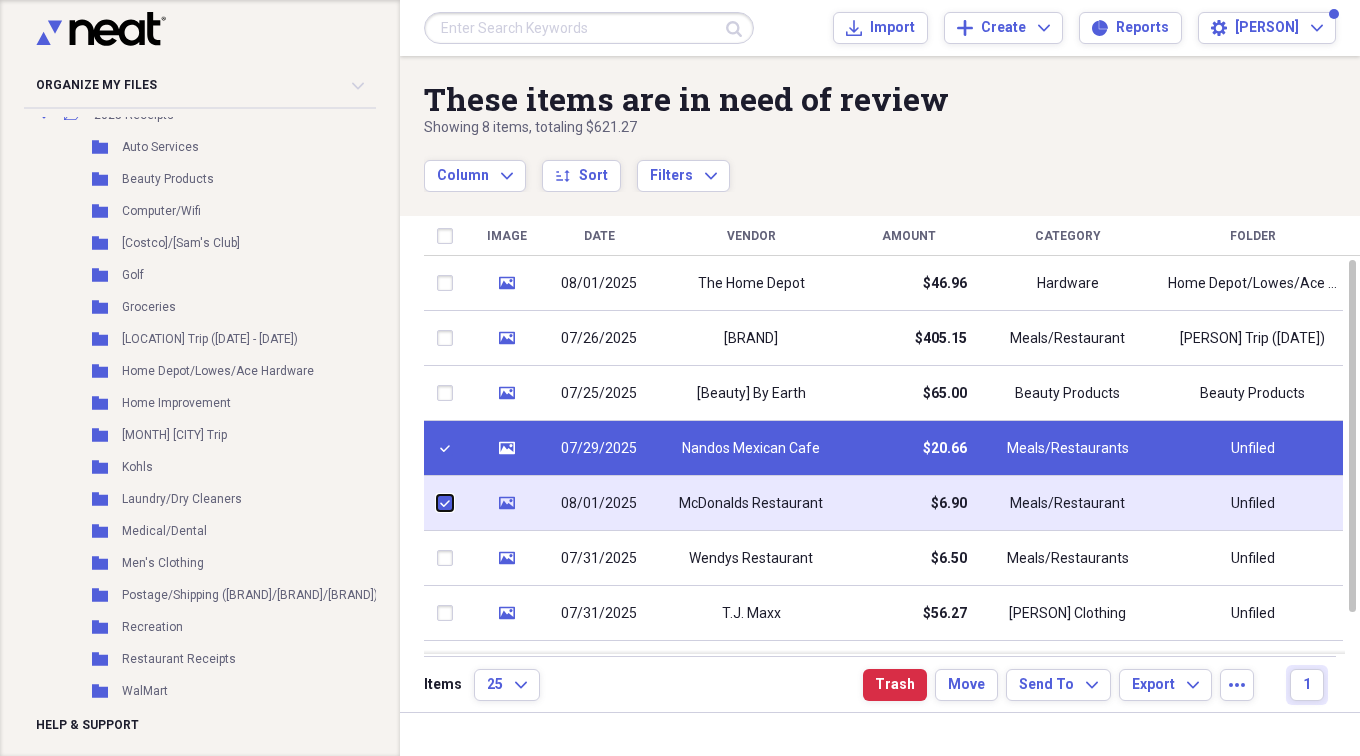 checkbox on "true" 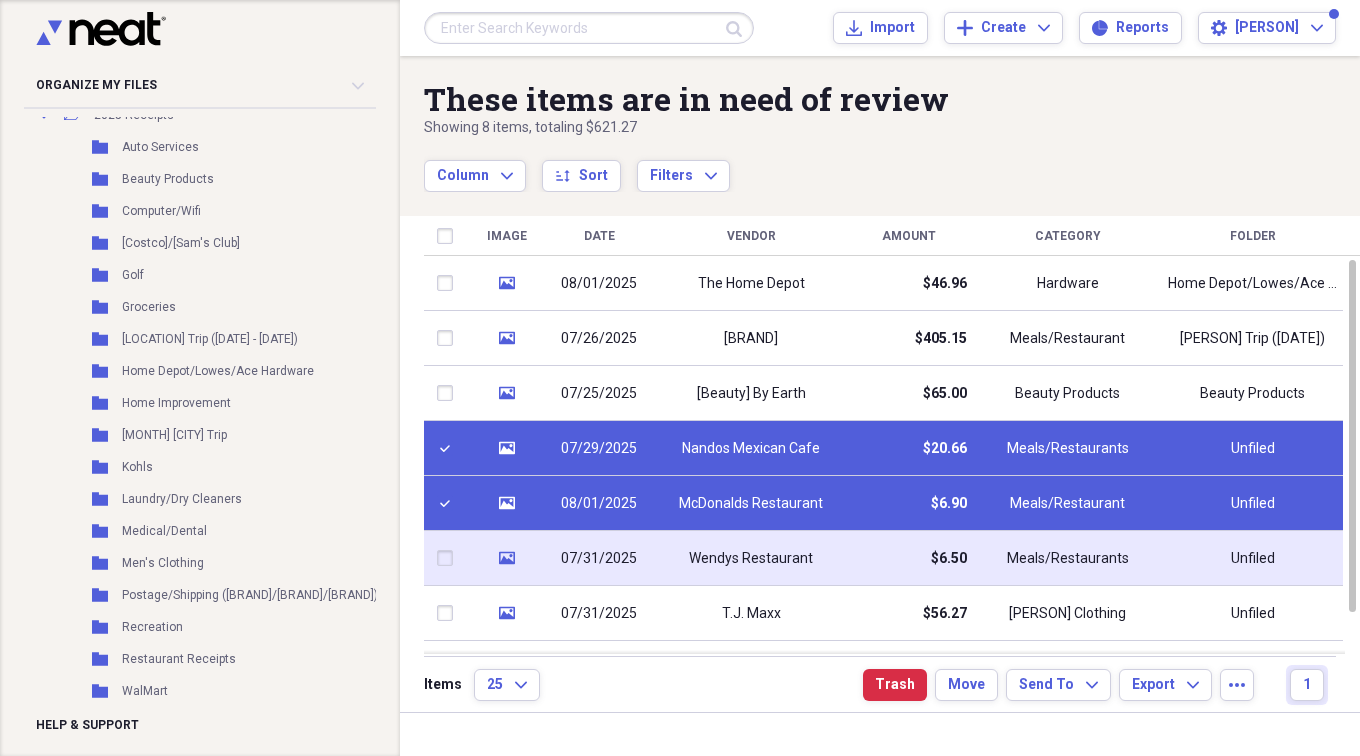 click at bounding box center [449, 558] 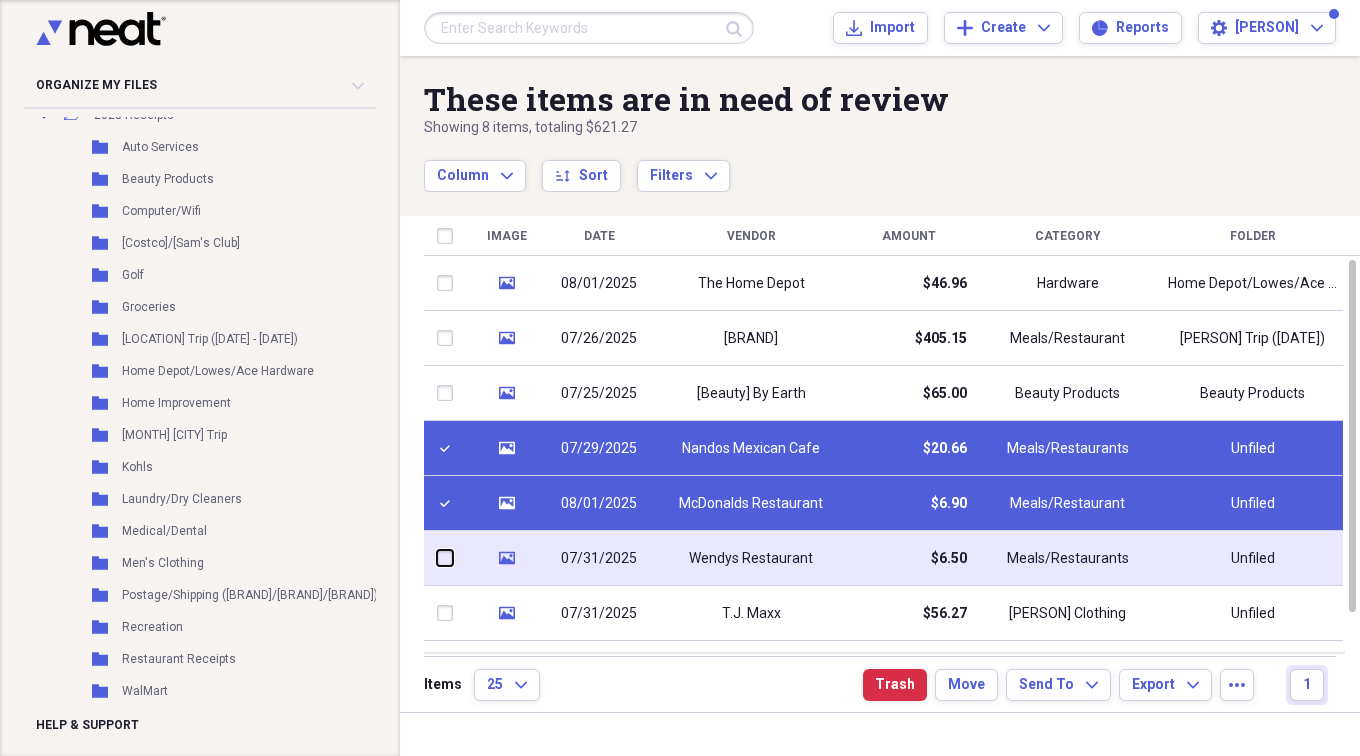 click at bounding box center [437, 558] 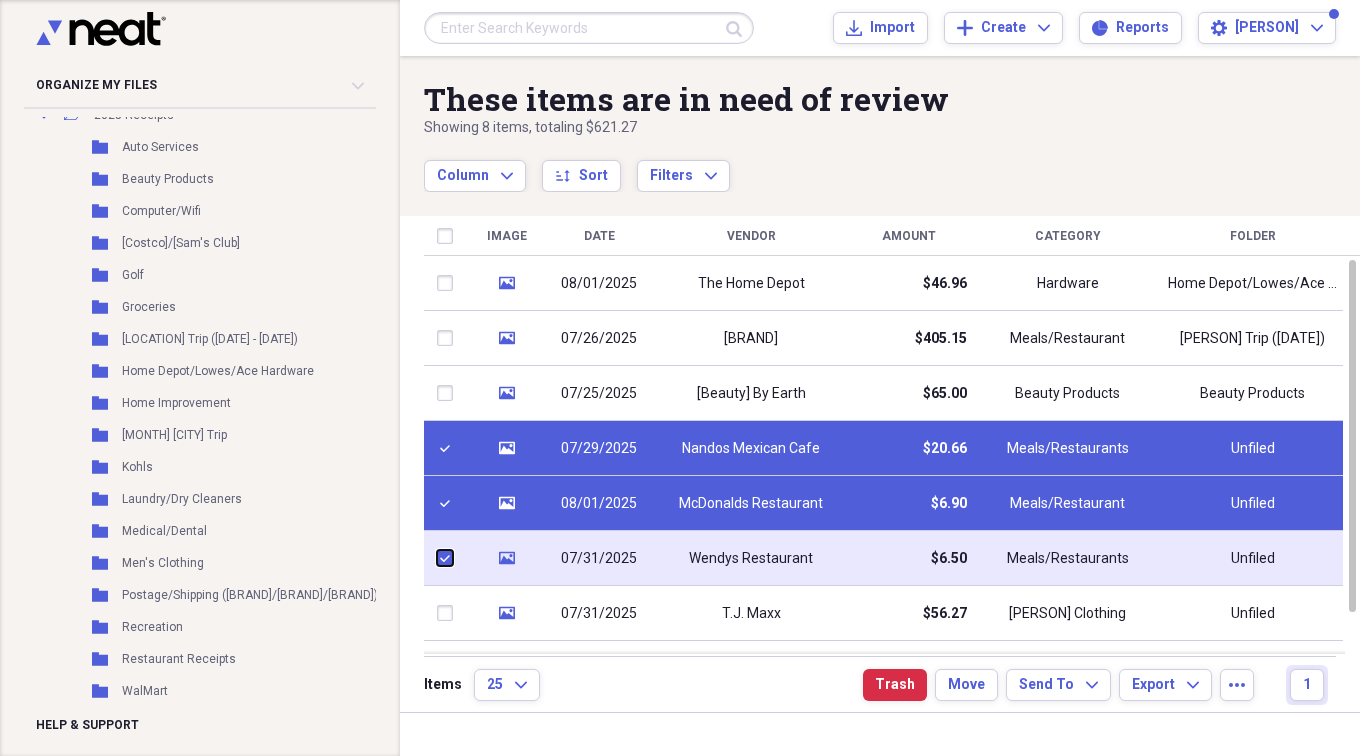 checkbox on "true" 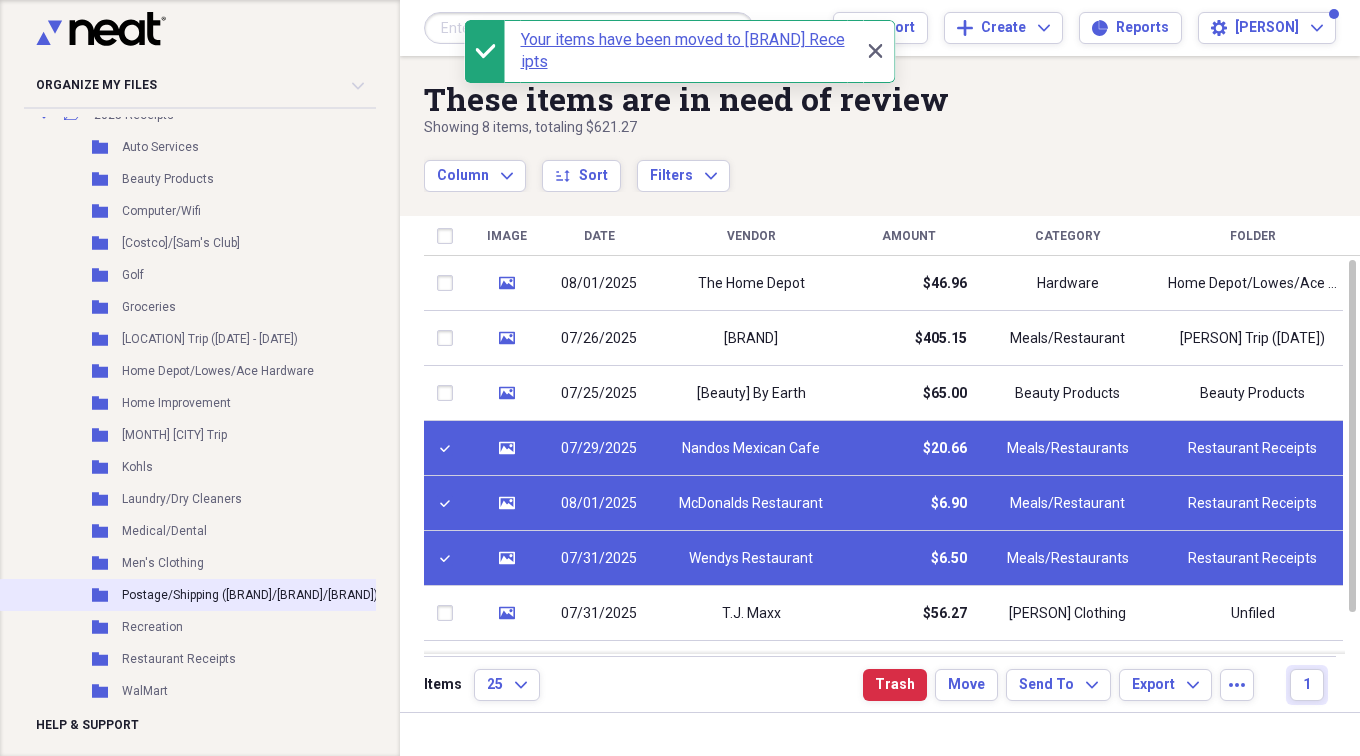 scroll, scrollTop: 922, scrollLeft: 0, axis: vertical 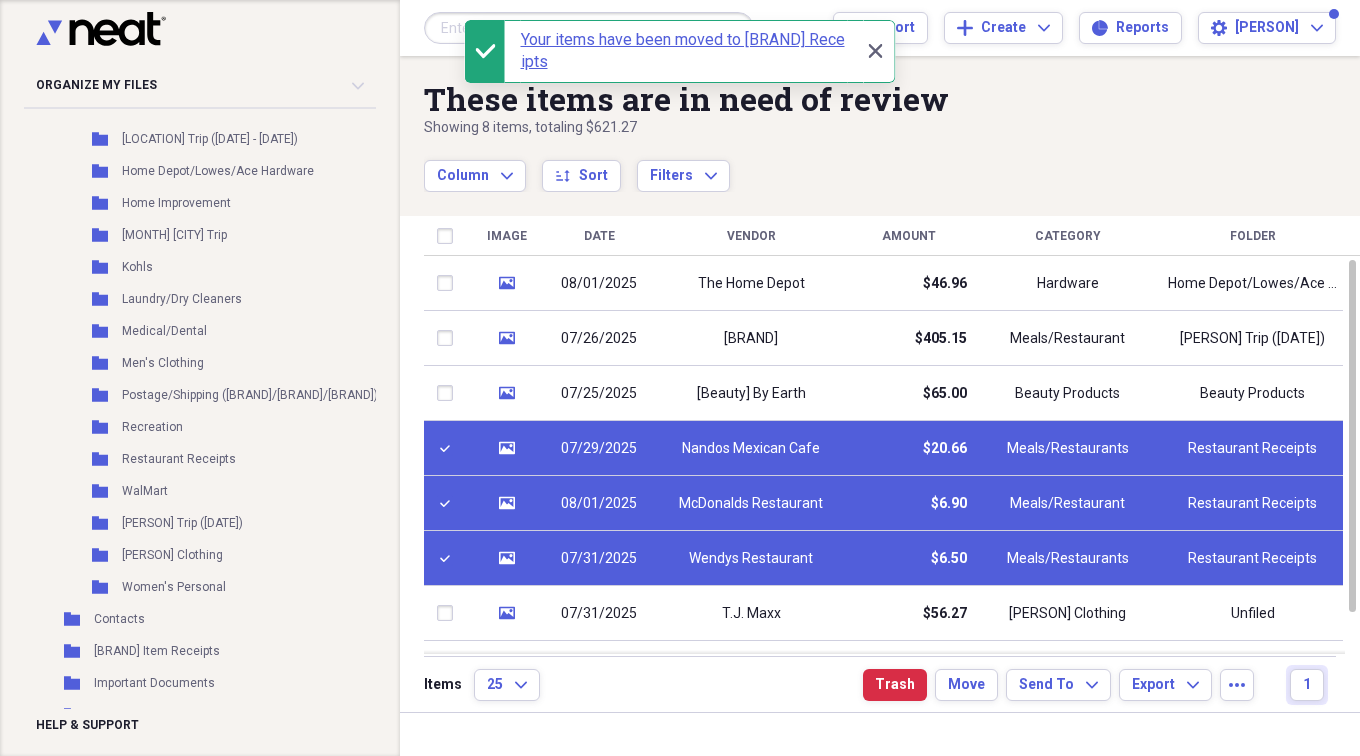 click at bounding box center [449, 448] 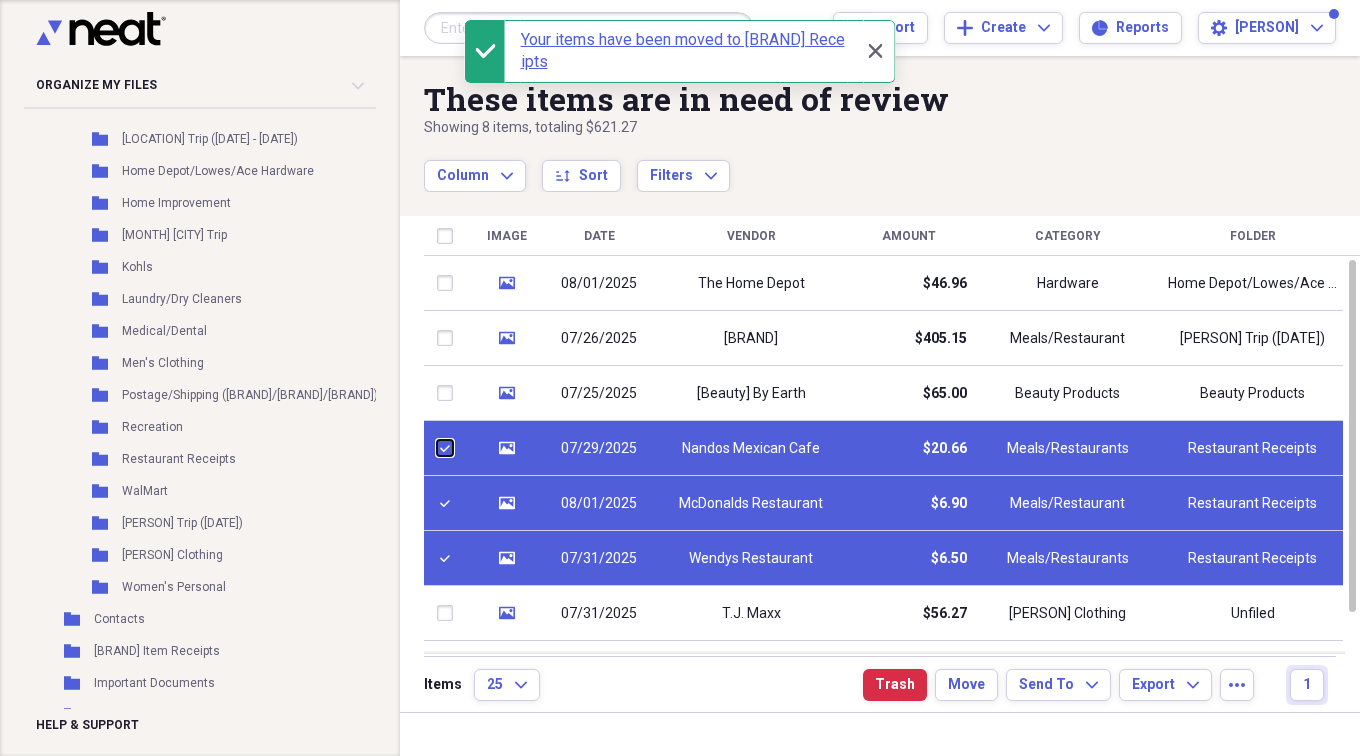 click at bounding box center [437, 448] 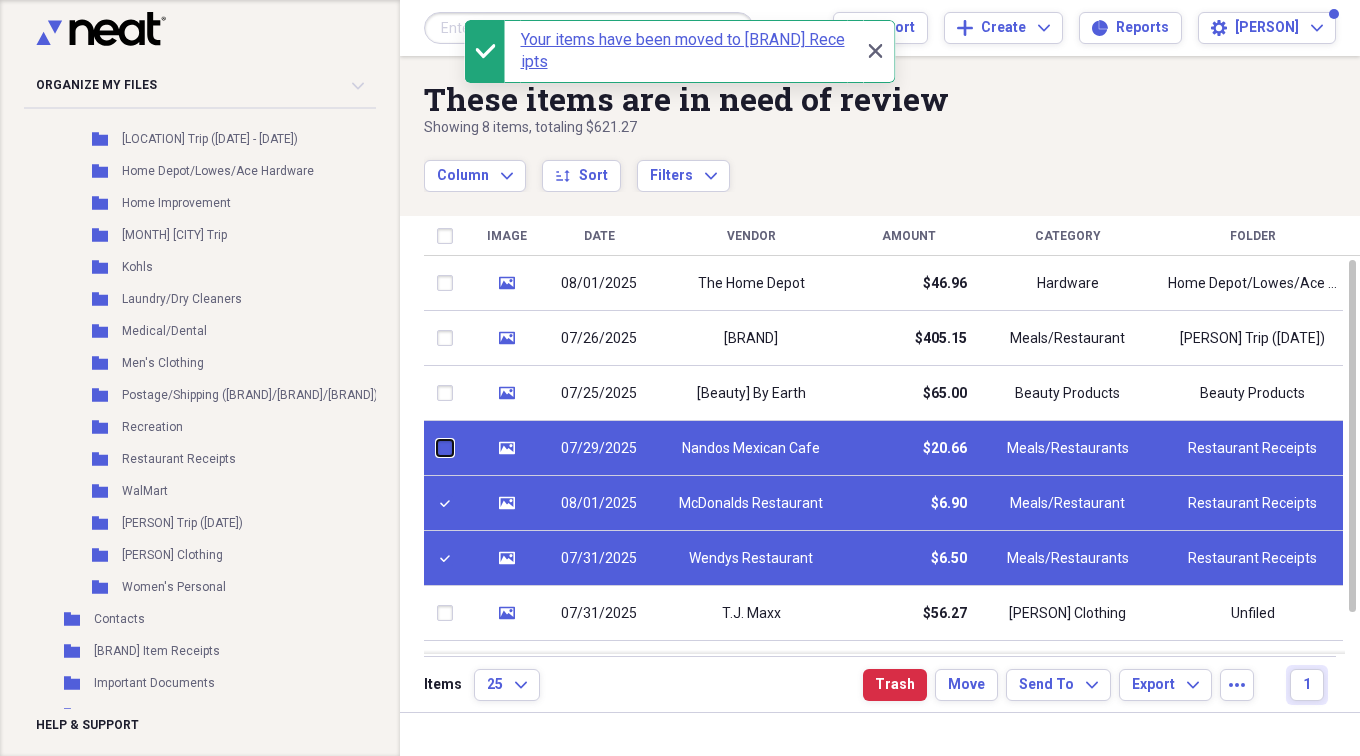 checkbox on "false" 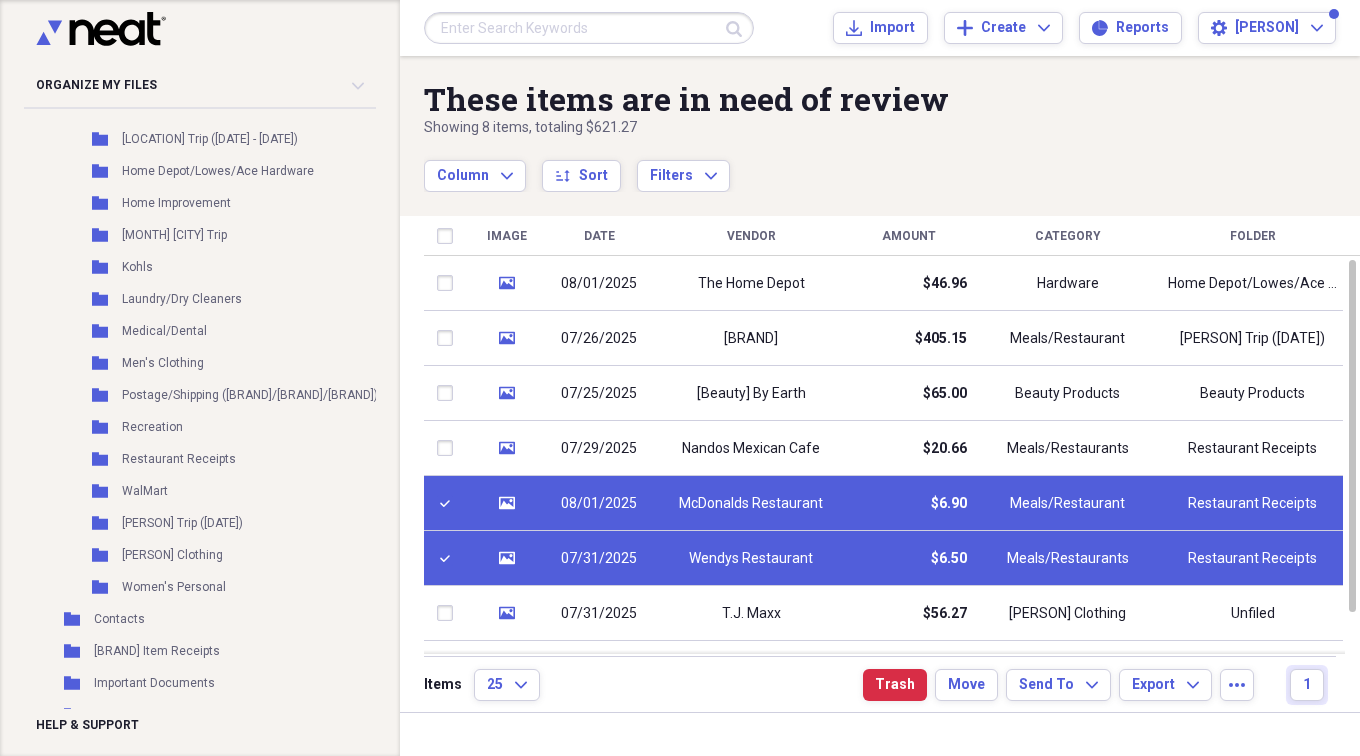 click at bounding box center (449, 503) 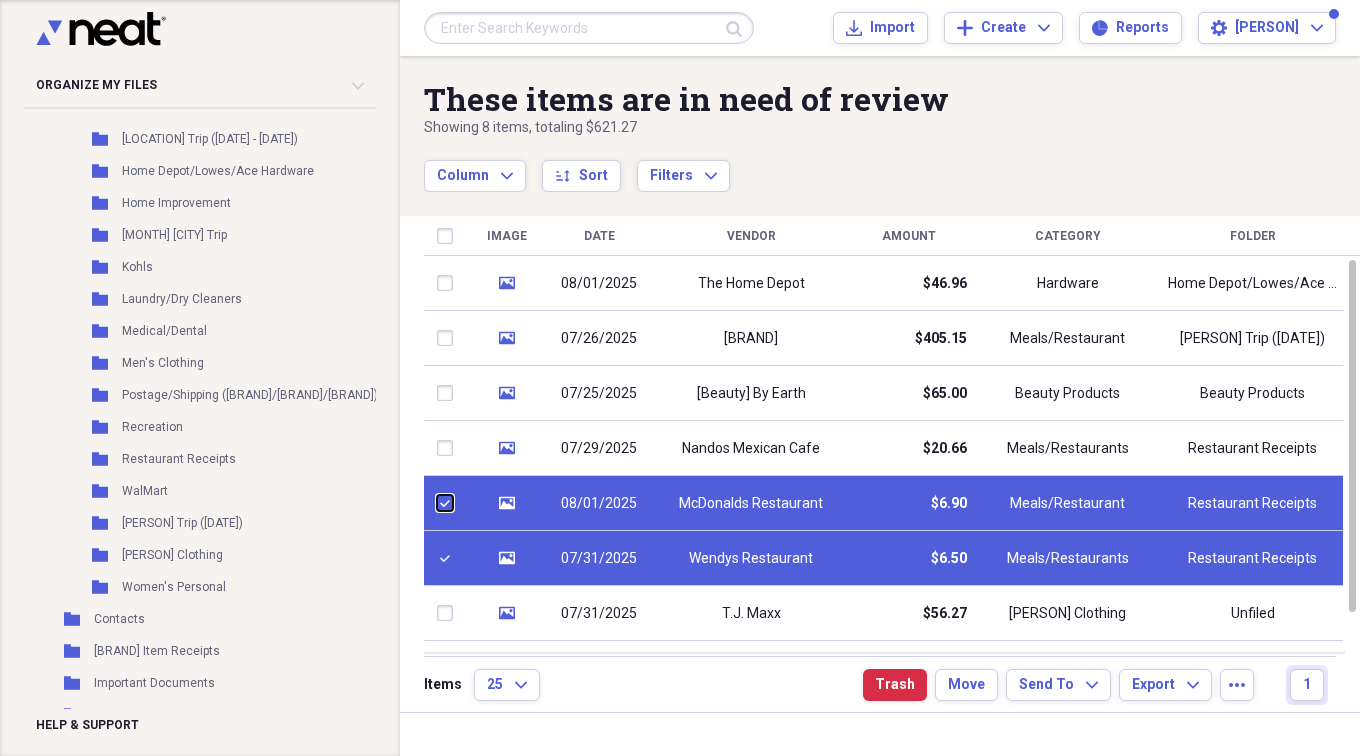 click at bounding box center [437, 503] 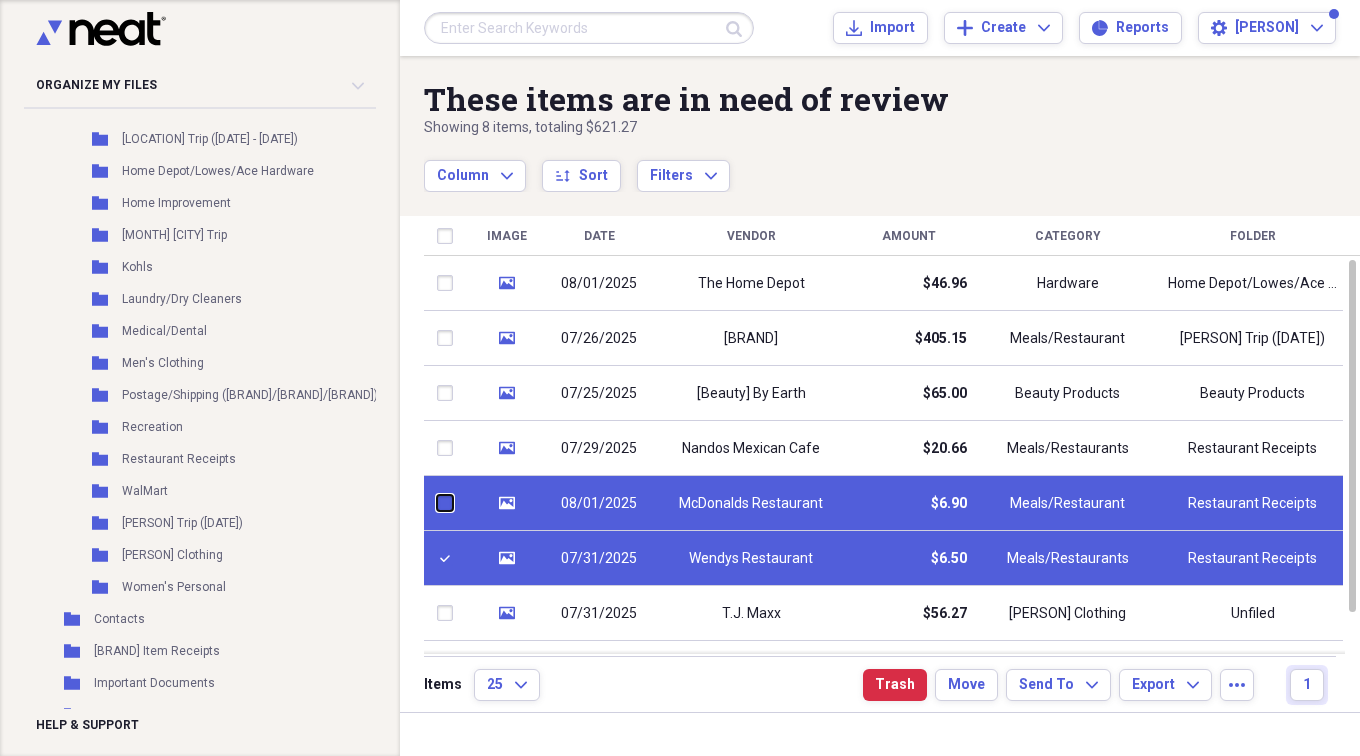 checkbox on "false" 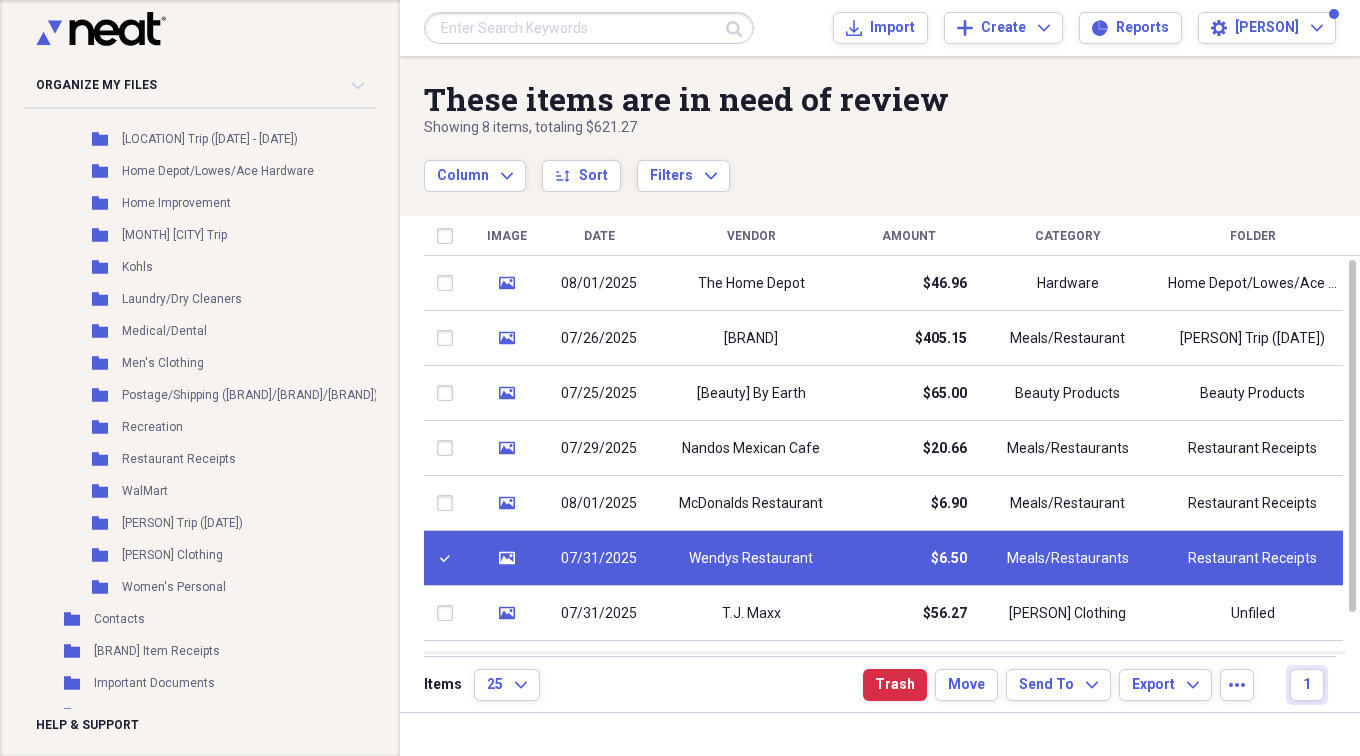 click at bounding box center (449, 558) 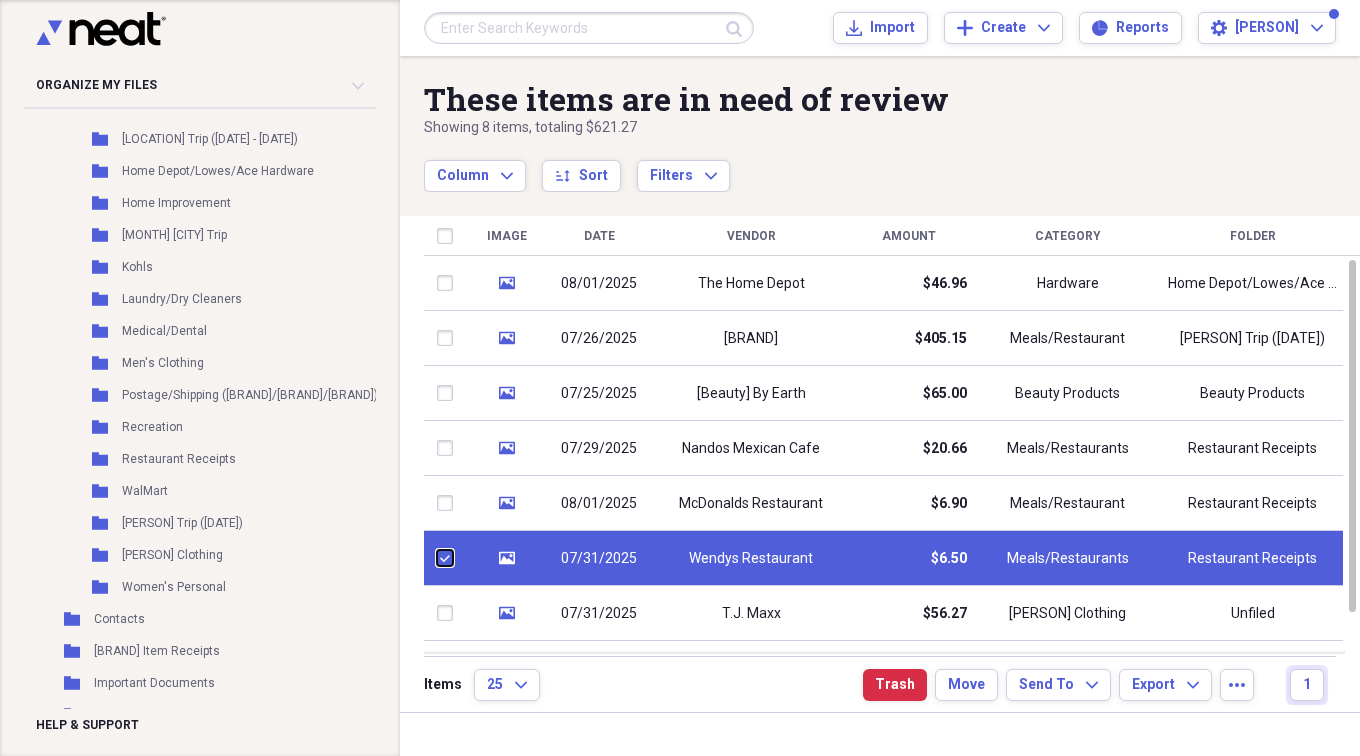 click at bounding box center [437, 558] 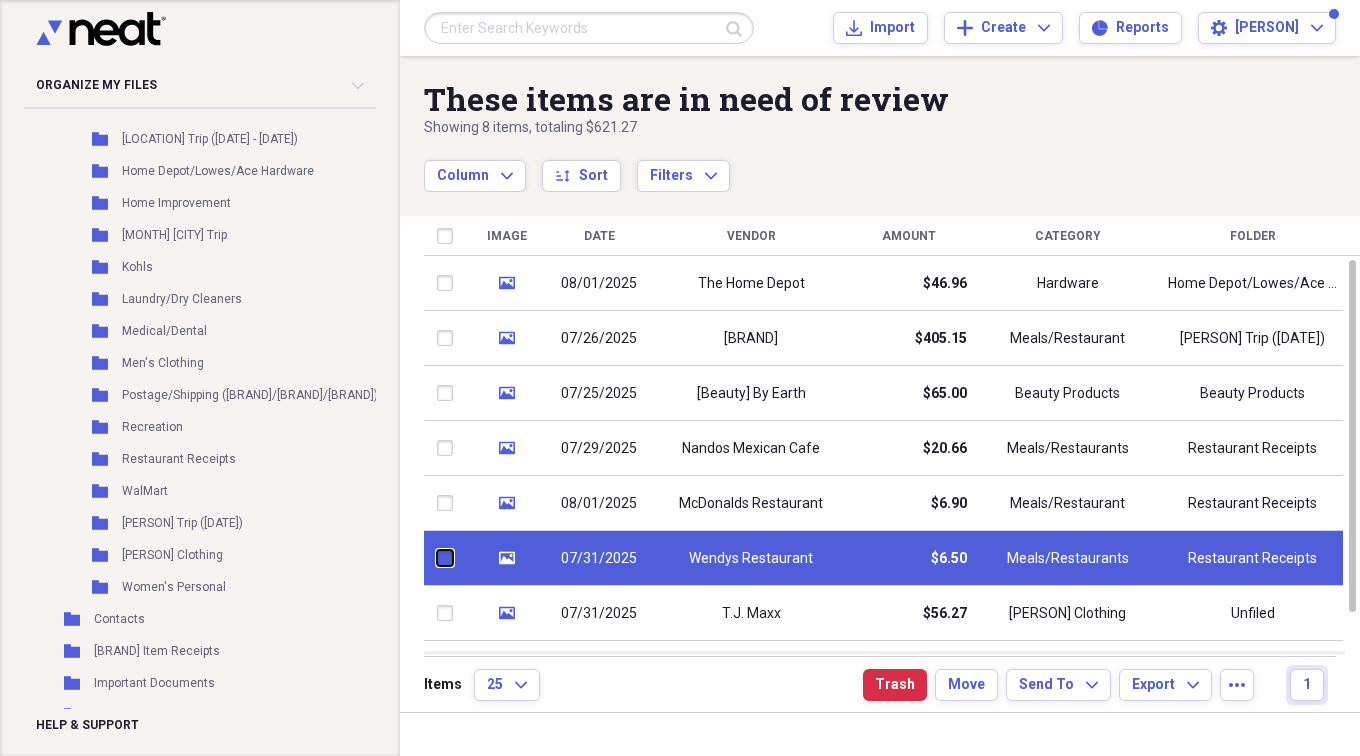 checkbox on "false" 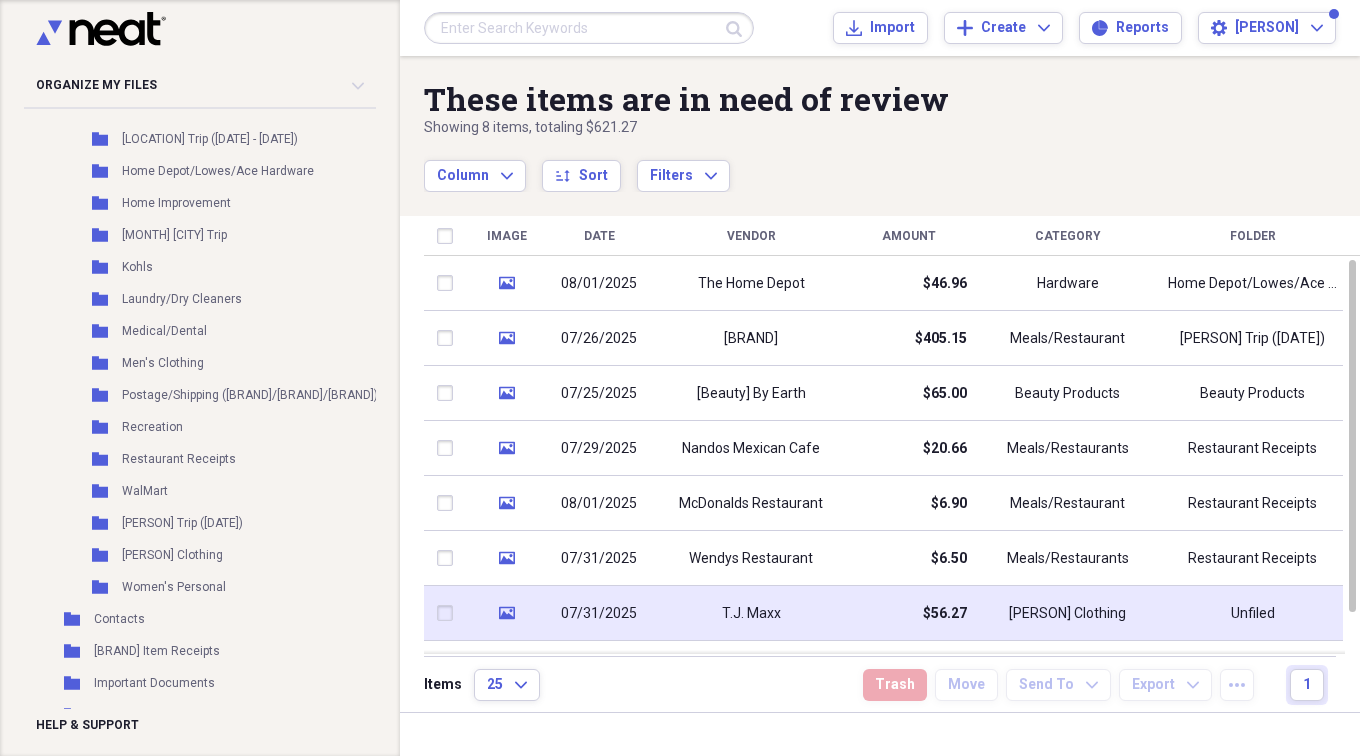 click at bounding box center [449, 613] 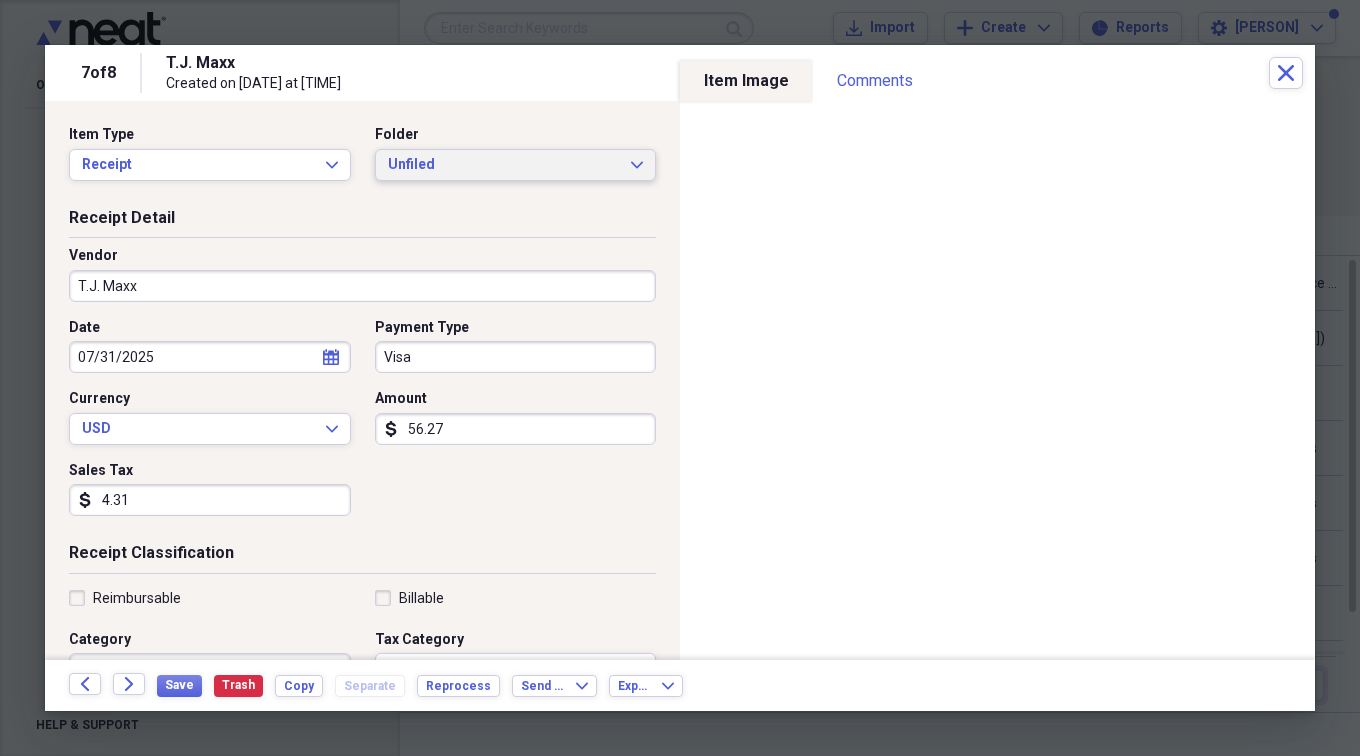 click on "Expand" 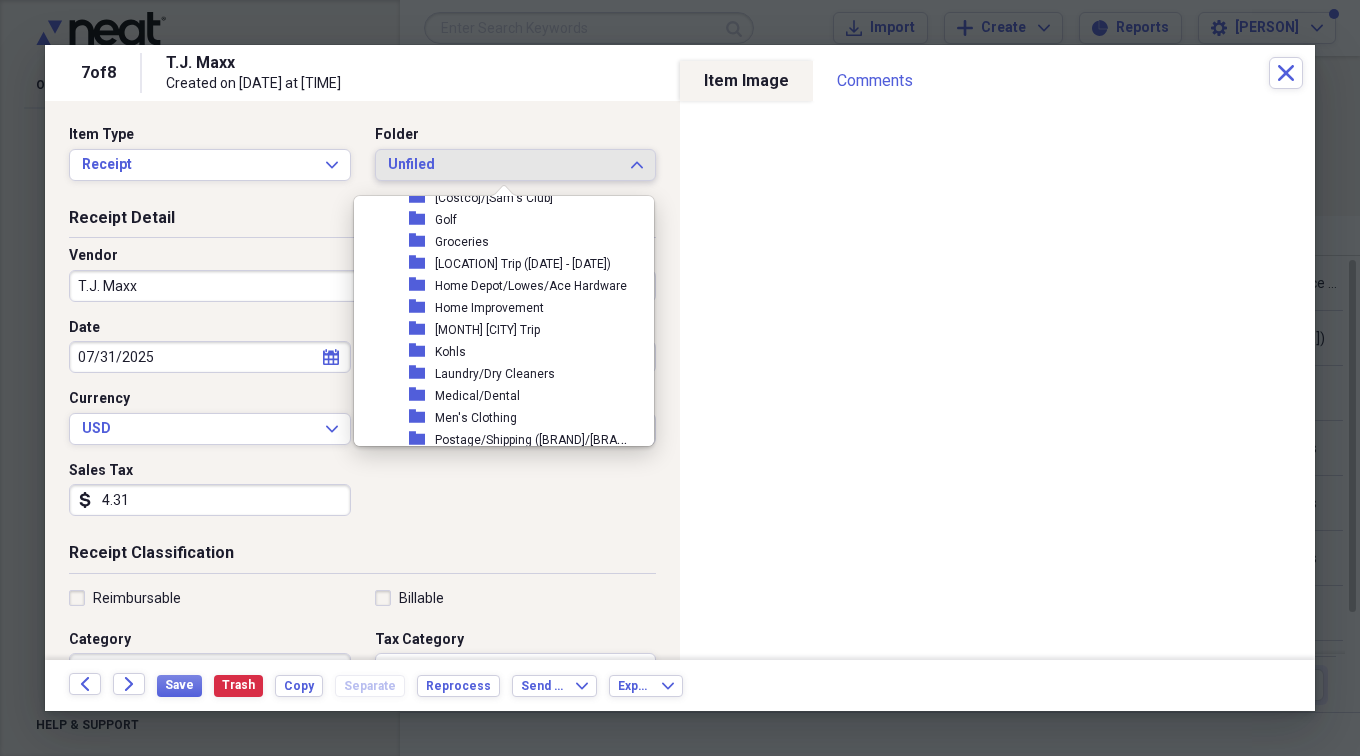 scroll, scrollTop: 600, scrollLeft: 0, axis: vertical 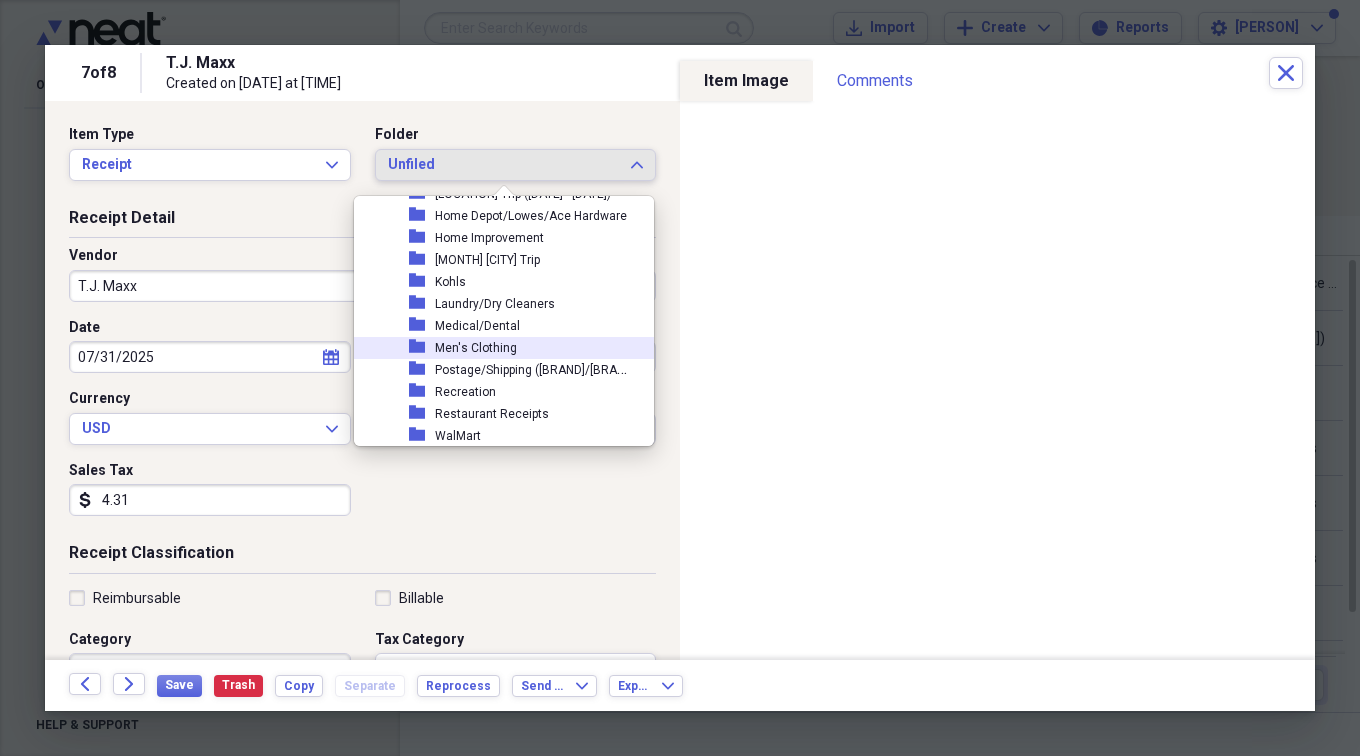 click on "Men's Clothing" at bounding box center (476, 348) 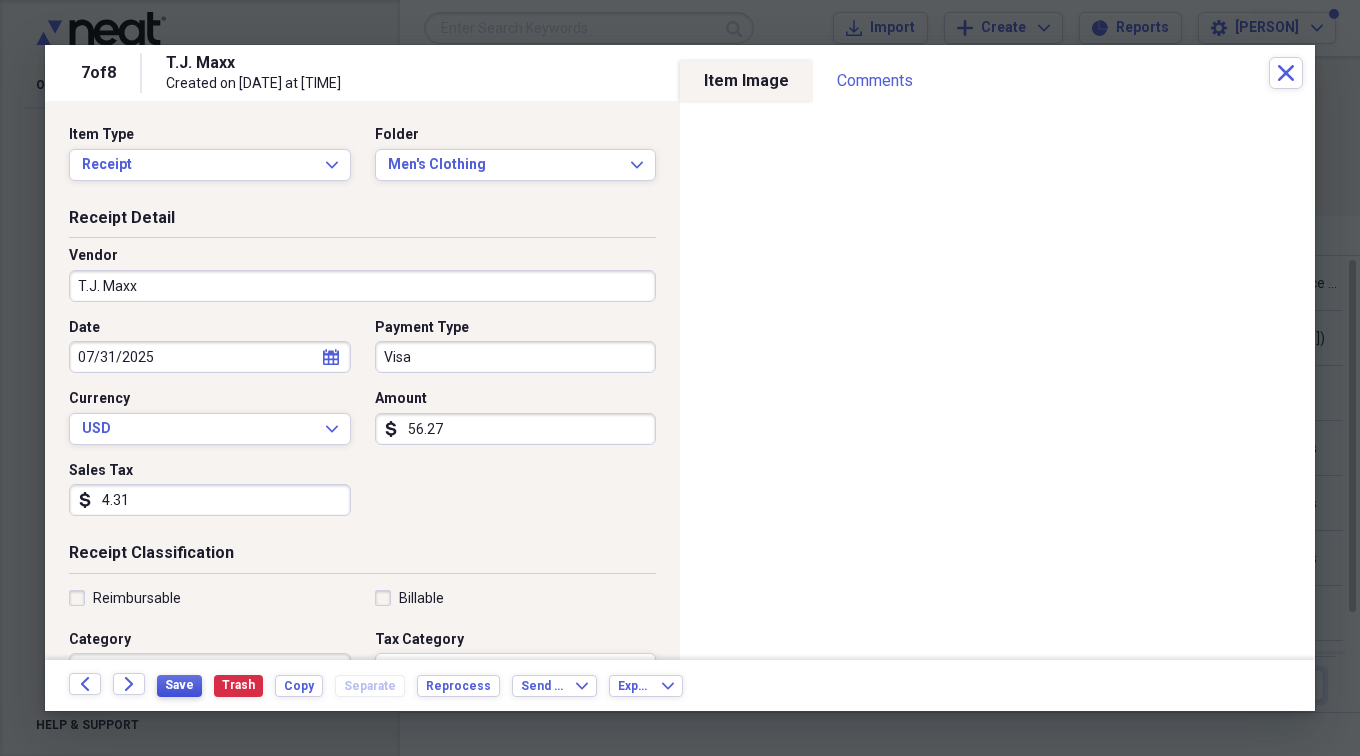 click on "Save" at bounding box center [179, 685] 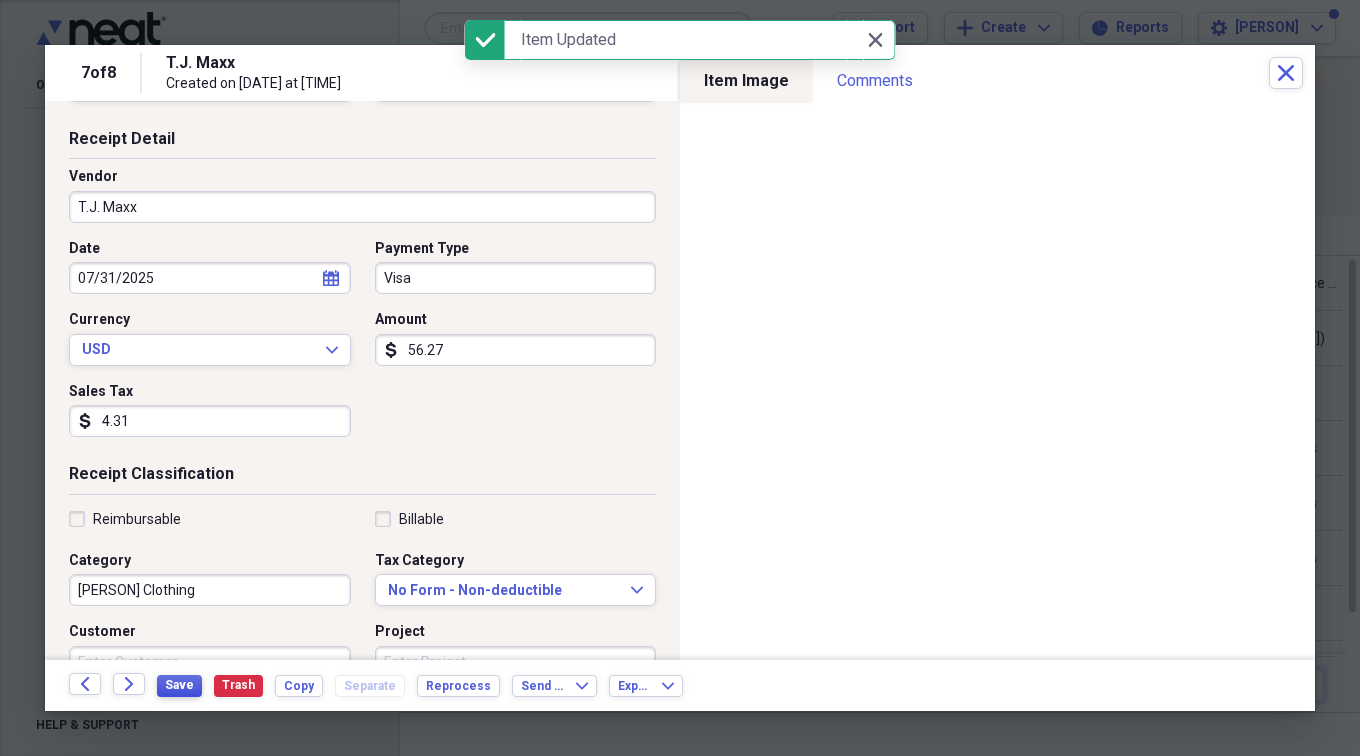 scroll, scrollTop: 100, scrollLeft: 0, axis: vertical 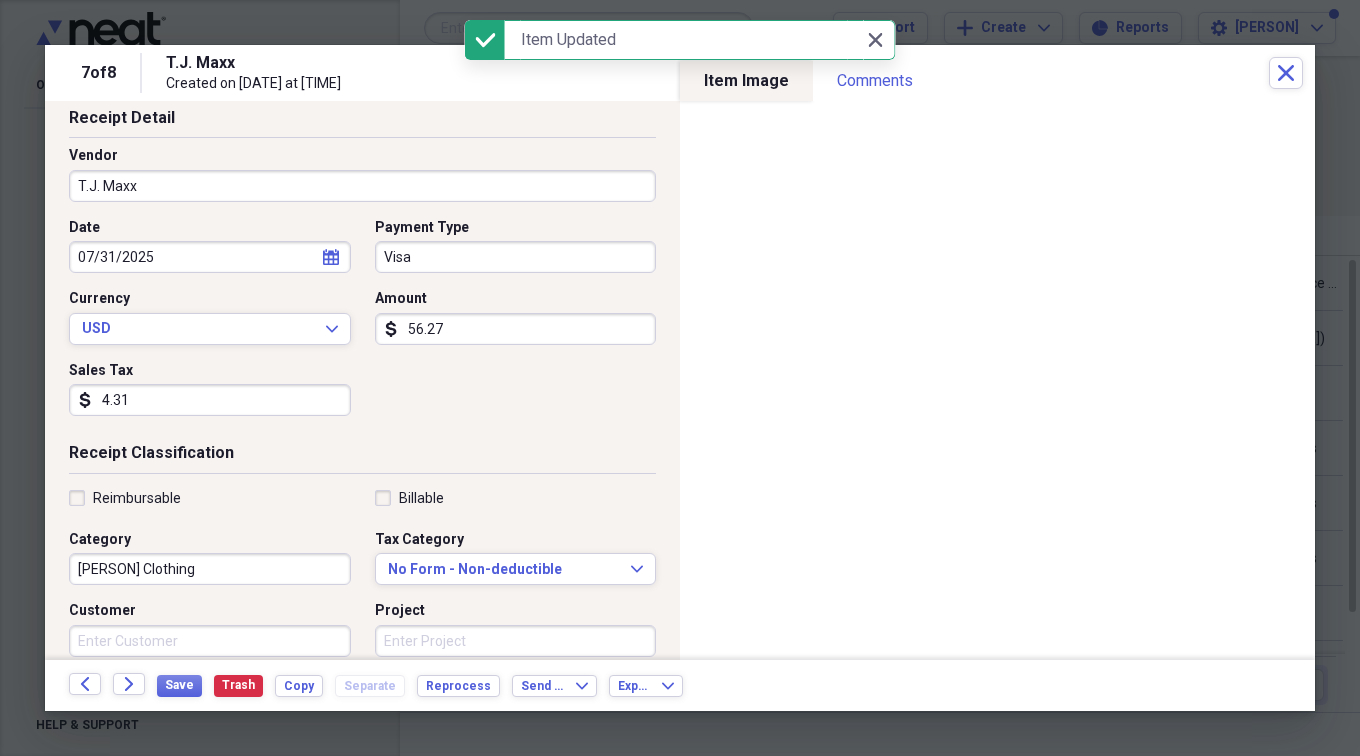 click on "[PERSON] Clothing" at bounding box center [210, 569] 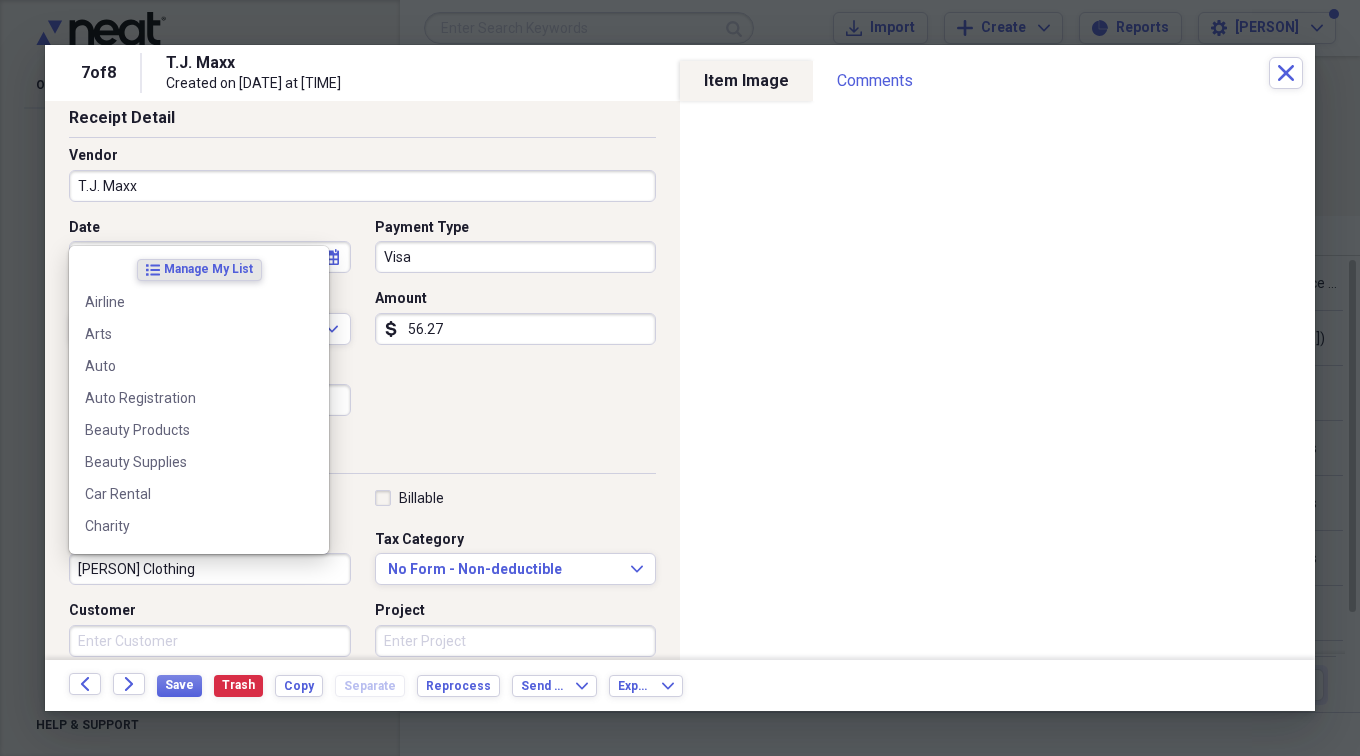 click on "[PERSON] Clothing" at bounding box center (210, 569) 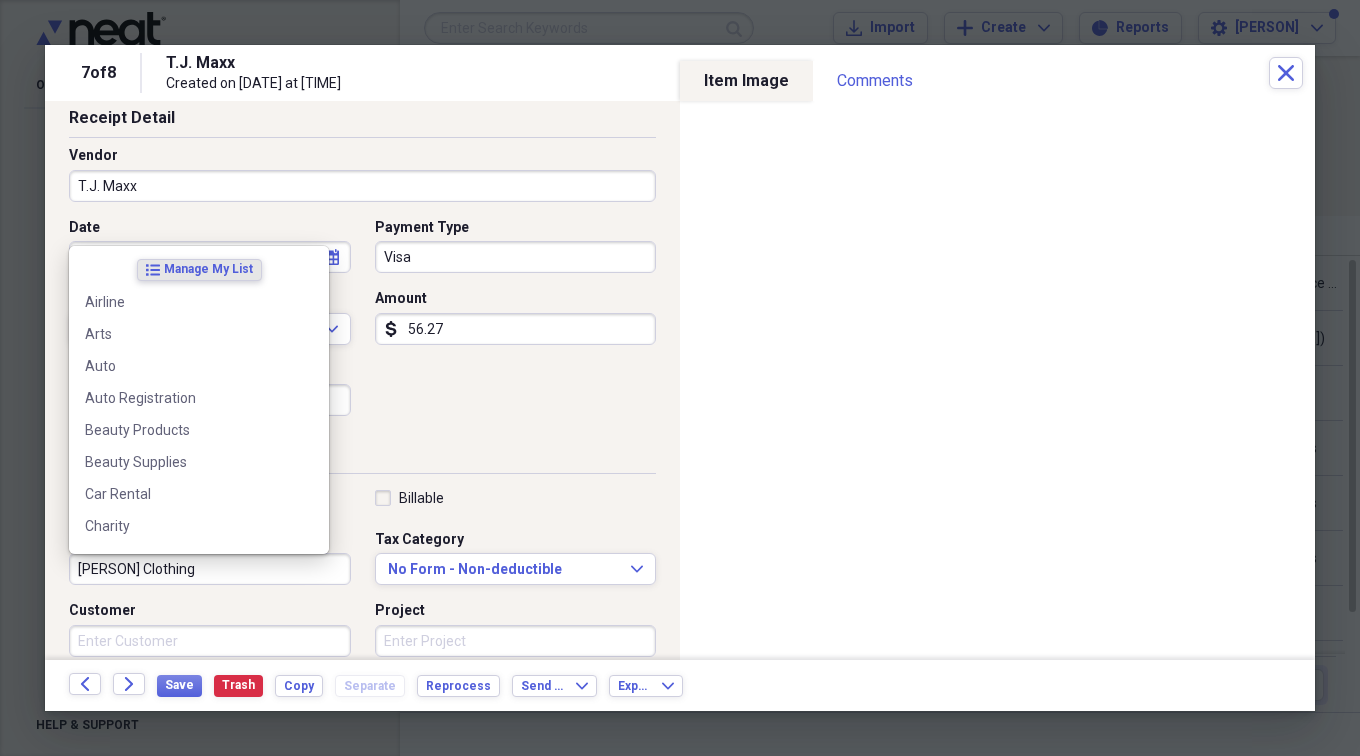 drag, startPoint x: 108, startPoint y: 566, endPoint x: 58, endPoint y: 567, distance: 50.01 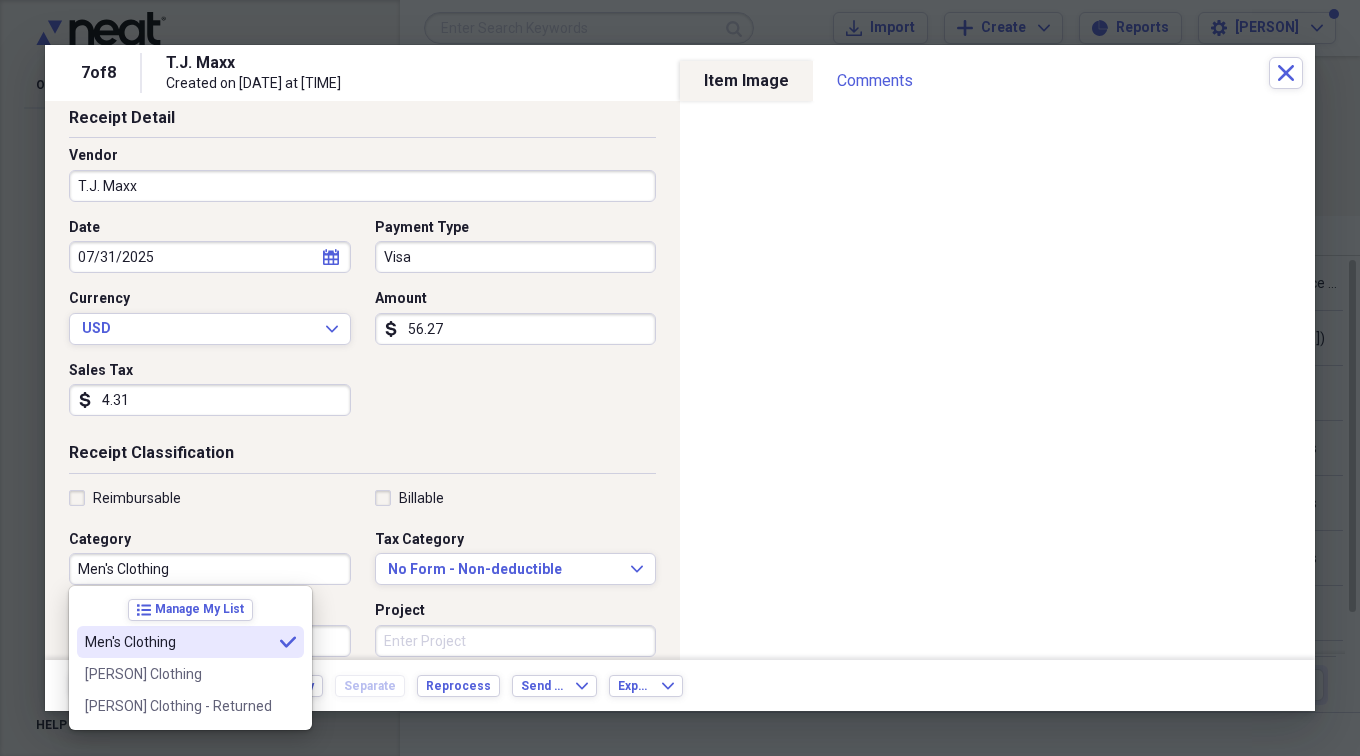 type on "Men's Clothing" 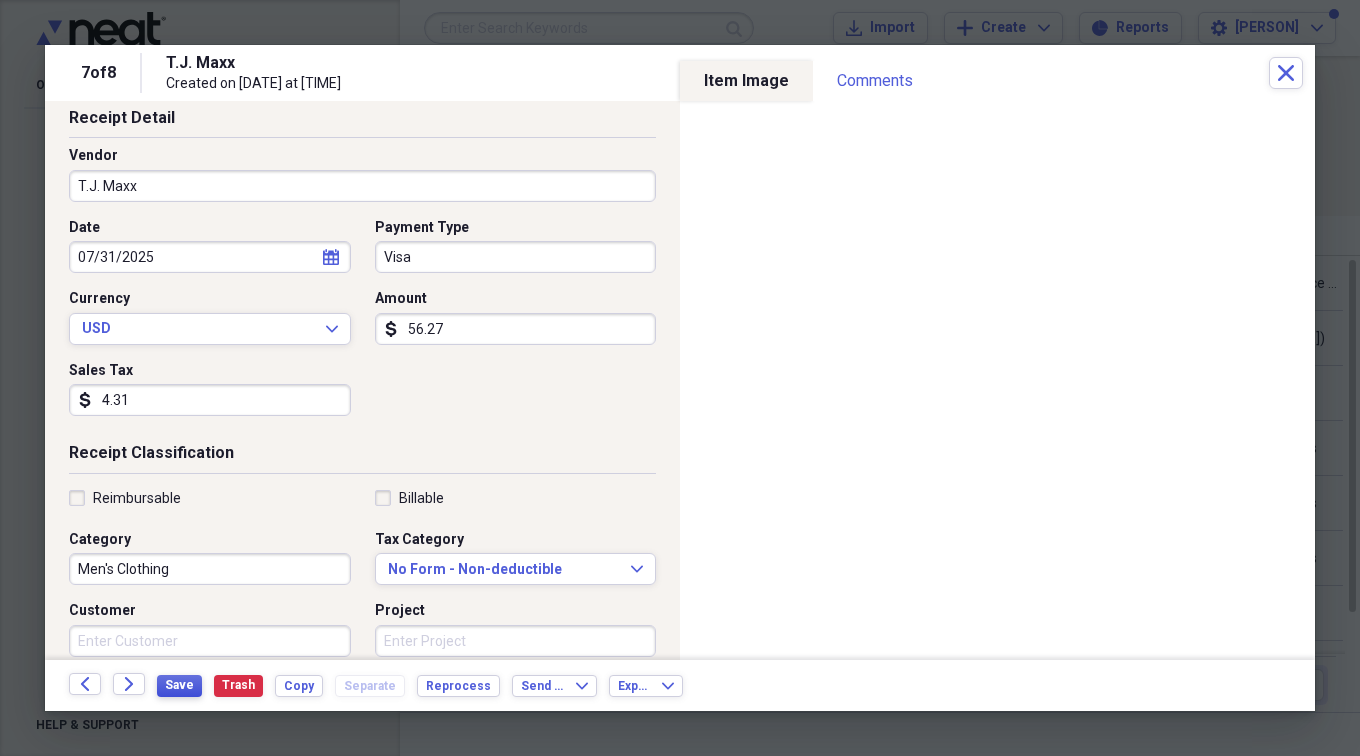 click on "Save" at bounding box center (179, 685) 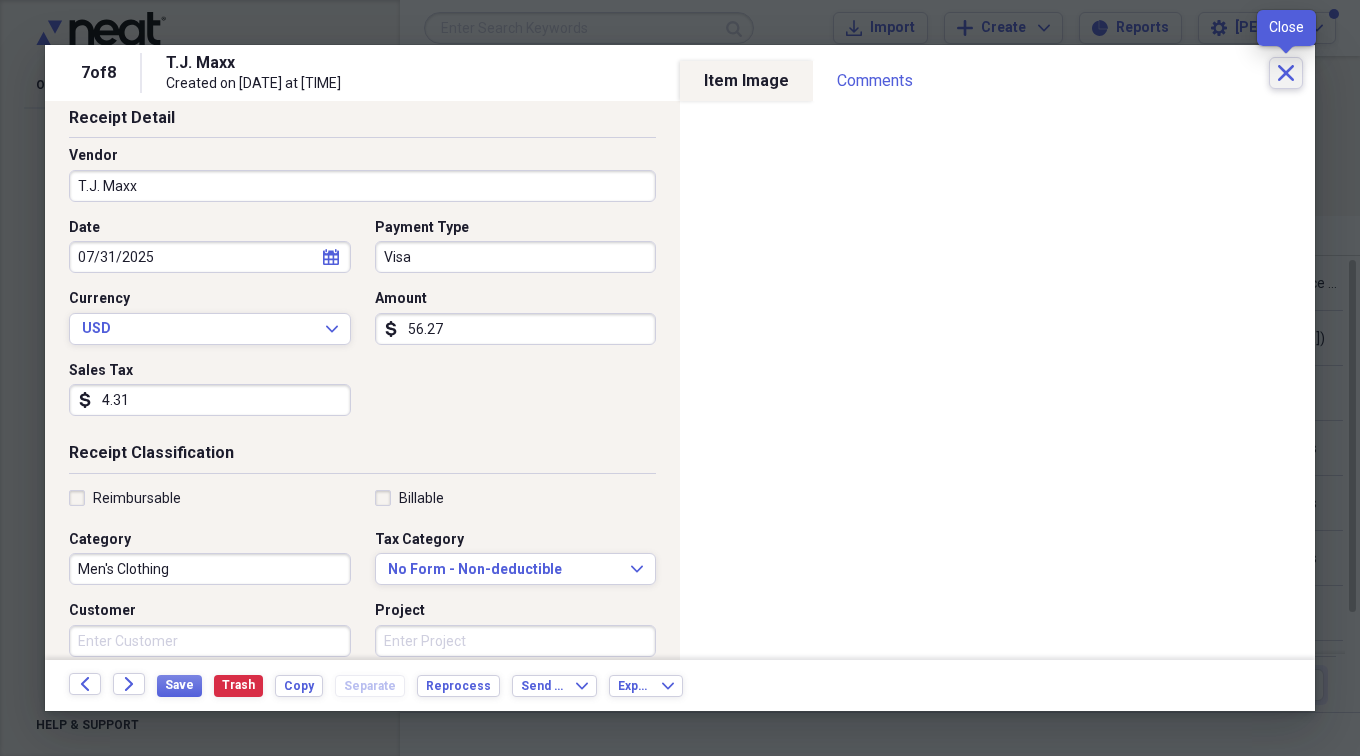 click on "Close" 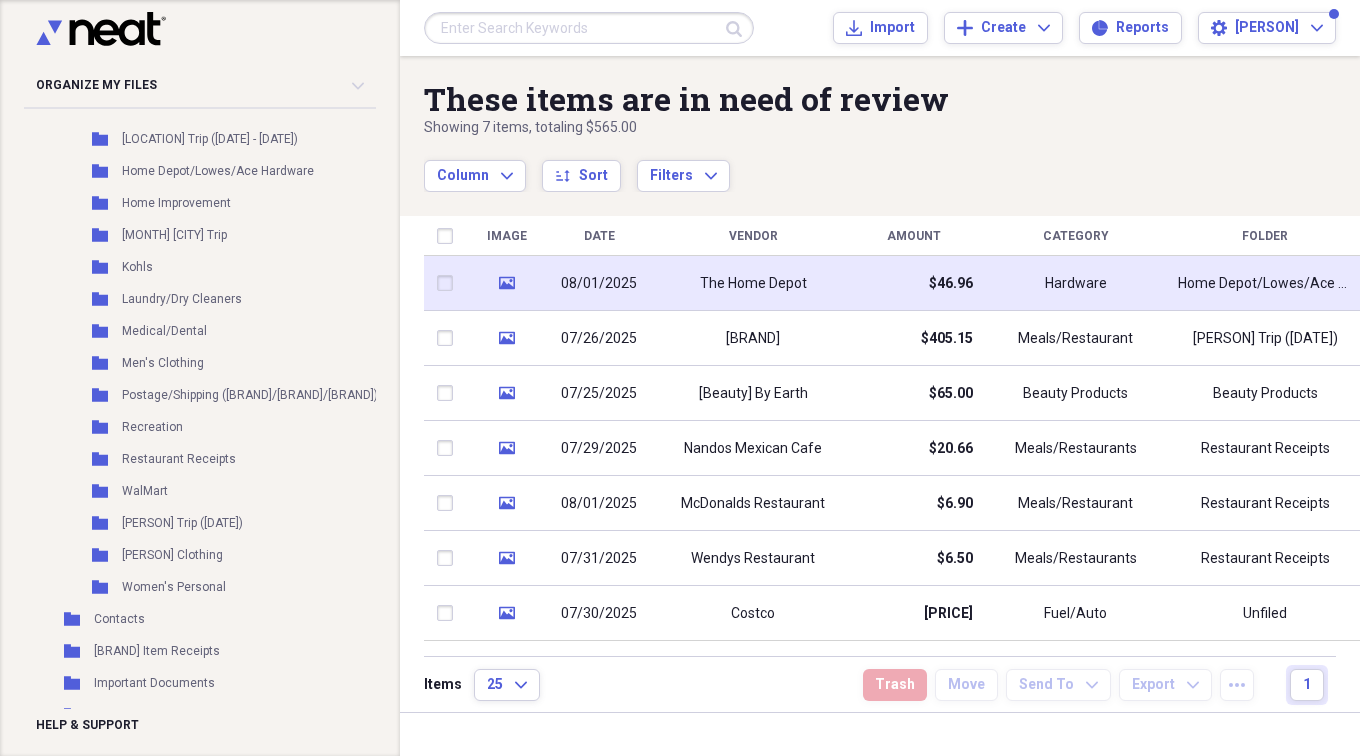 click on "The Home Depot" at bounding box center (753, 283) 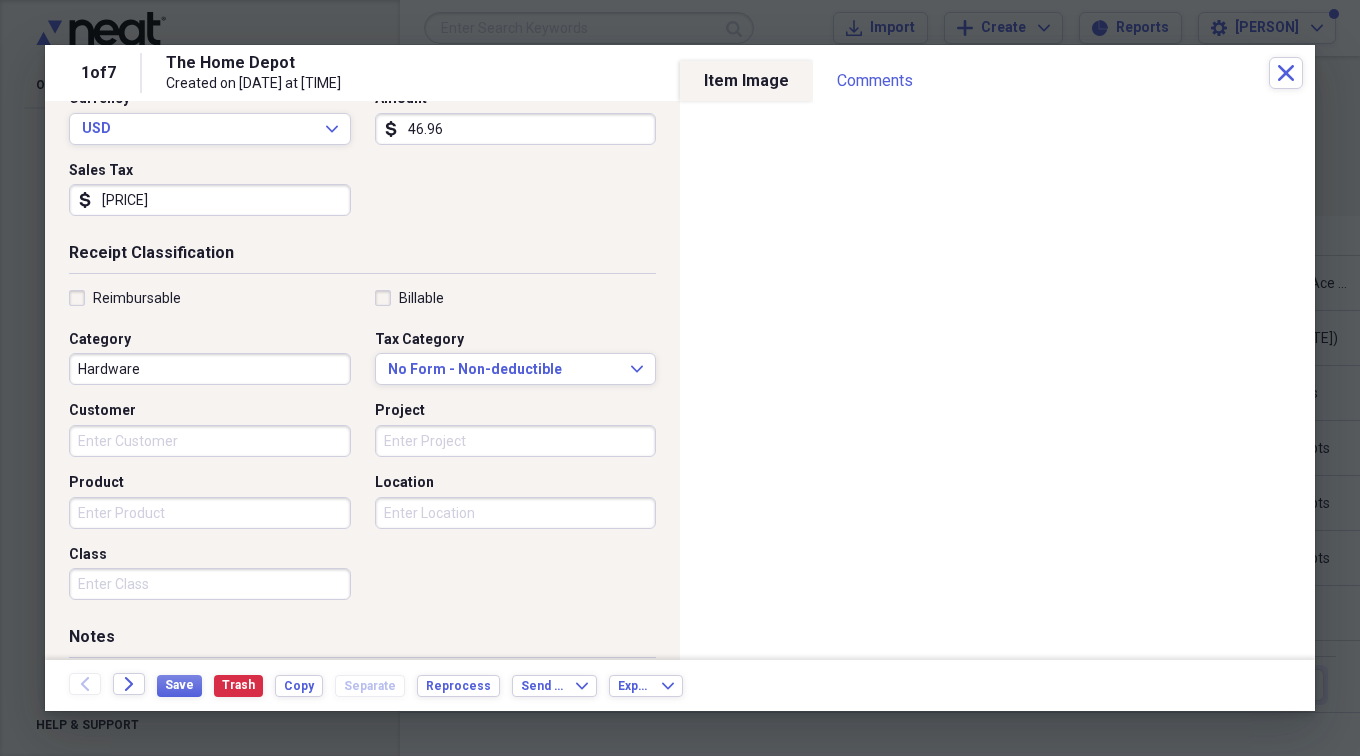 scroll, scrollTop: 0, scrollLeft: 0, axis: both 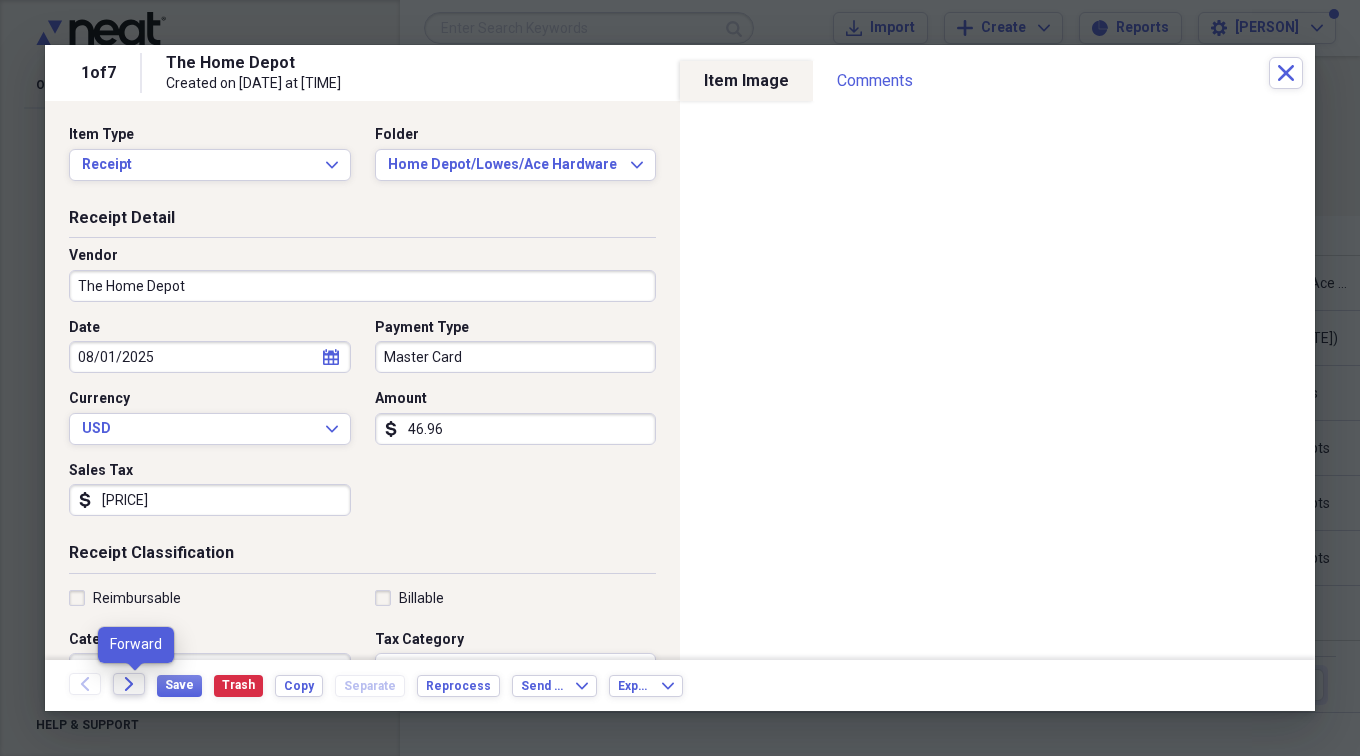 click on "Forward" 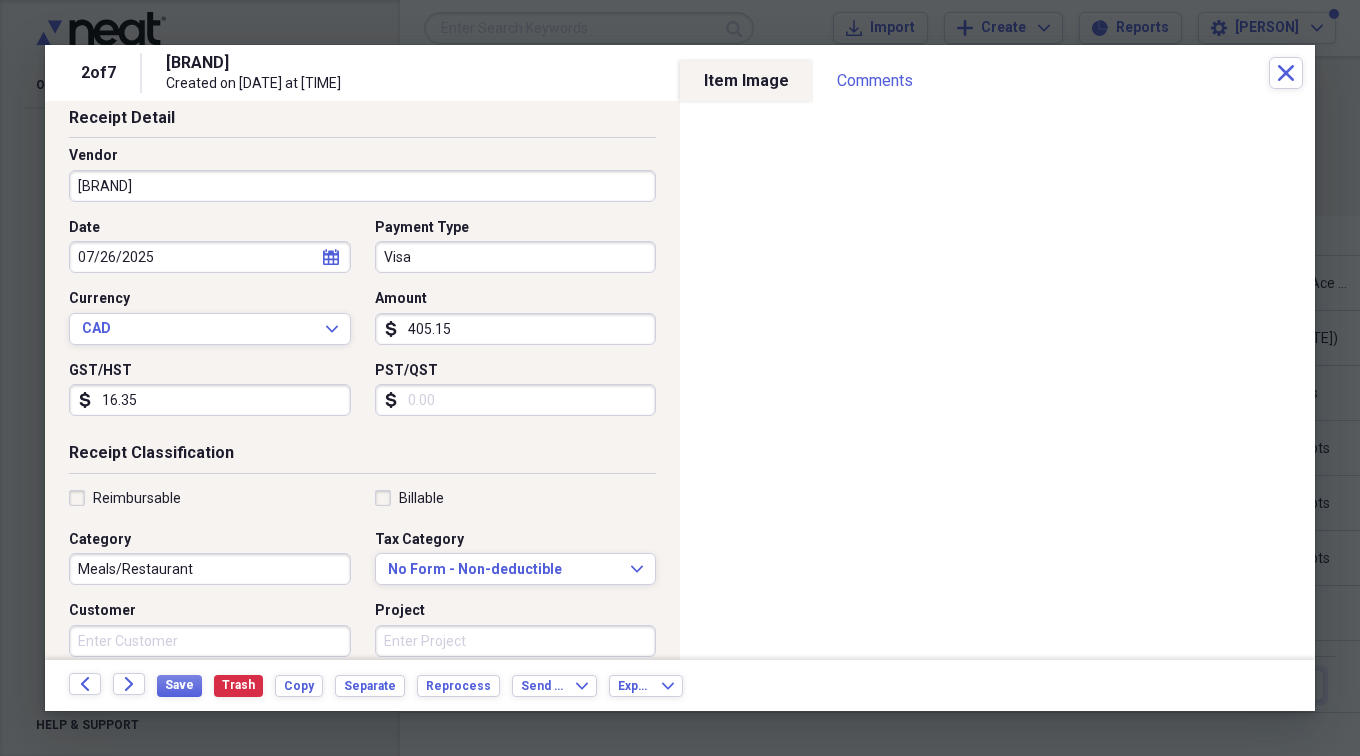scroll, scrollTop: 0, scrollLeft: 0, axis: both 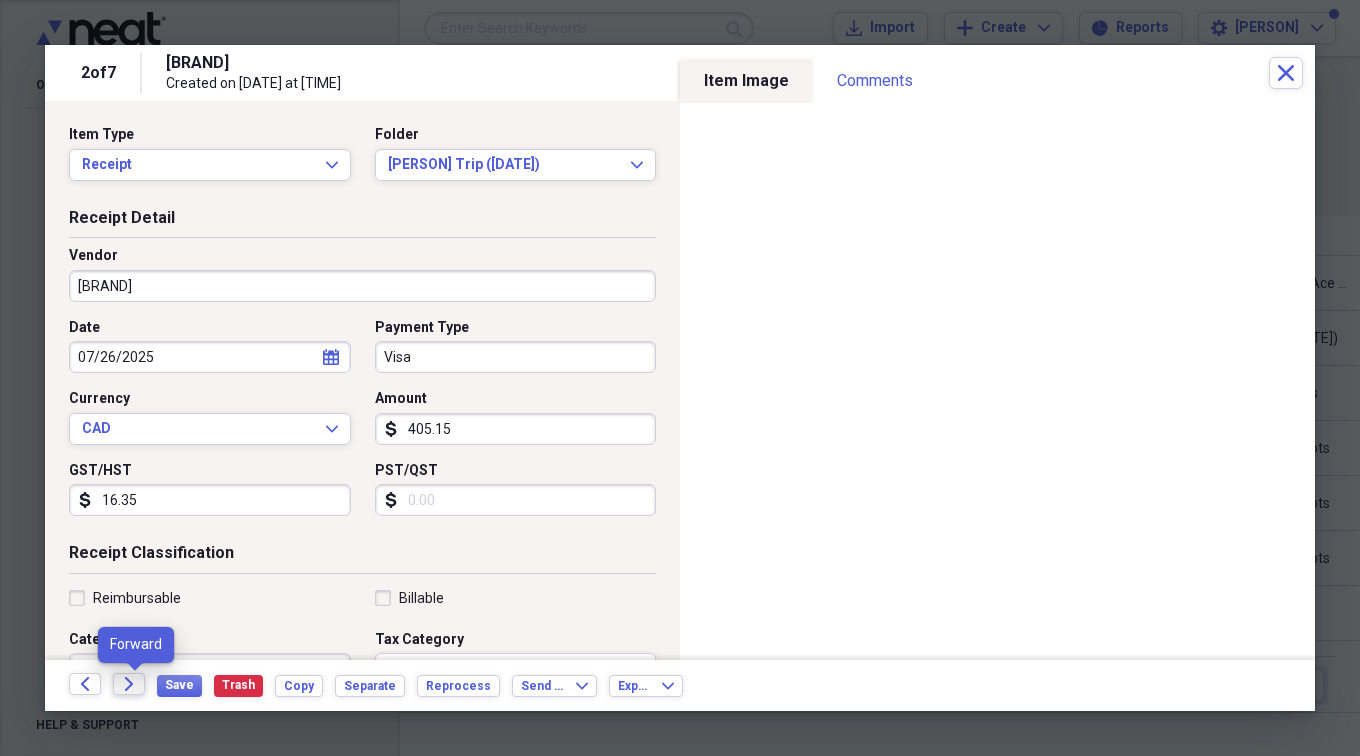 click on "Forward" 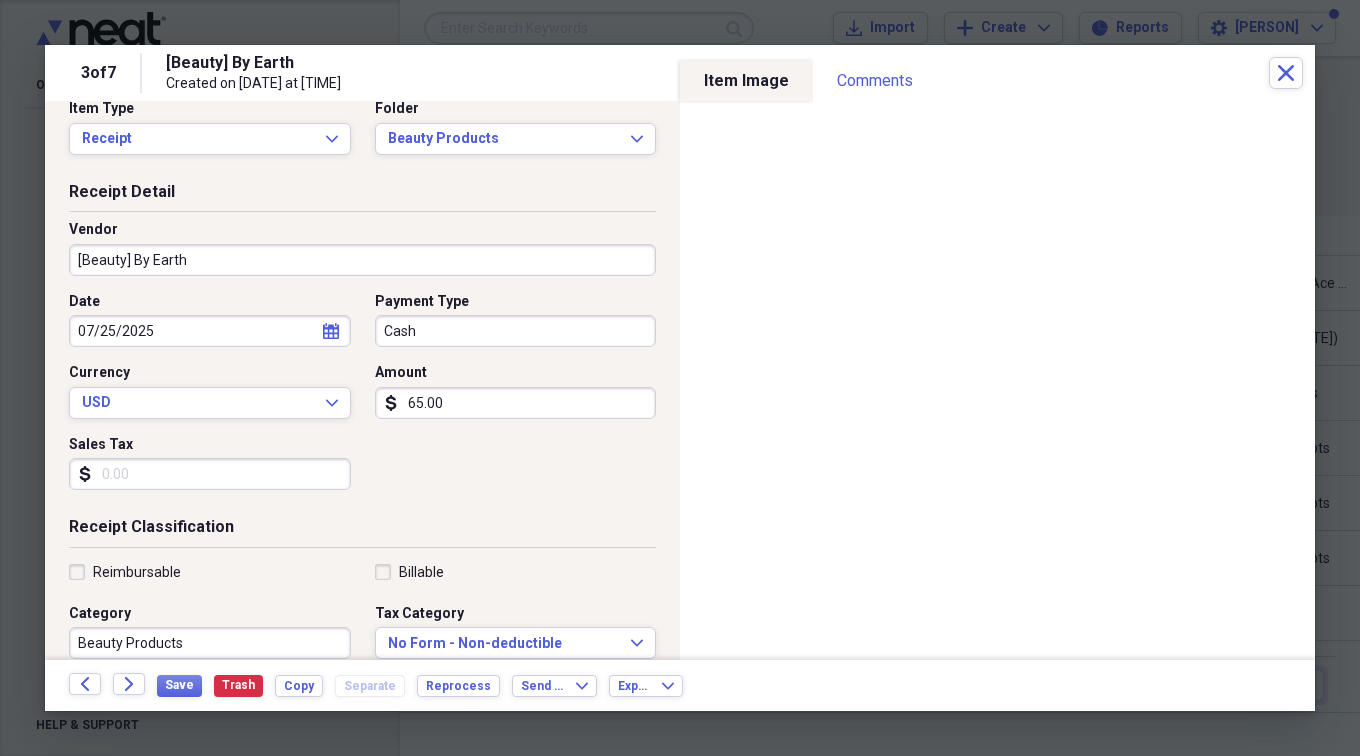scroll, scrollTop: 0, scrollLeft: 0, axis: both 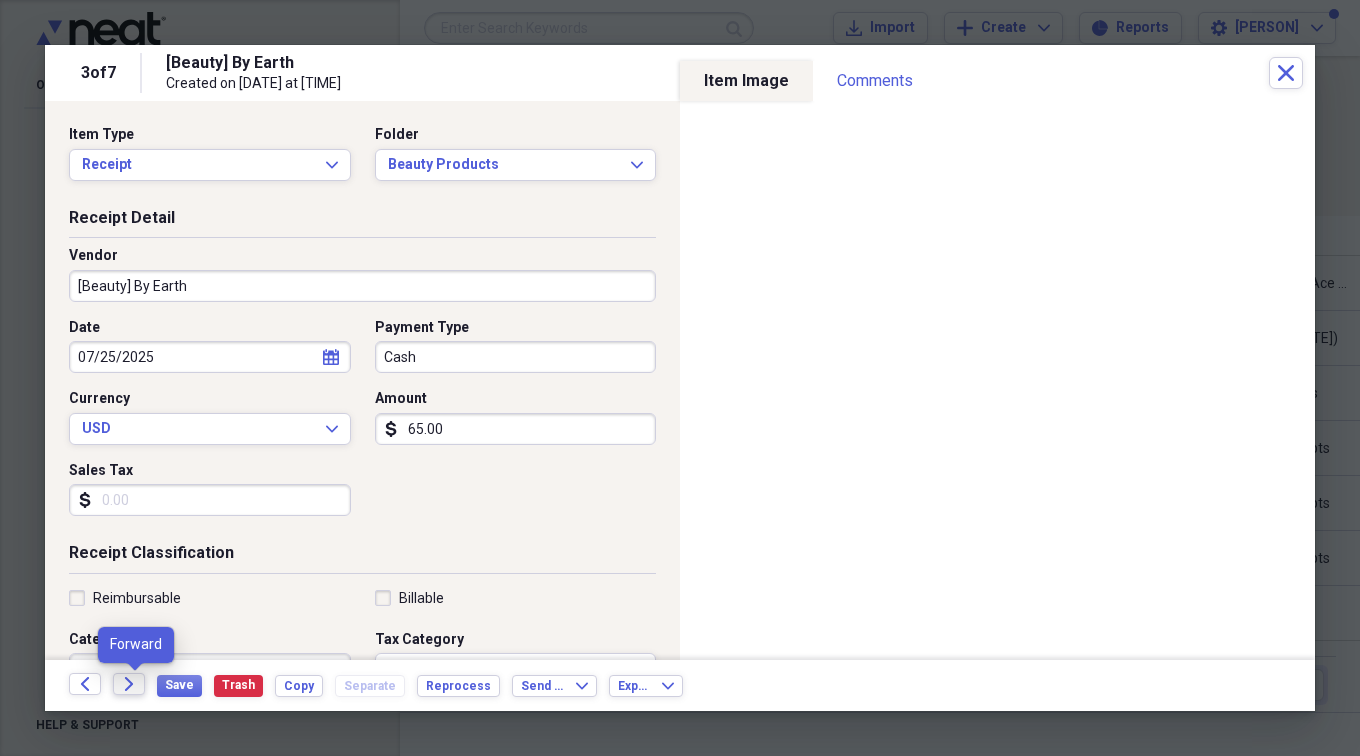 click on "Forward" 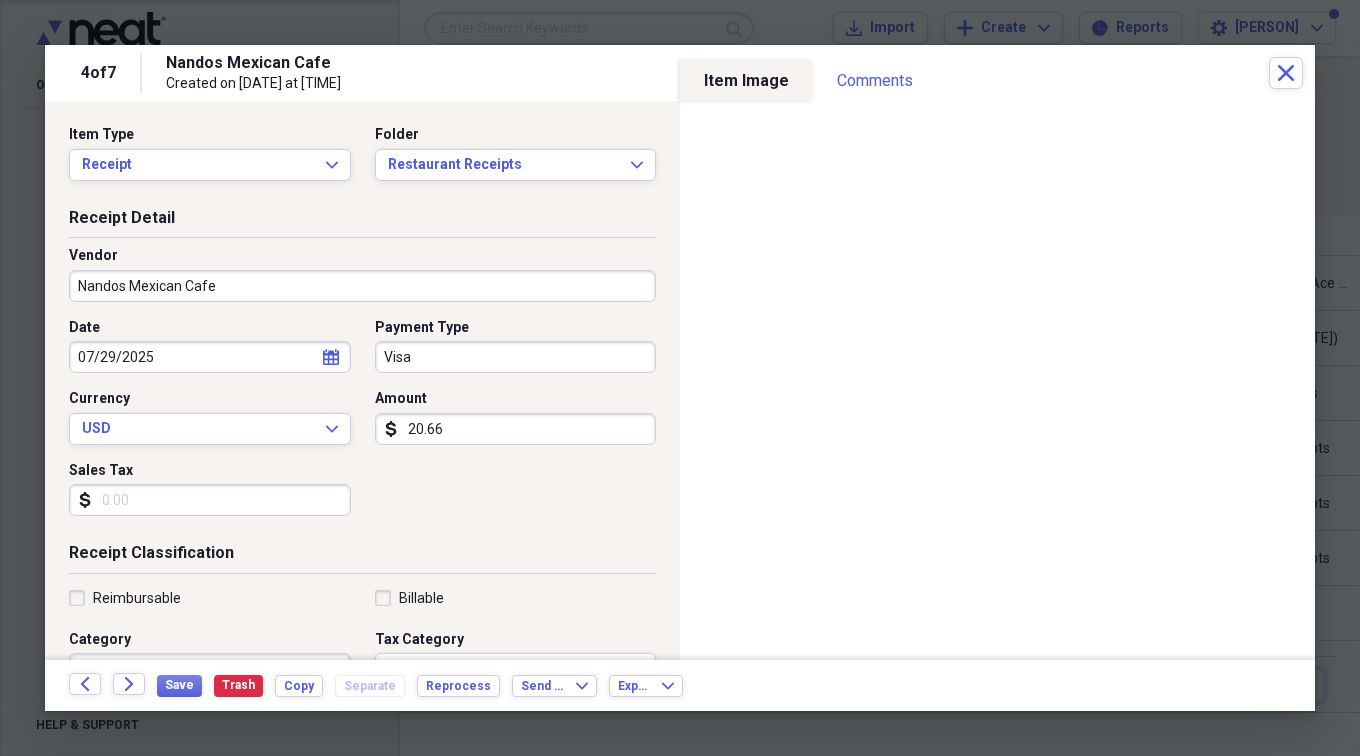 click on "Sales Tax" at bounding box center [210, 500] 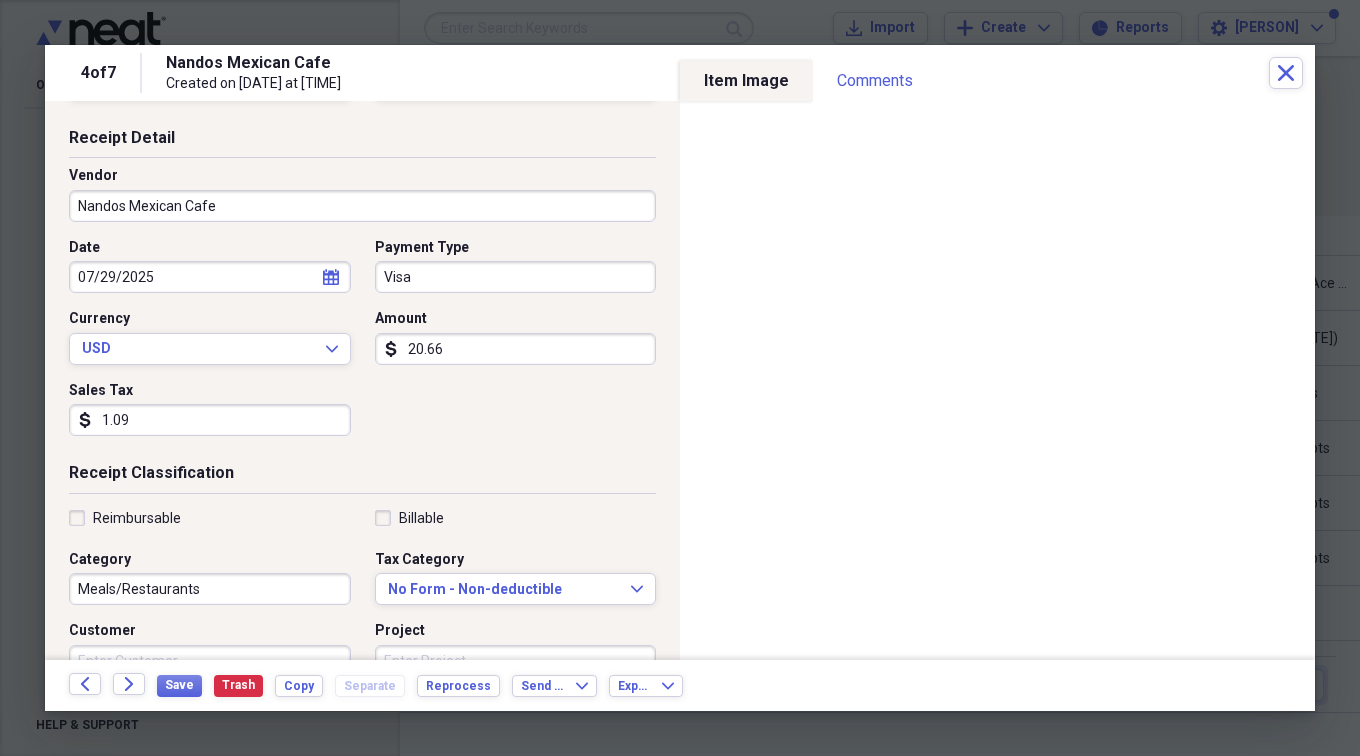 scroll, scrollTop: 100, scrollLeft: 0, axis: vertical 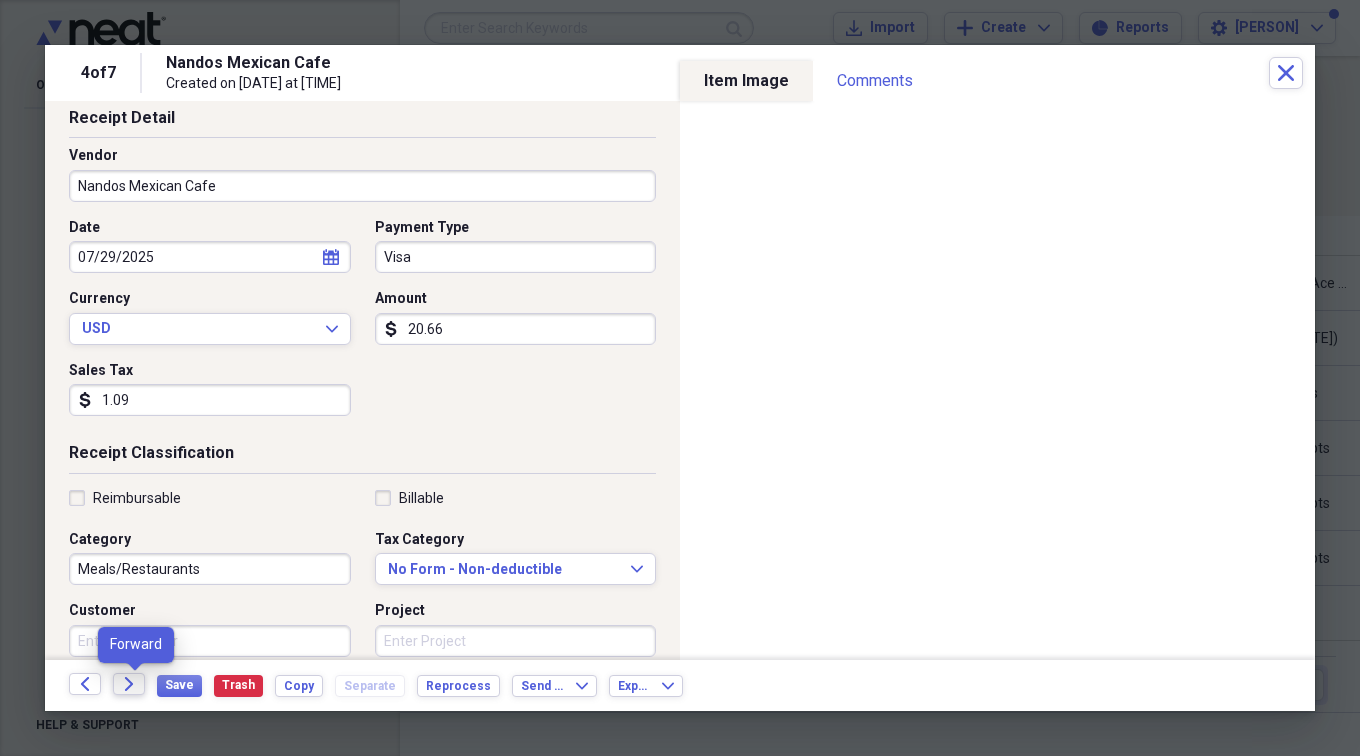 type on "1.09" 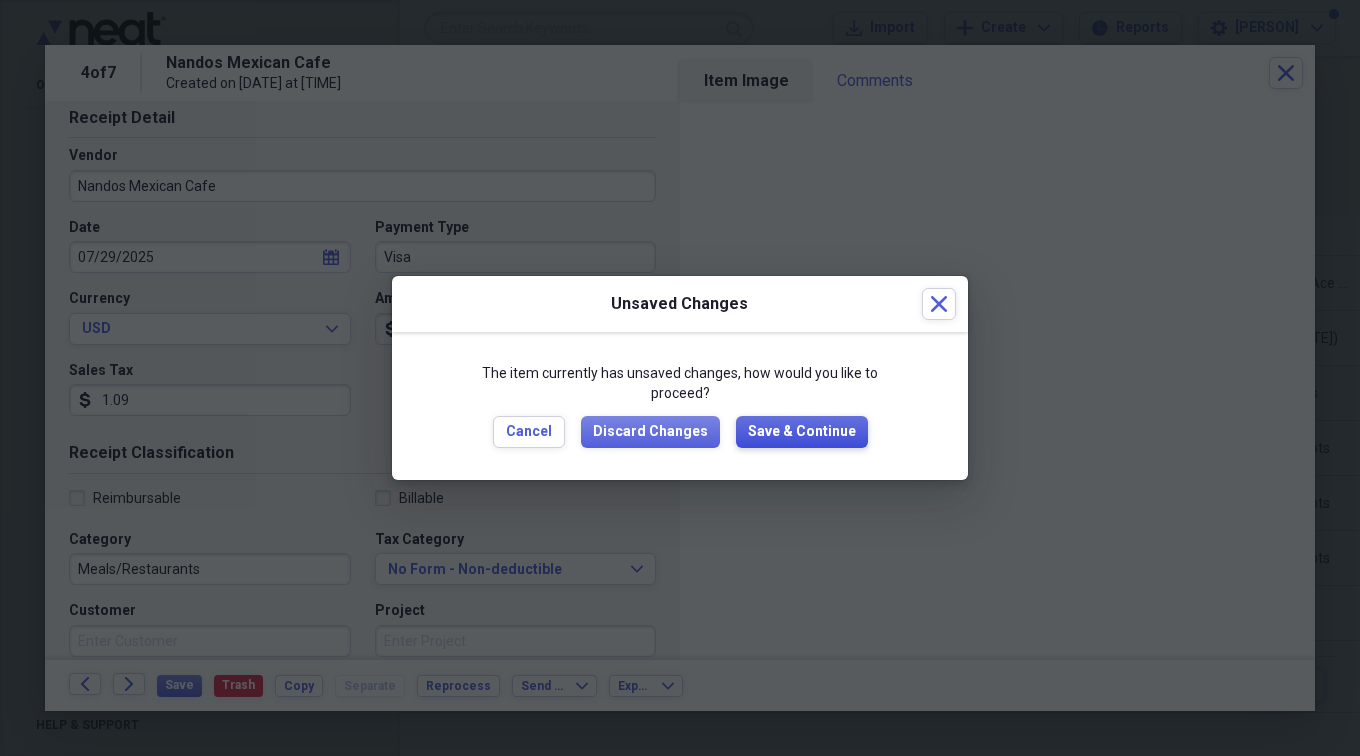 click on "Save & Continue" at bounding box center [802, 432] 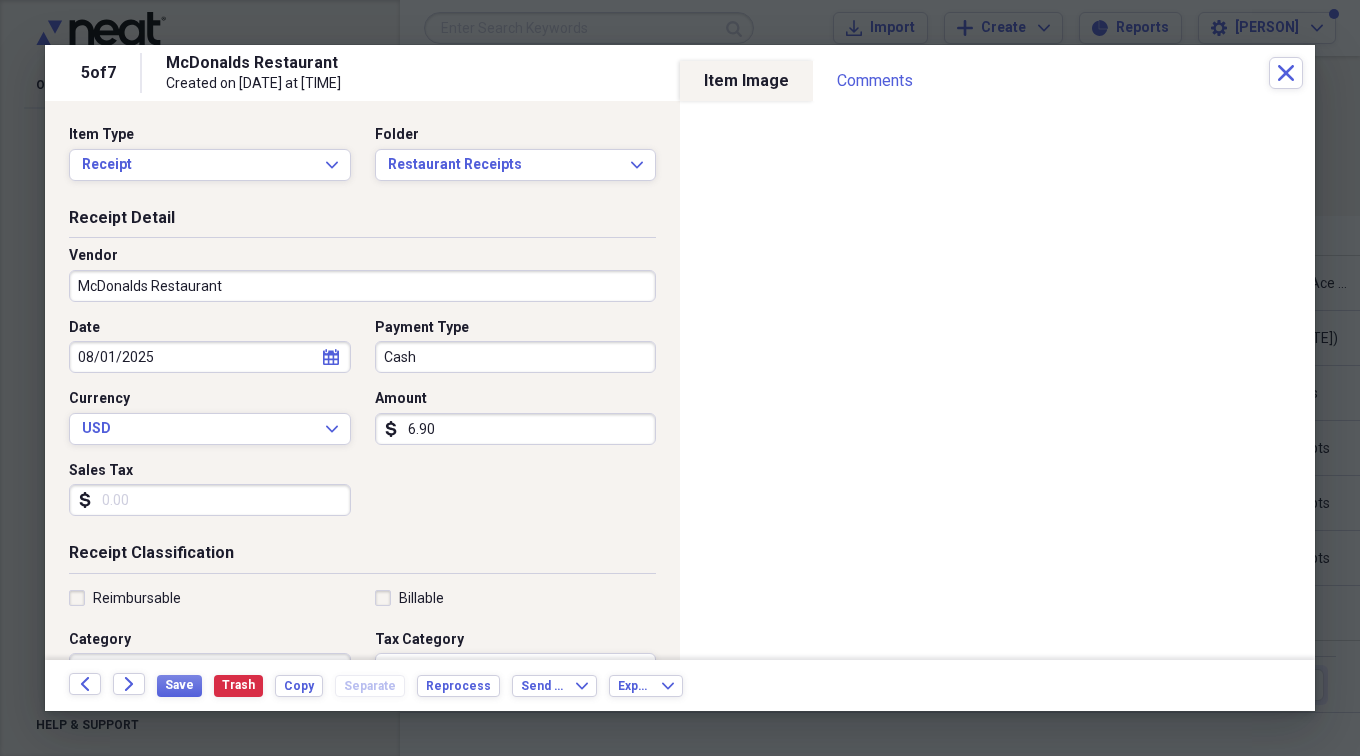 click on "Sales Tax" at bounding box center (210, 500) 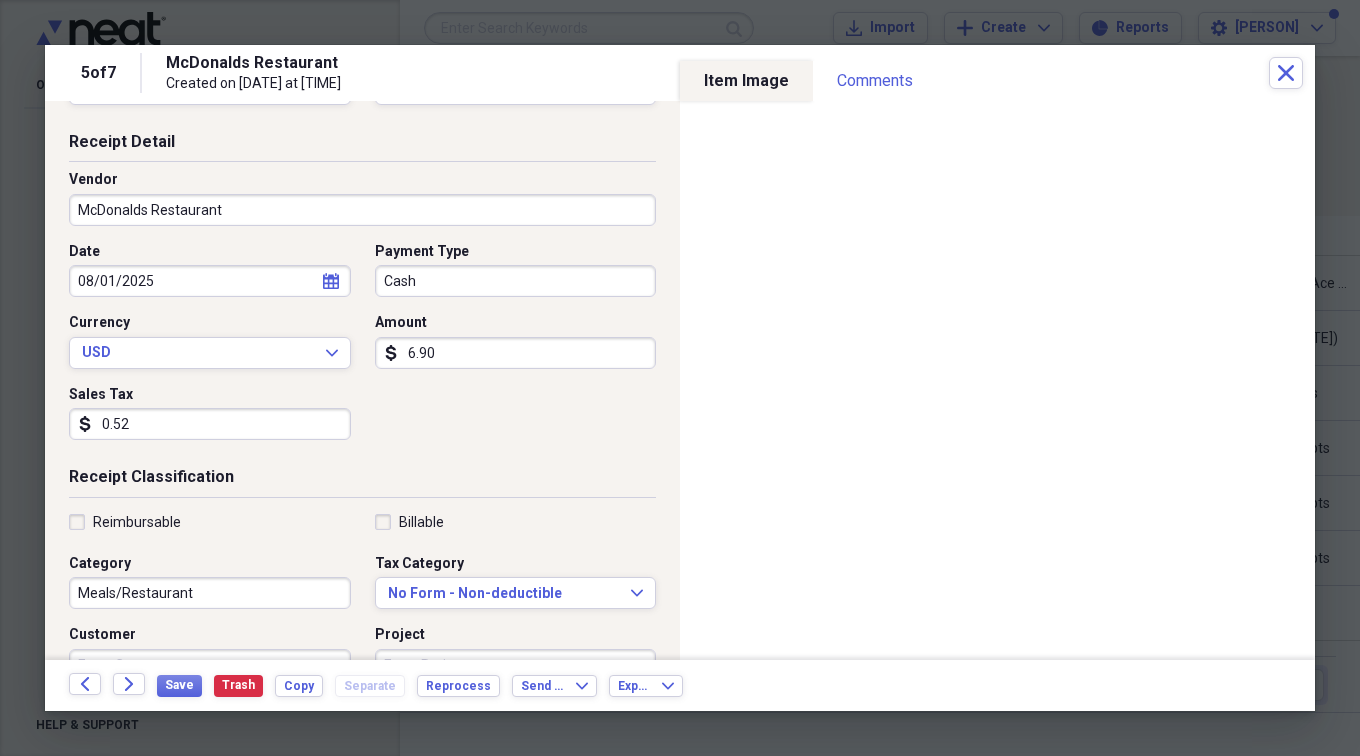 scroll, scrollTop: 100, scrollLeft: 0, axis: vertical 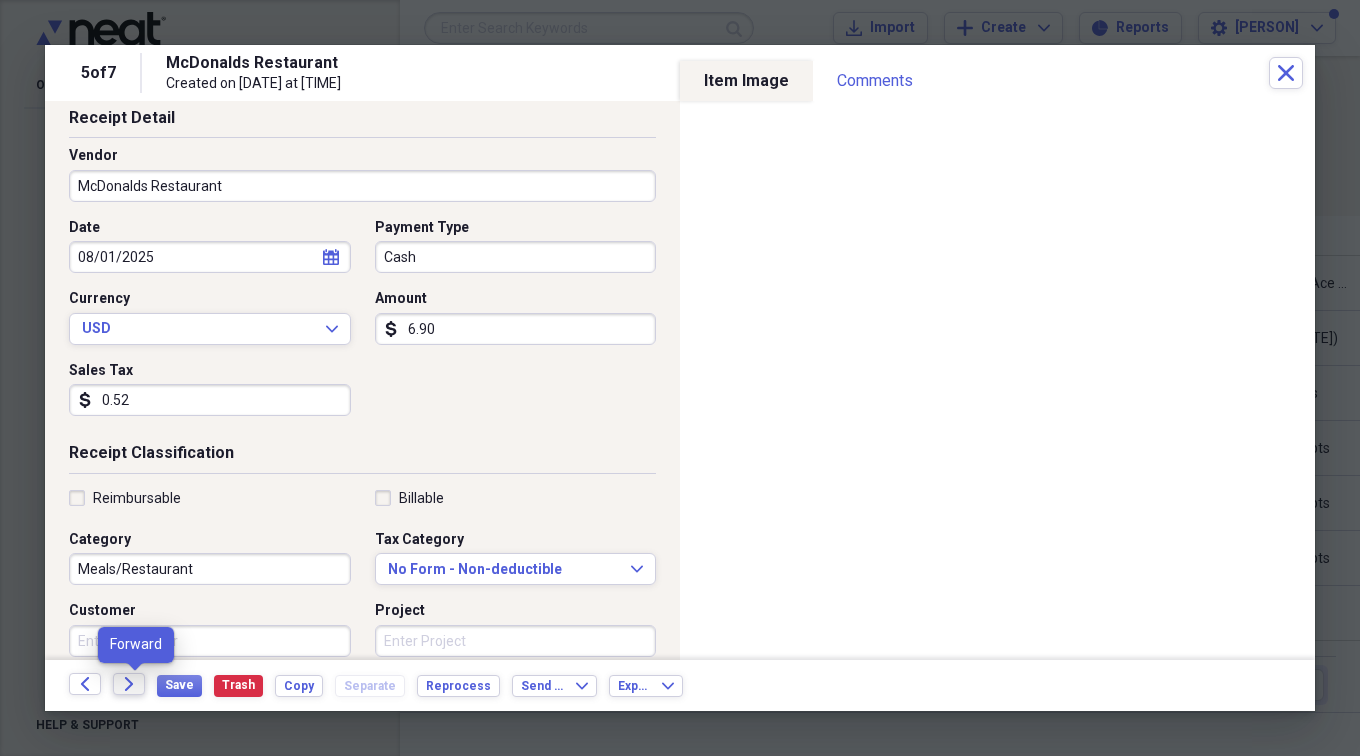 type on "0.52" 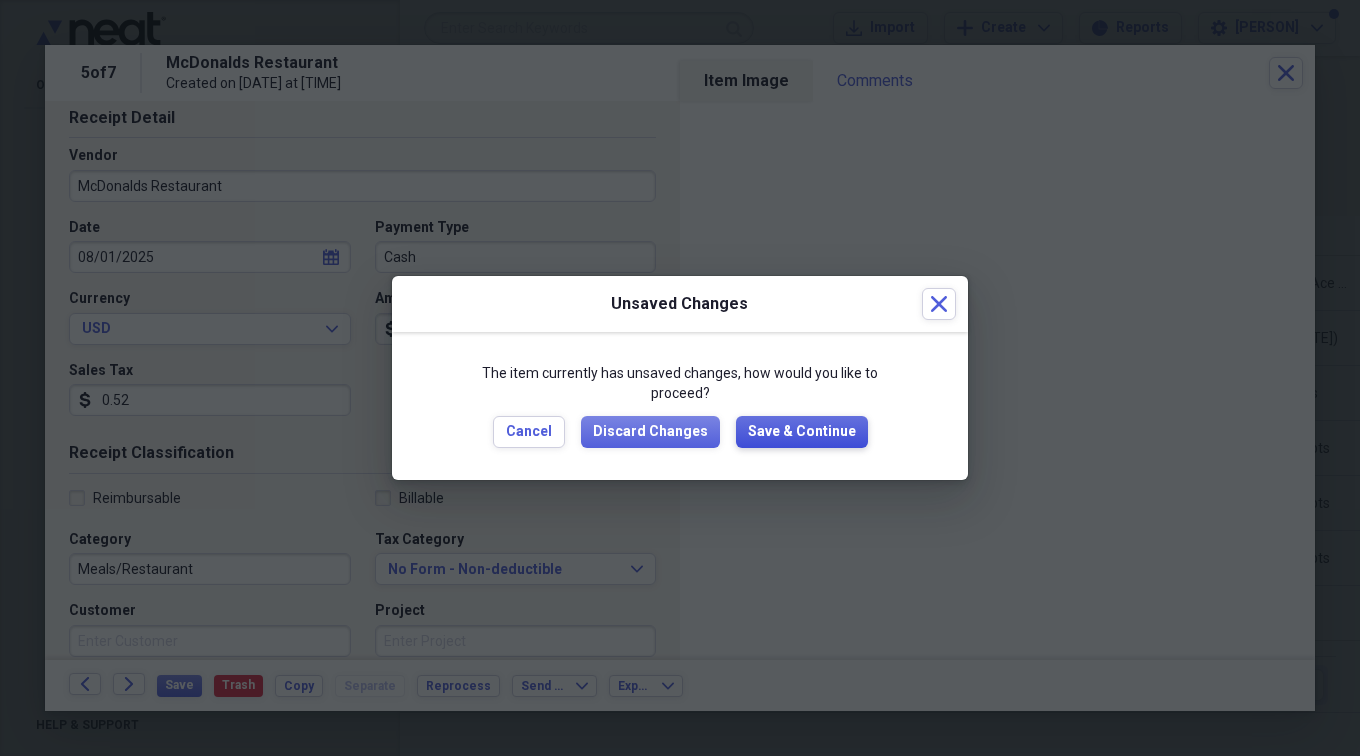click on "Save & Continue" at bounding box center [802, 432] 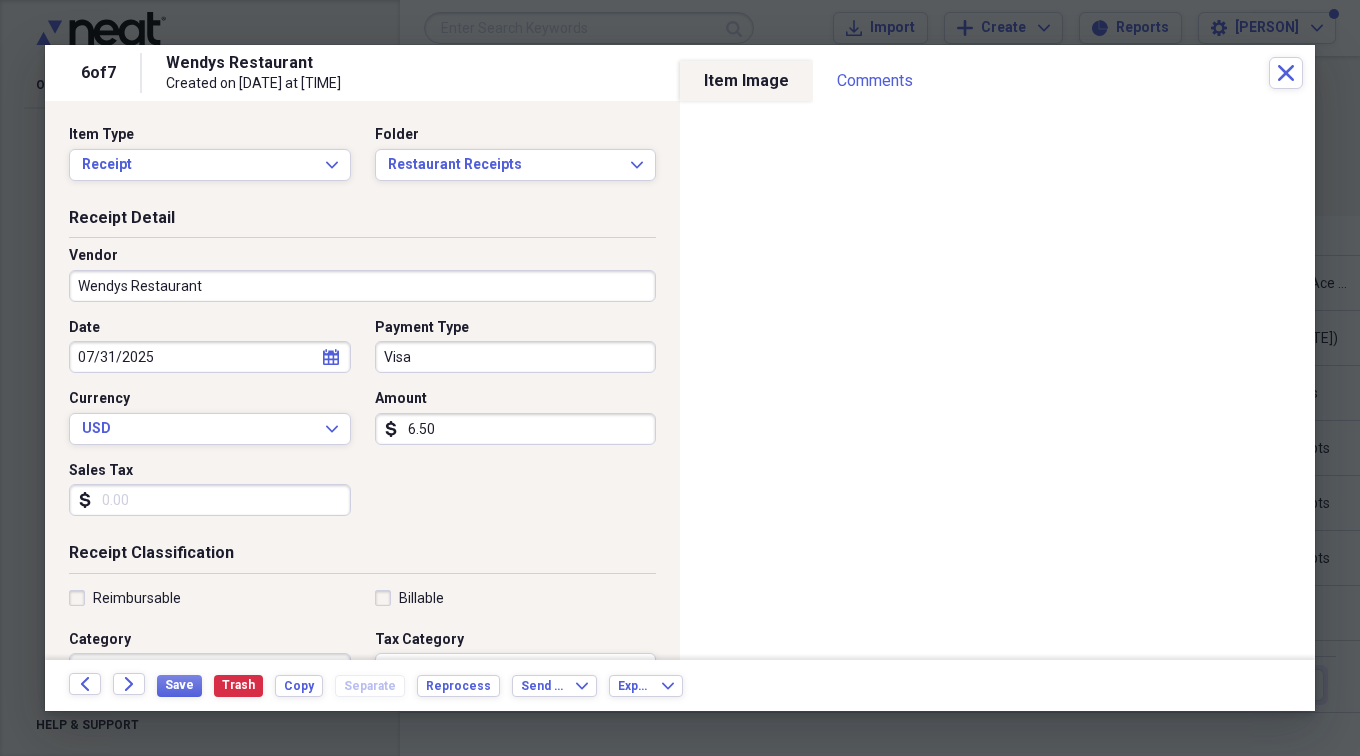 click on "Sales Tax" at bounding box center [210, 500] 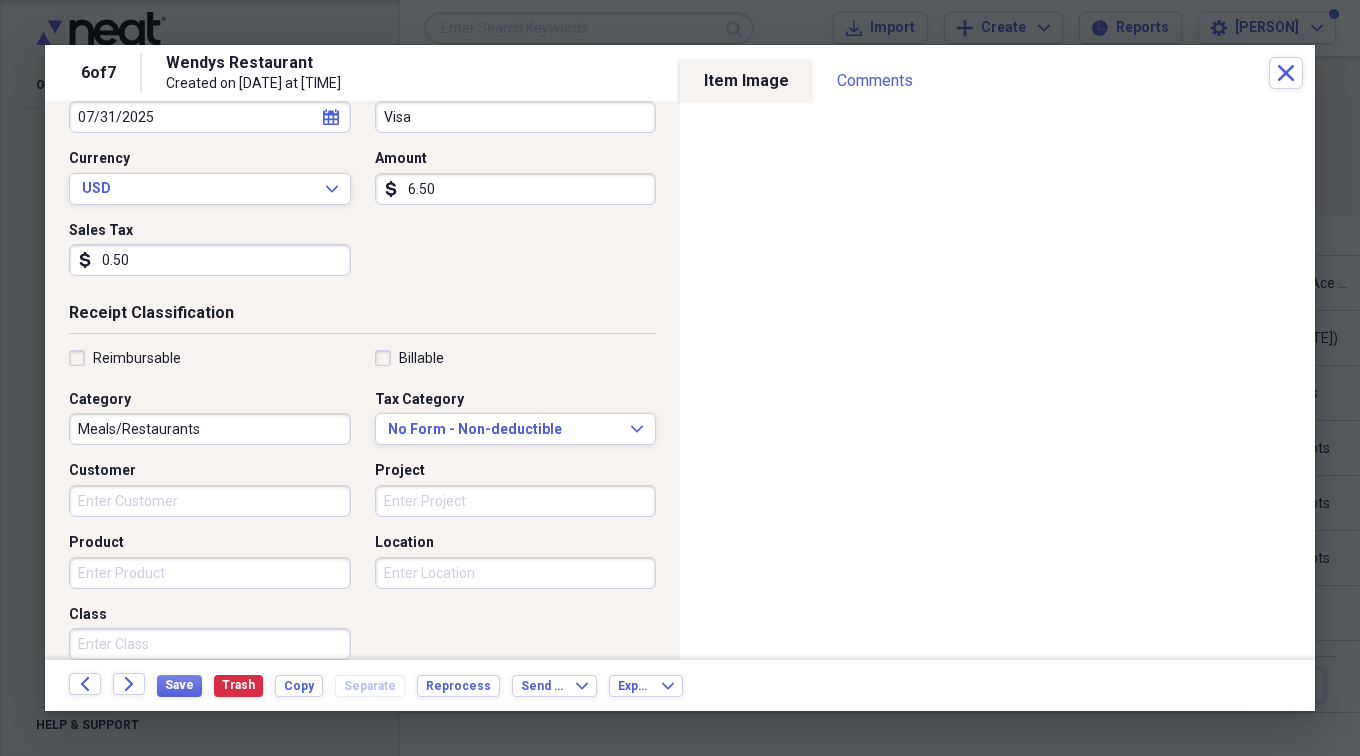 scroll, scrollTop: 300, scrollLeft: 0, axis: vertical 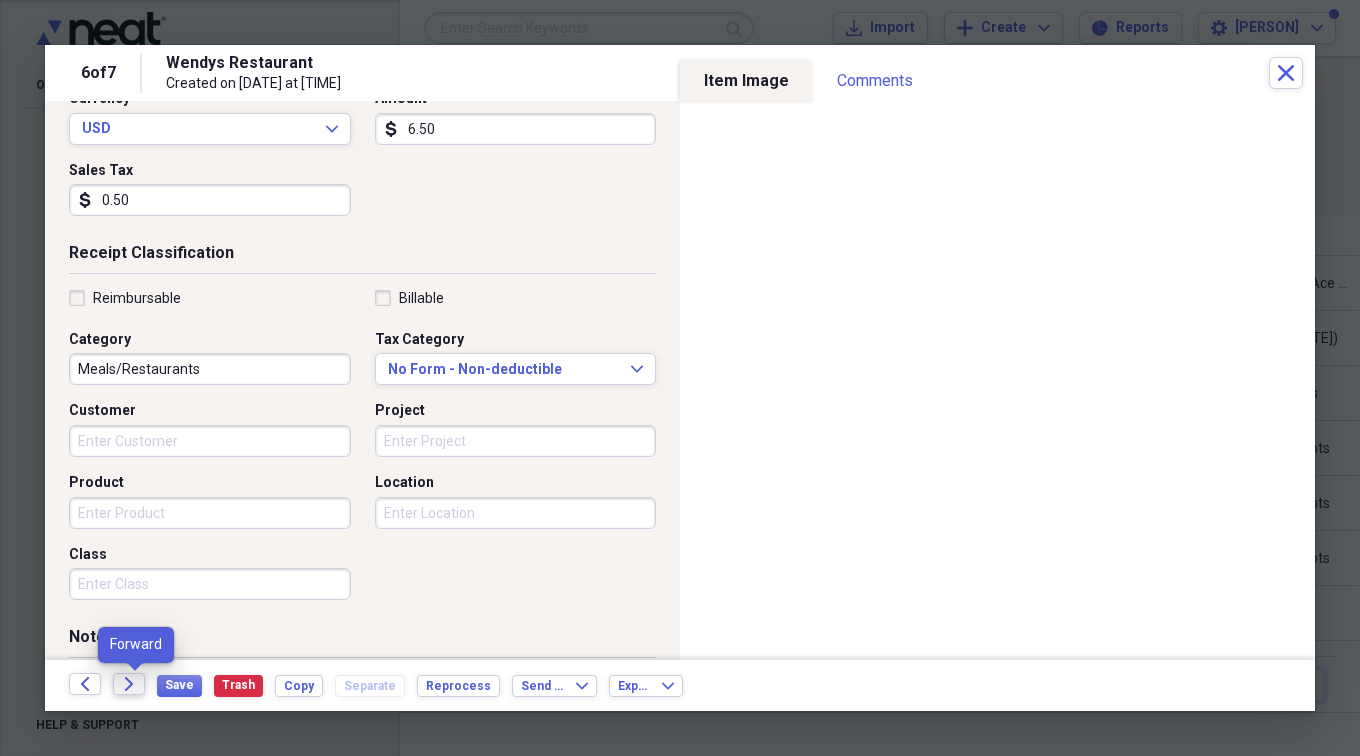 type on "0.50" 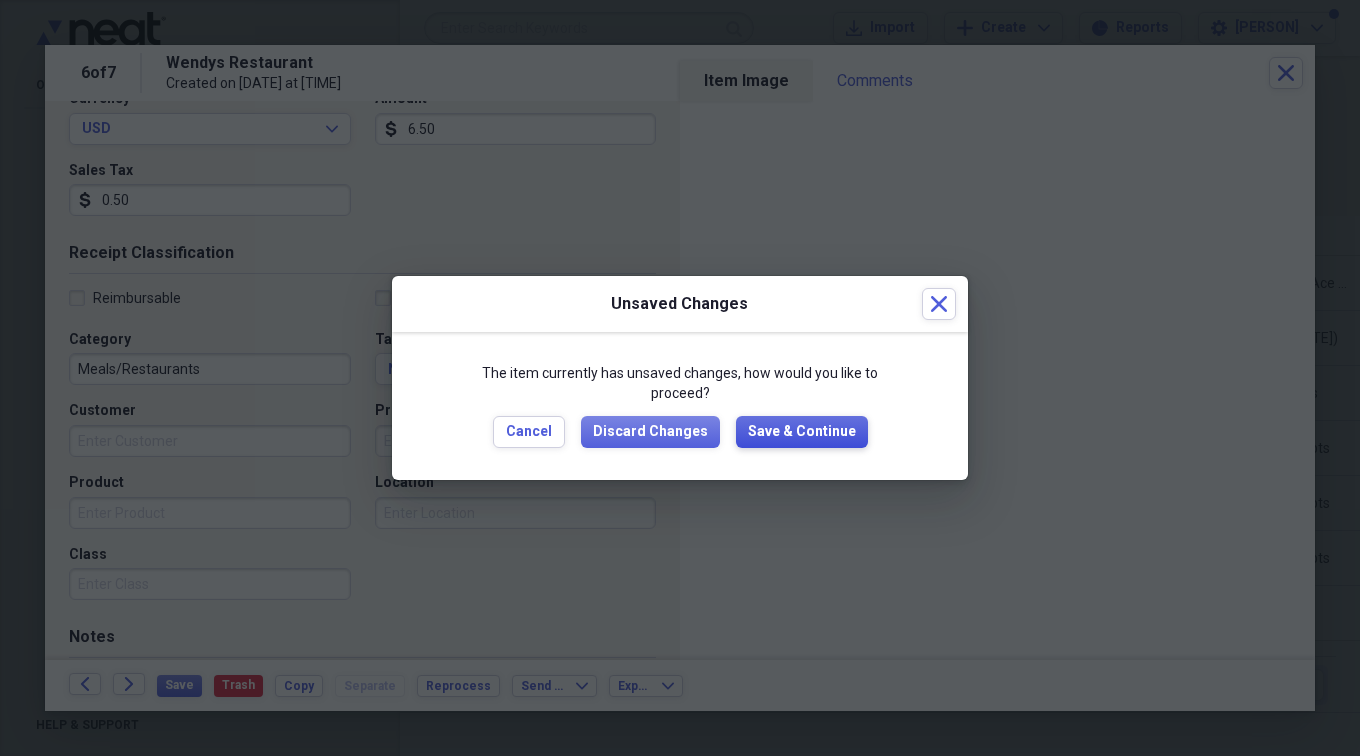 click on "Save & Continue" at bounding box center (802, 432) 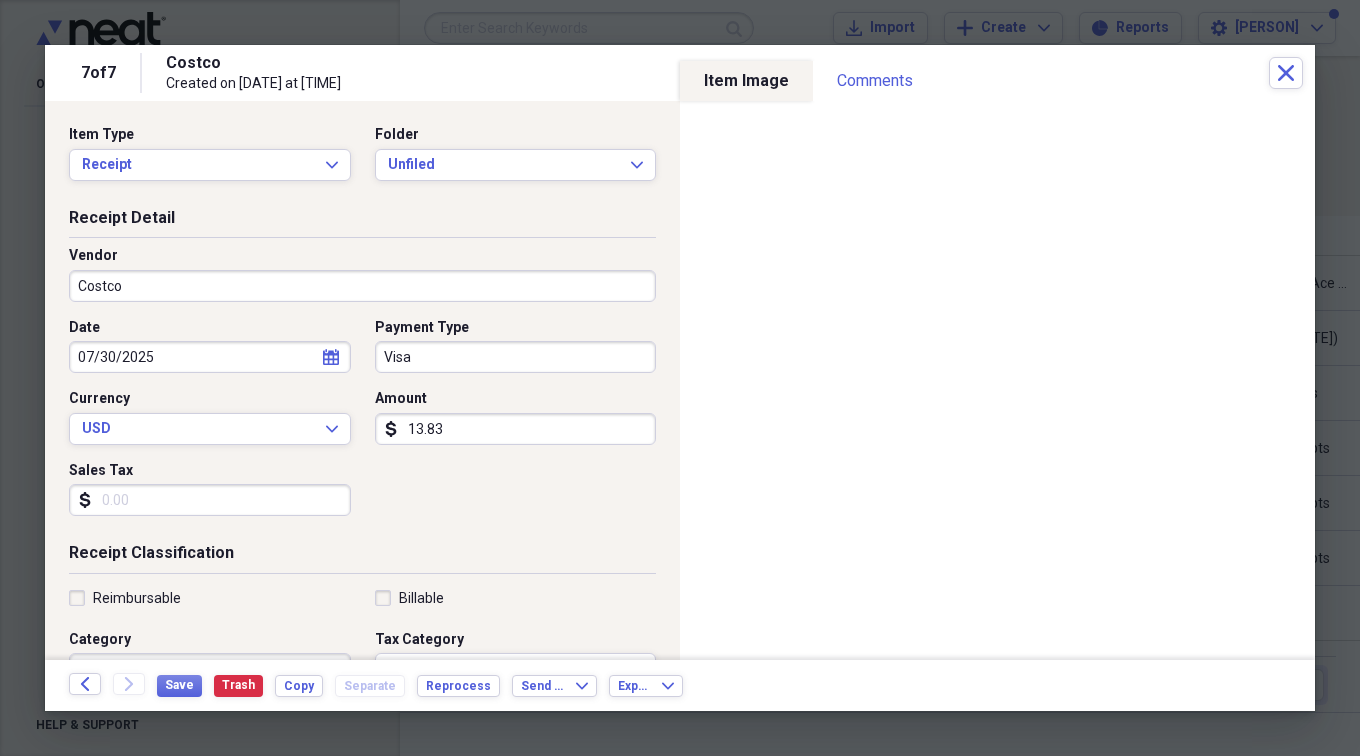 click on "Sales Tax" at bounding box center [210, 500] 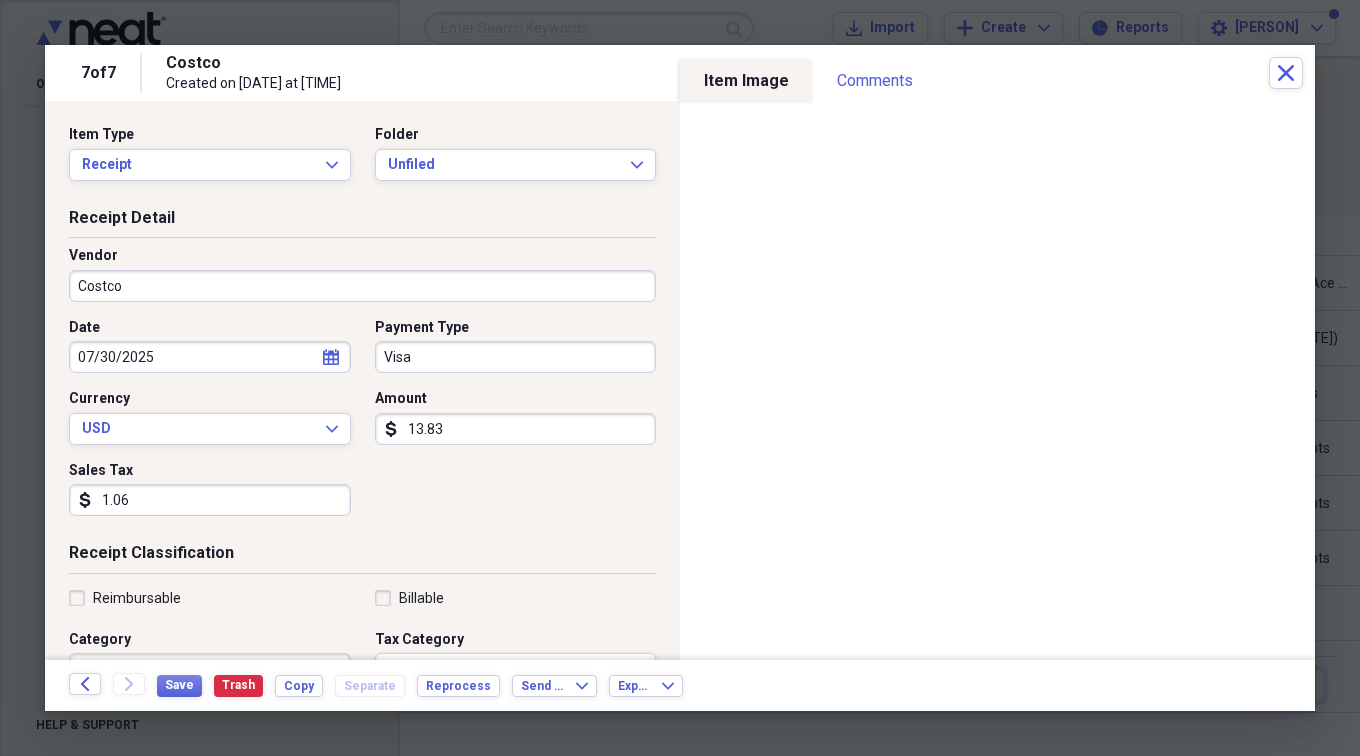 scroll, scrollTop: 400, scrollLeft: 0, axis: vertical 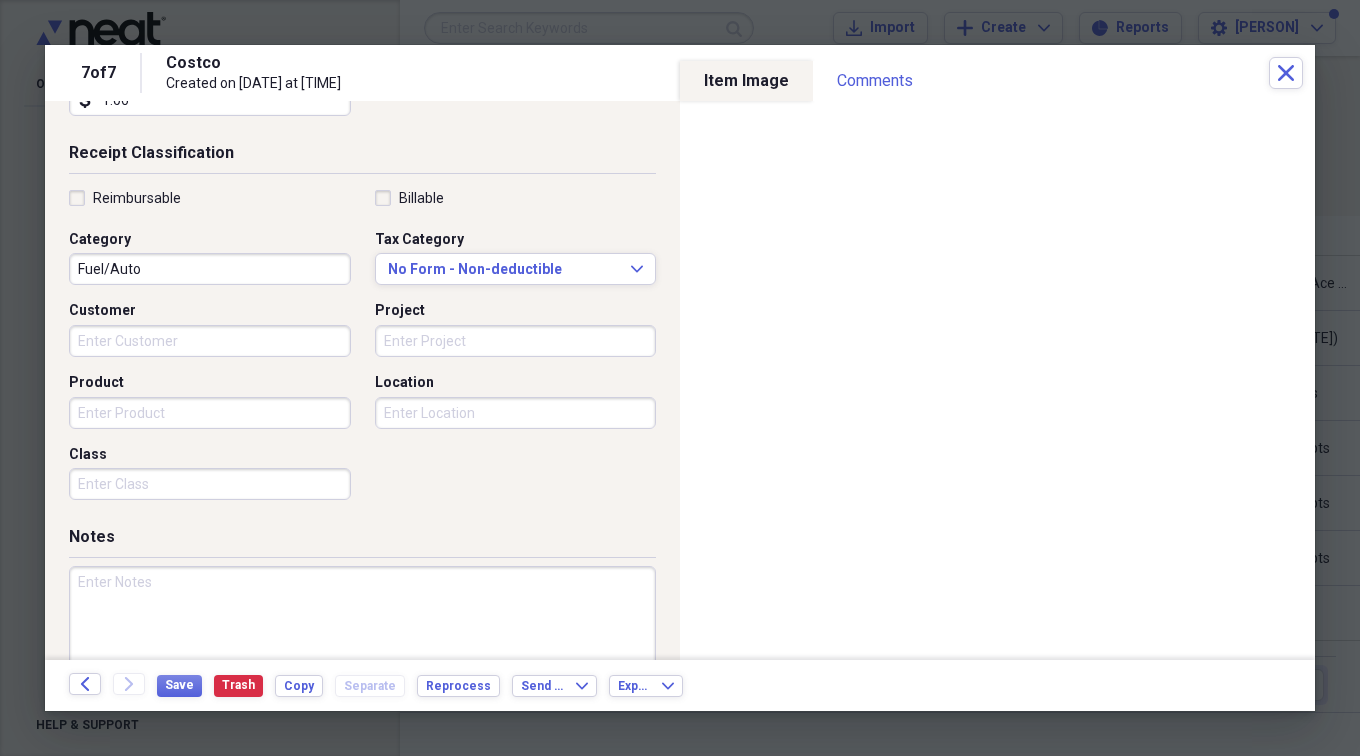 type on "1.06" 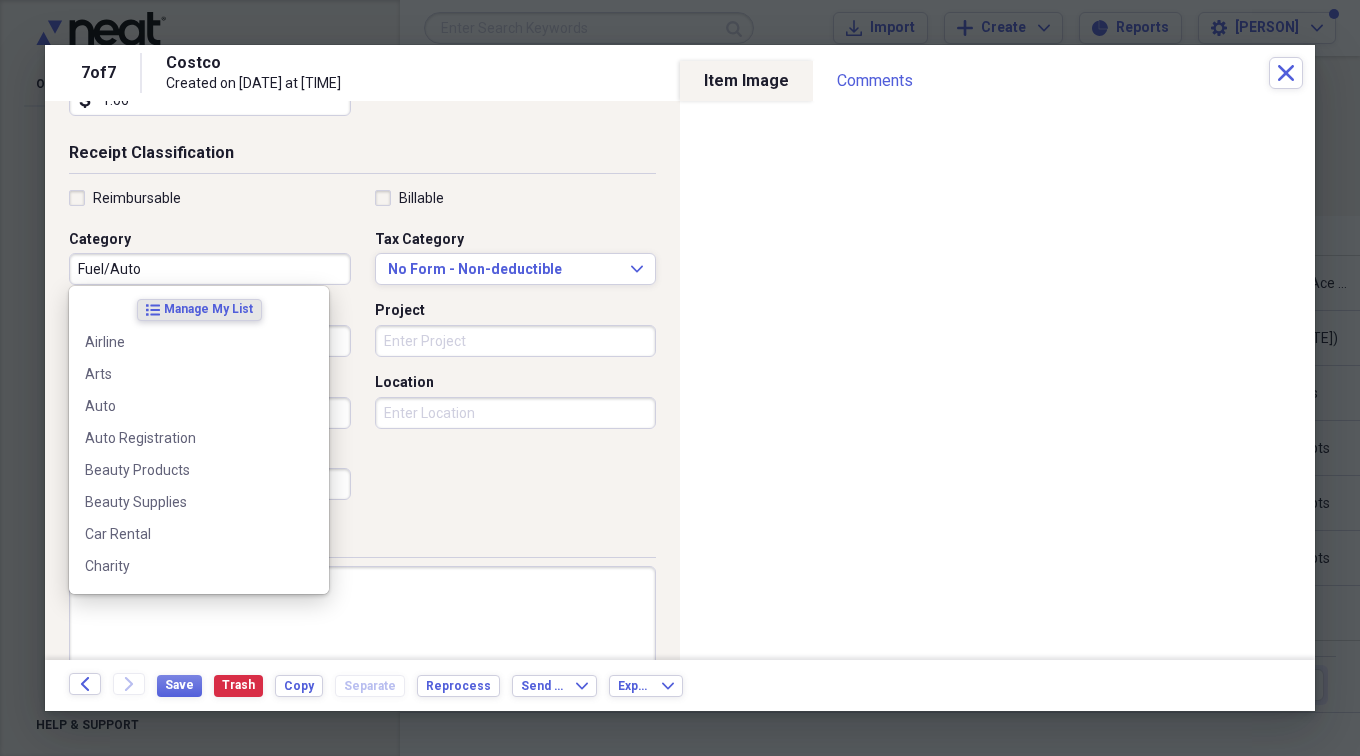 click on "Fuel/Auto" at bounding box center (210, 269) 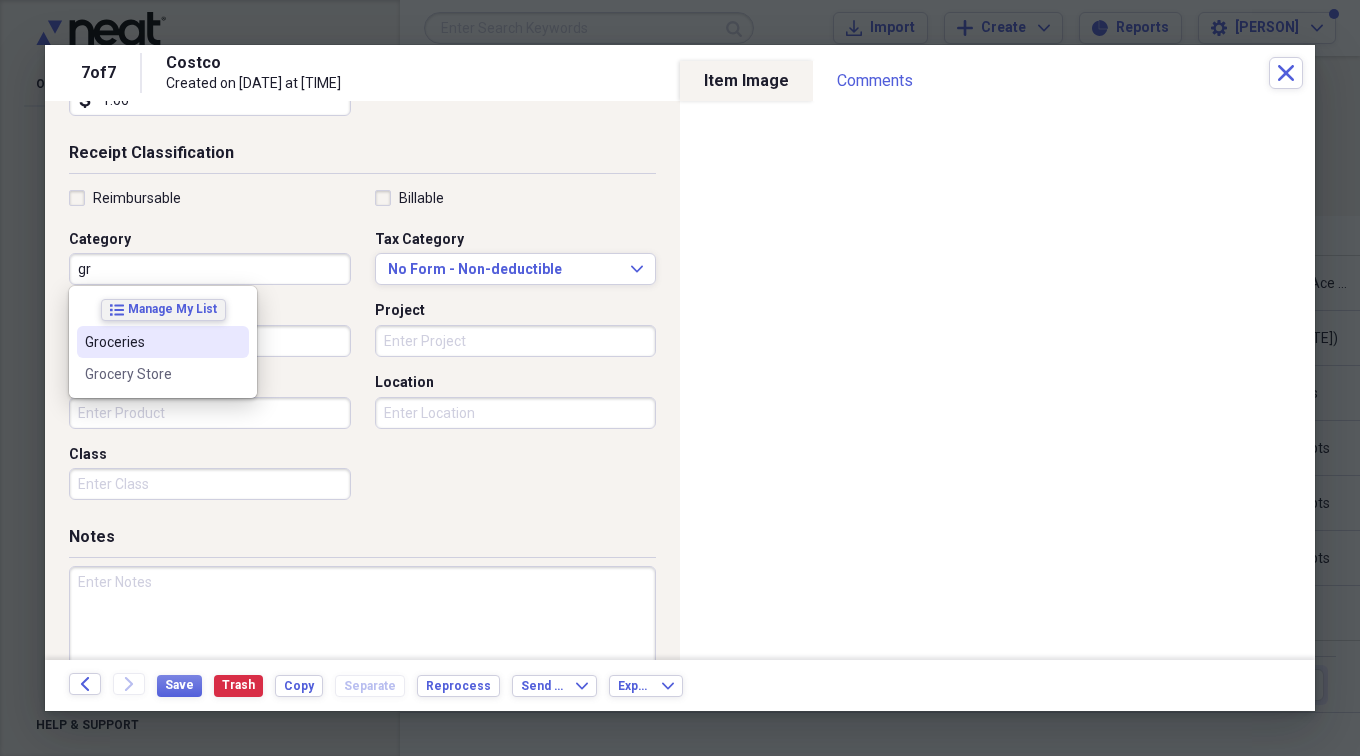 drag, startPoint x: 124, startPoint y: 314, endPoint x: 125, endPoint y: 329, distance: 15.033297 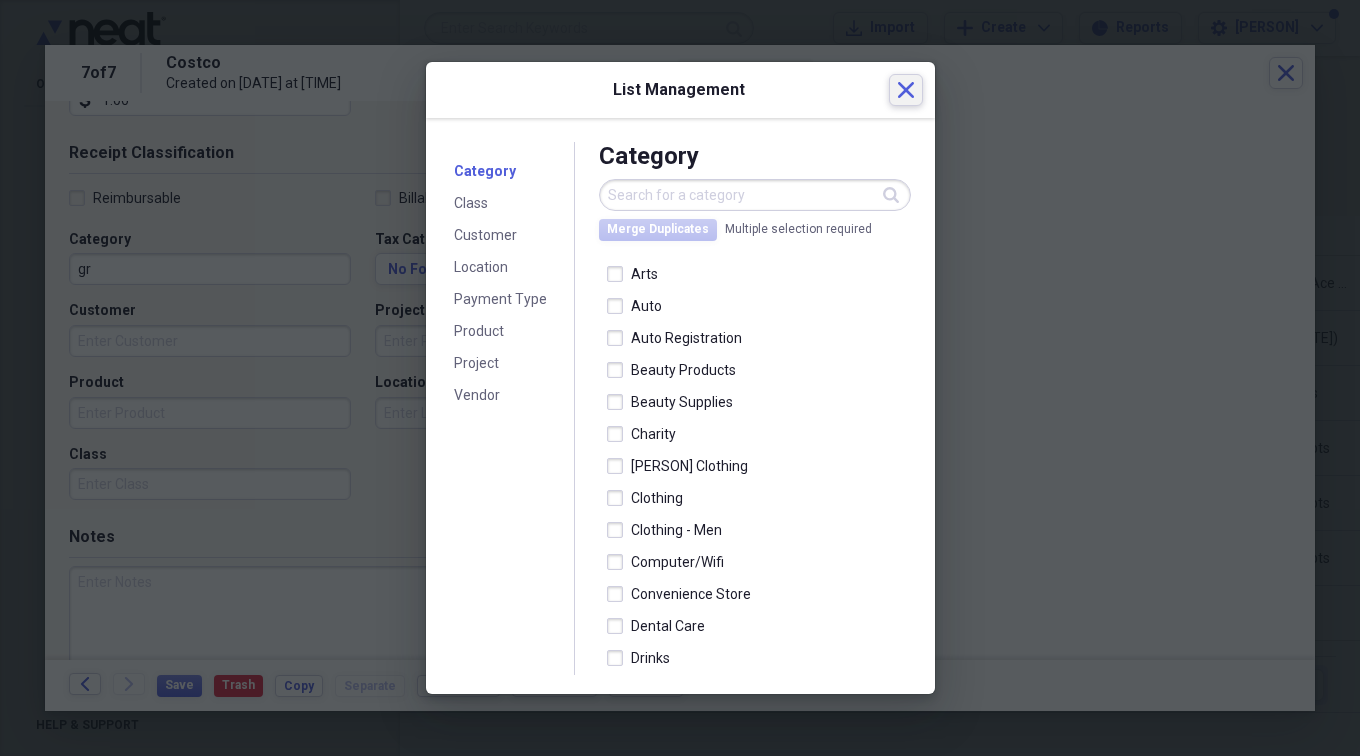 click on "Close" at bounding box center (906, 90) 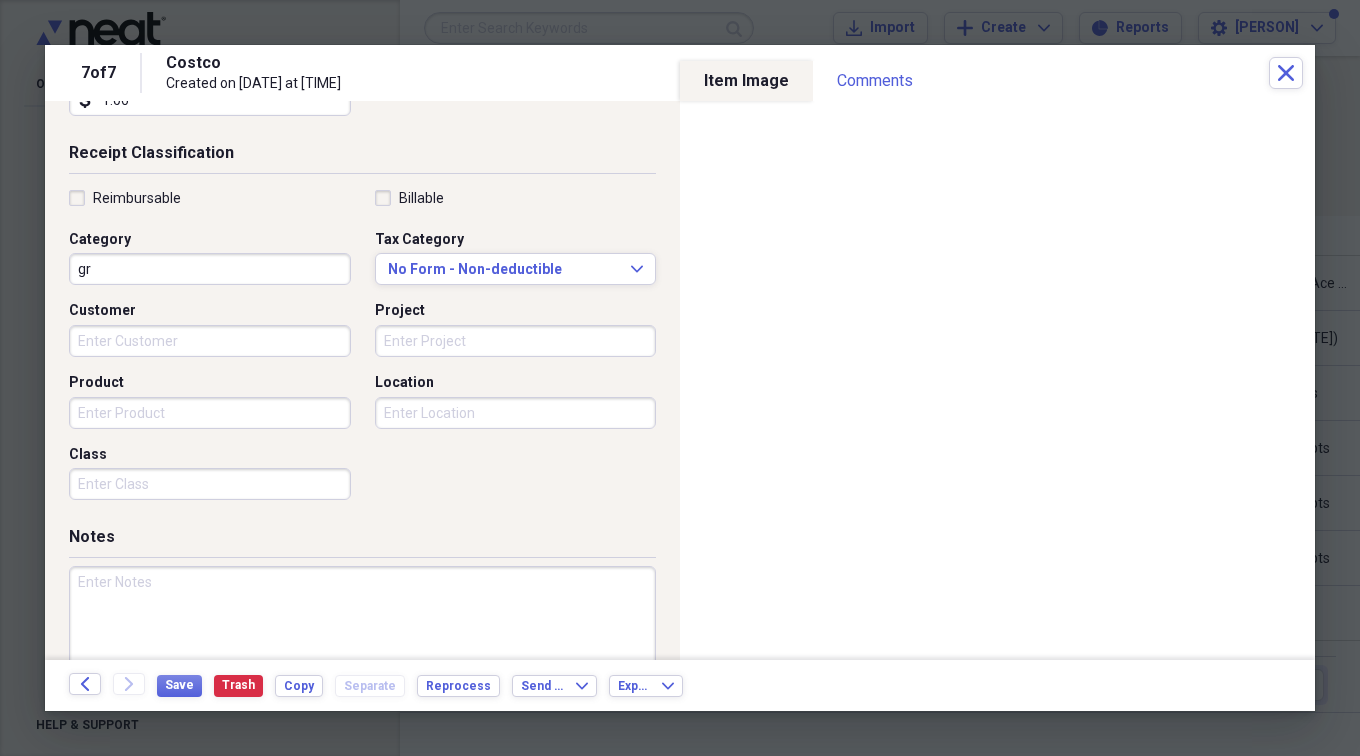 click on "gr" at bounding box center (210, 269) 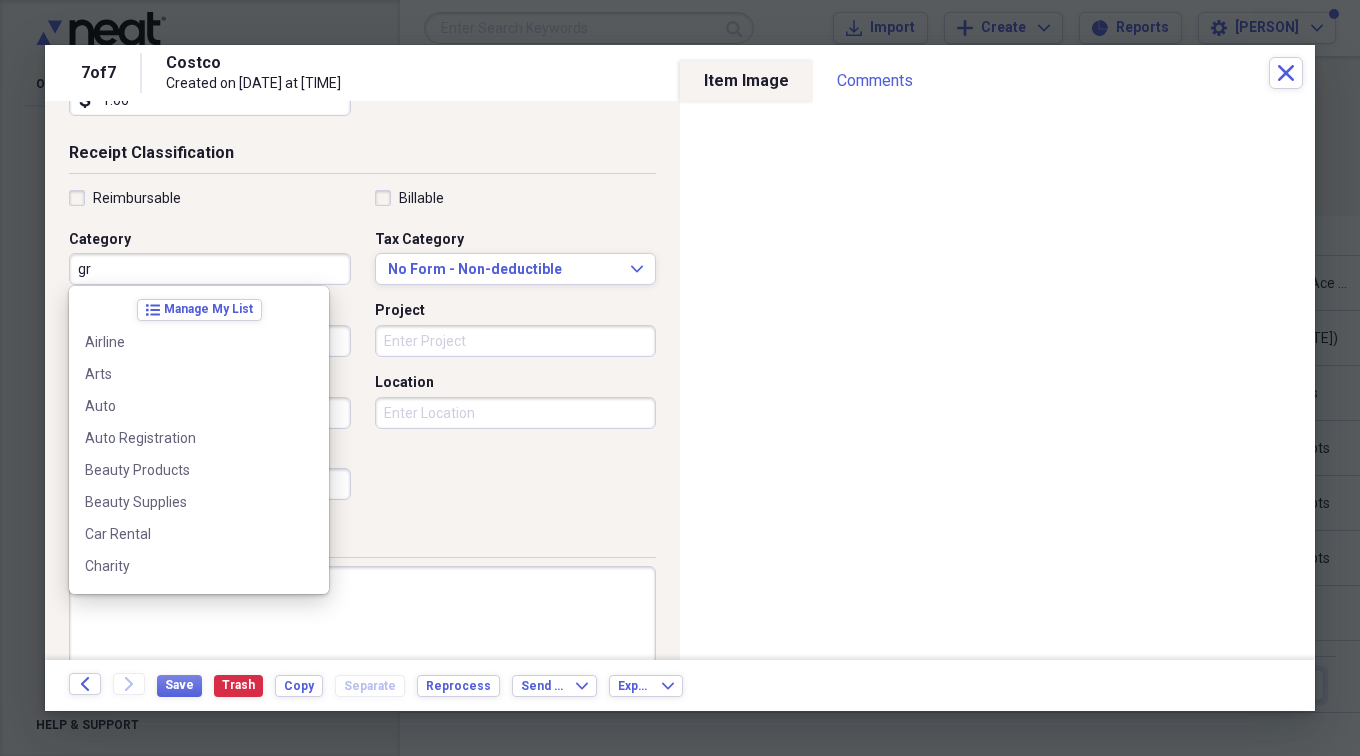 scroll, scrollTop: 604, scrollLeft: 0, axis: vertical 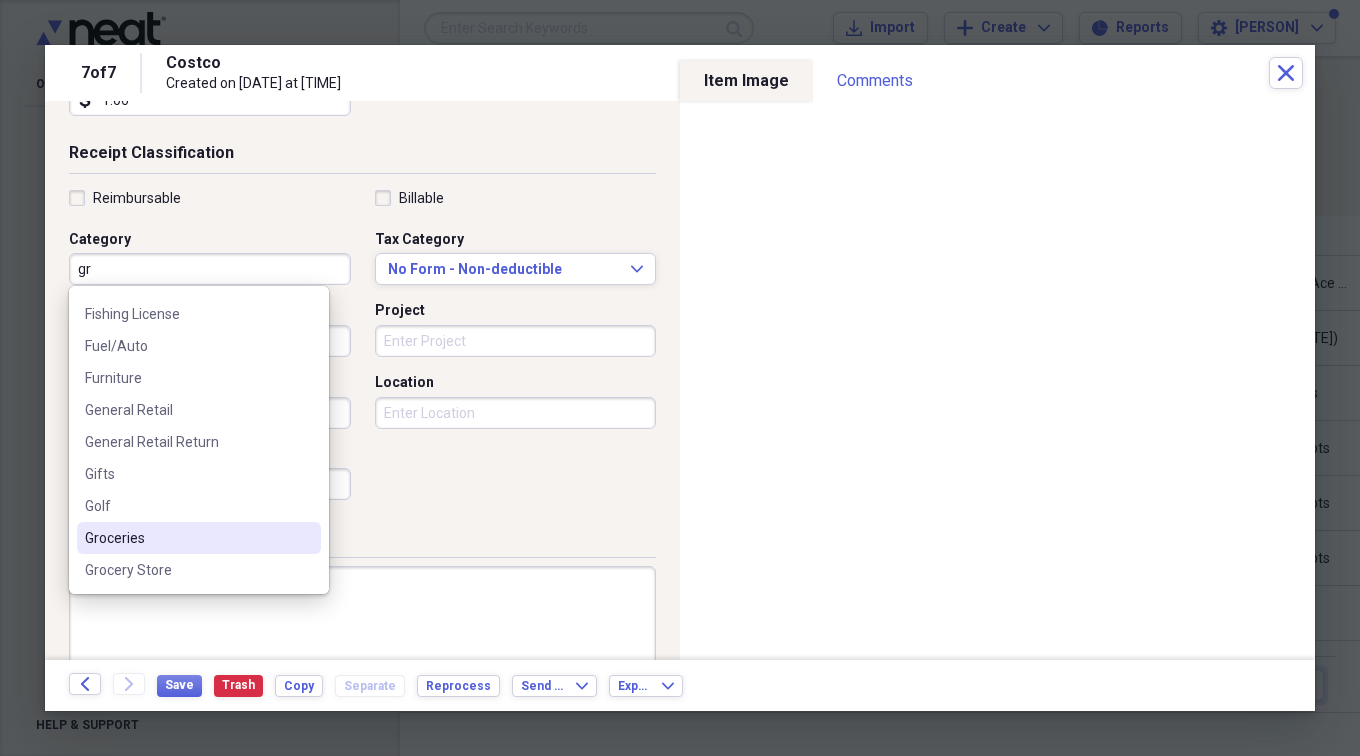 click on "gr" at bounding box center [210, 269] 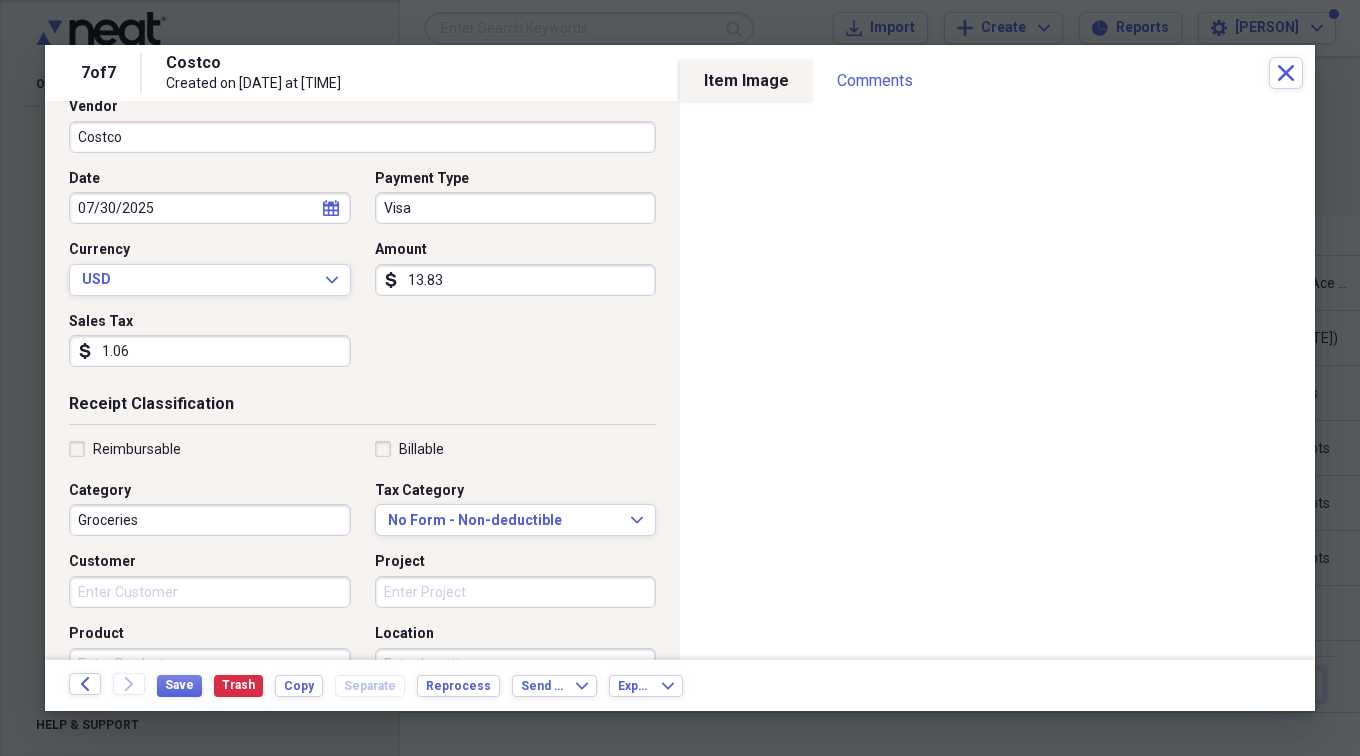 scroll, scrollTop: 61, scrollLeft: 0, axis: vertical 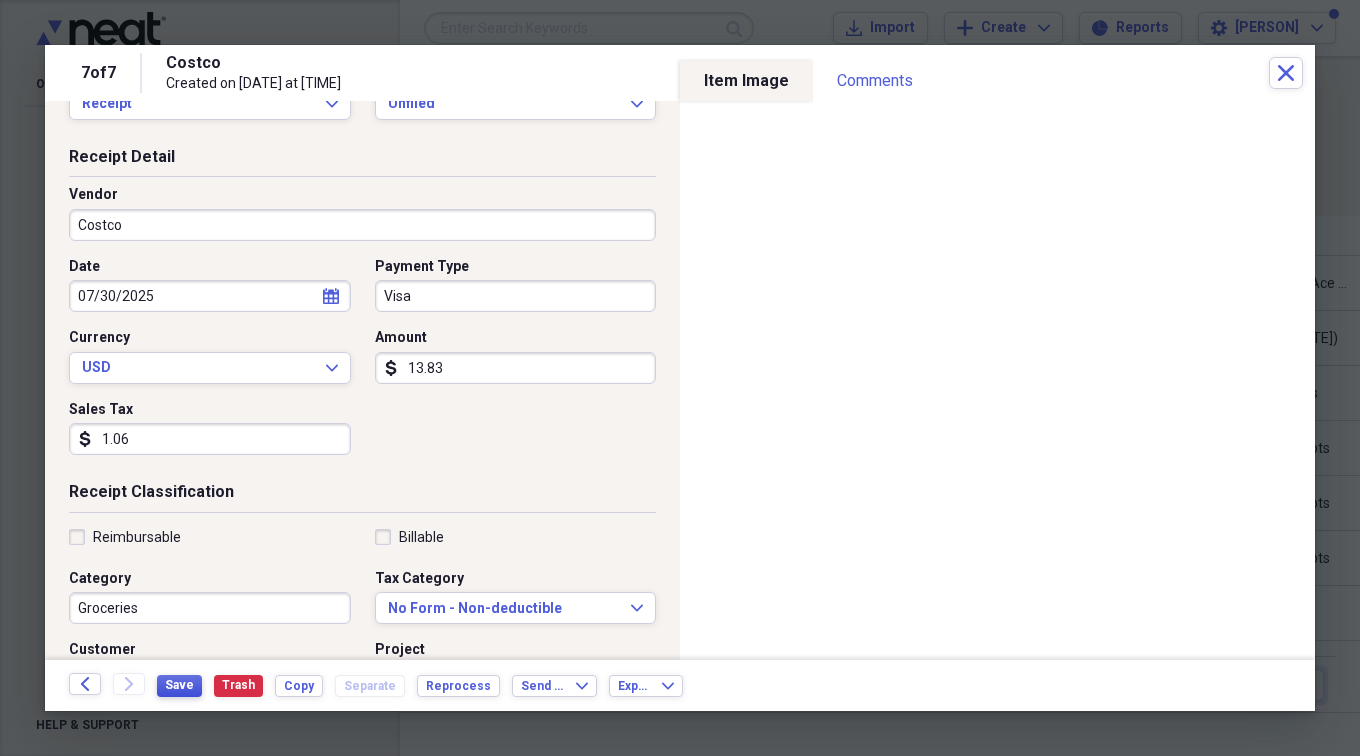 click on "Save" at bounding box center (179, 685) 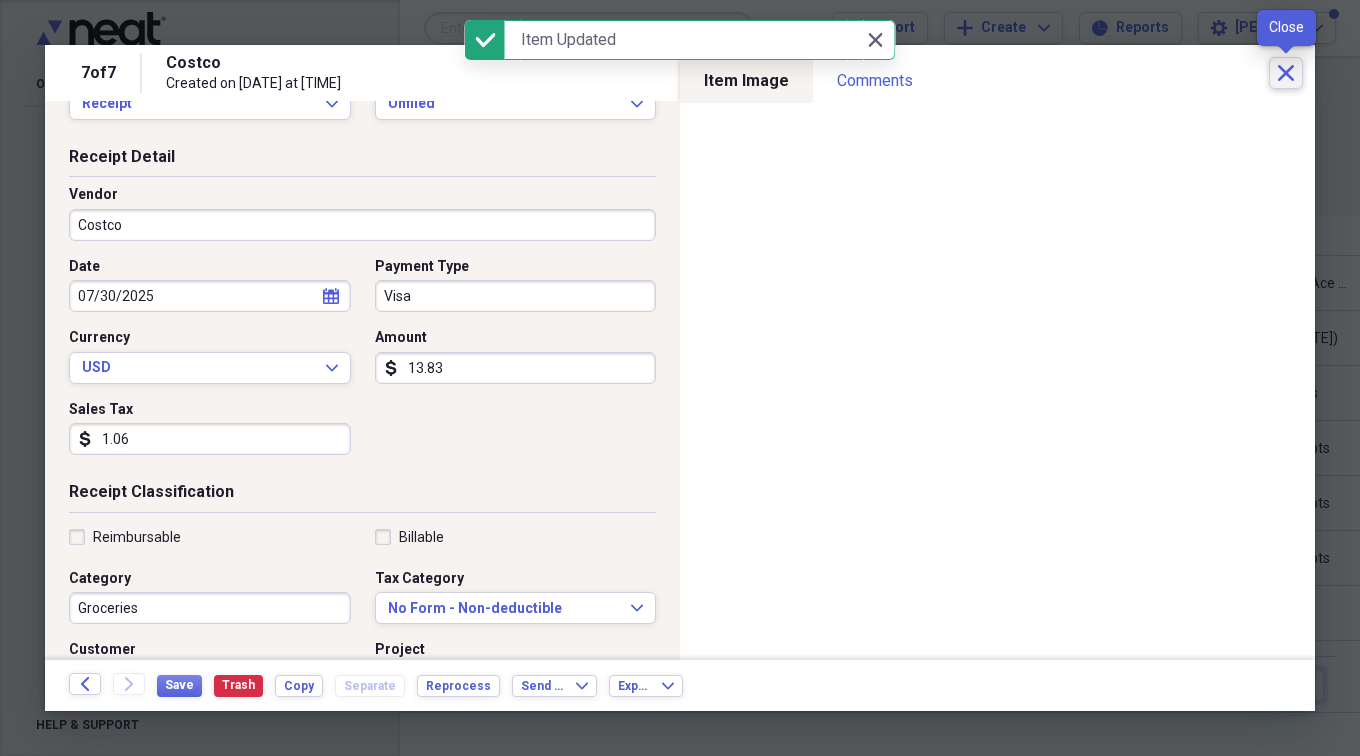 click 